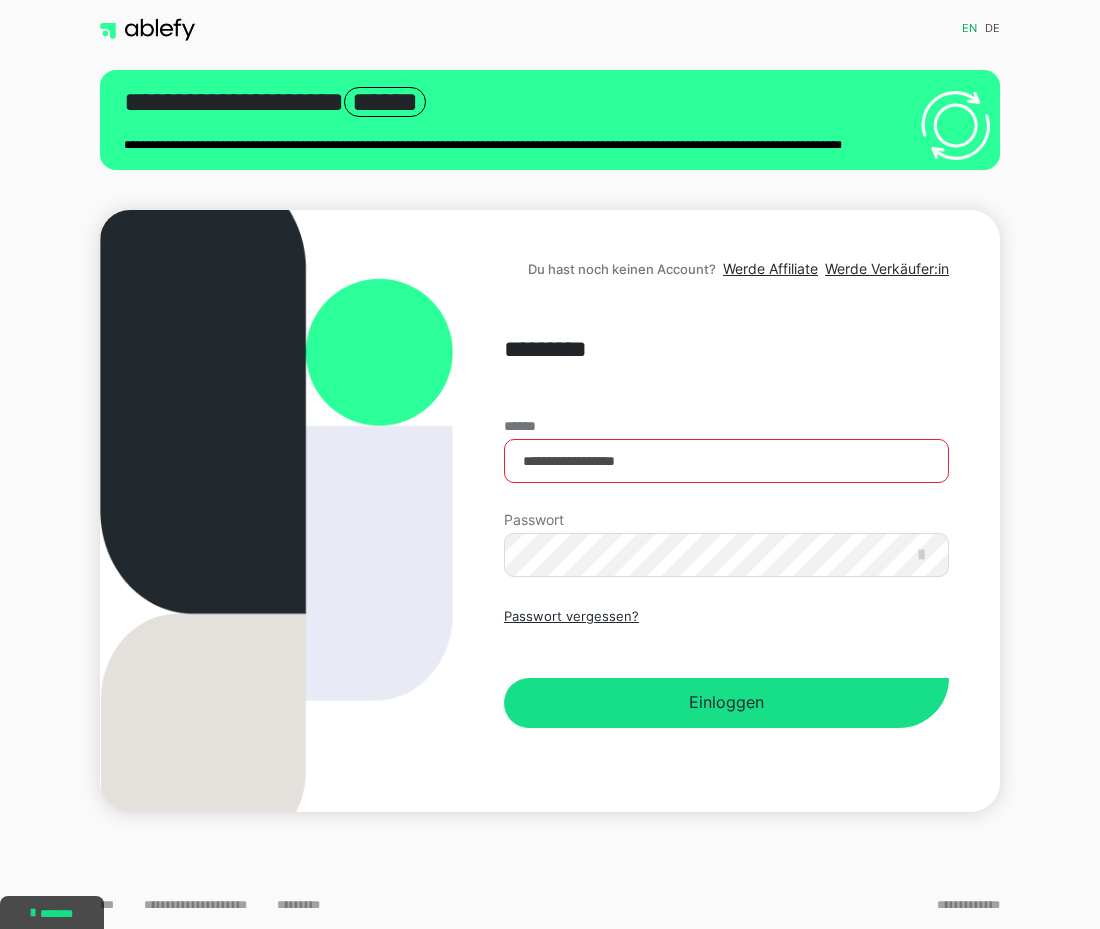 click on "Einloggen" at bounding box center [726, 703] 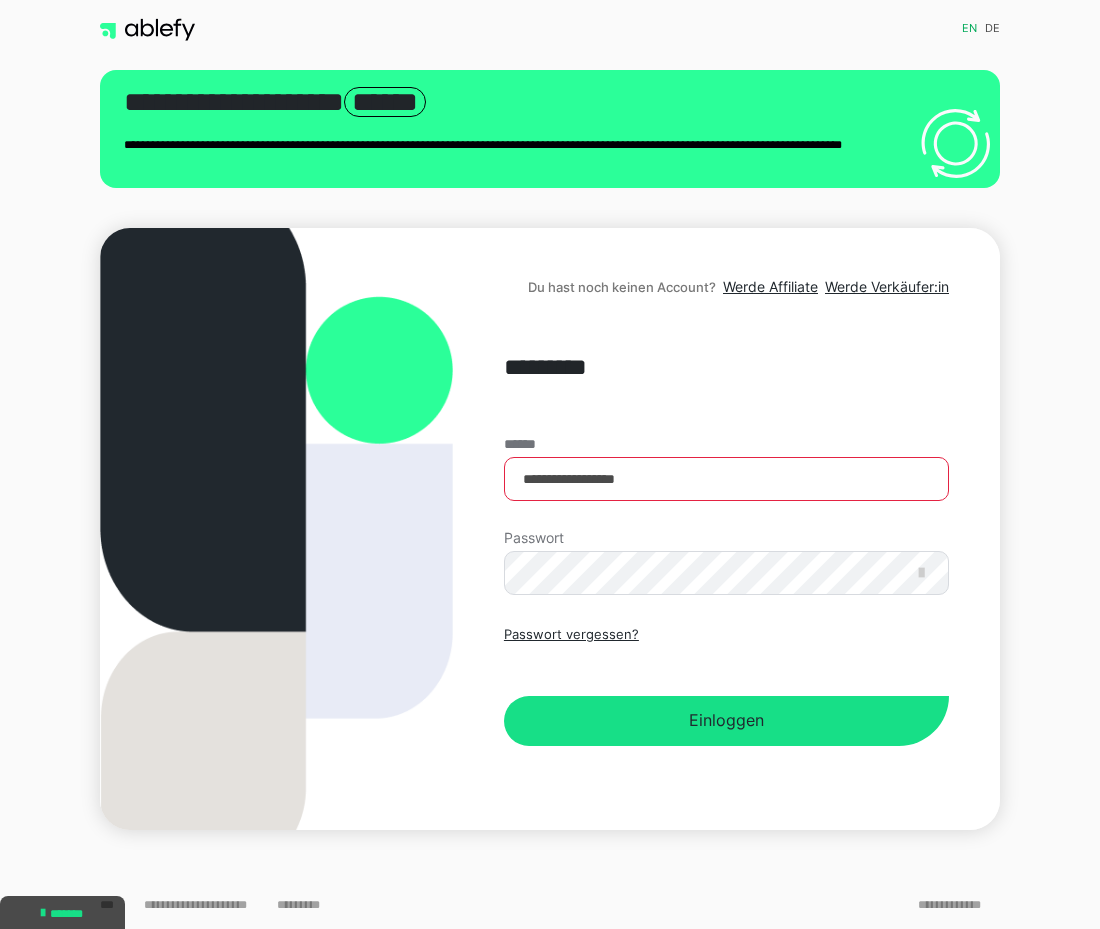 scroll, scrollTop: 0, scrollLeft: 0, axis: both 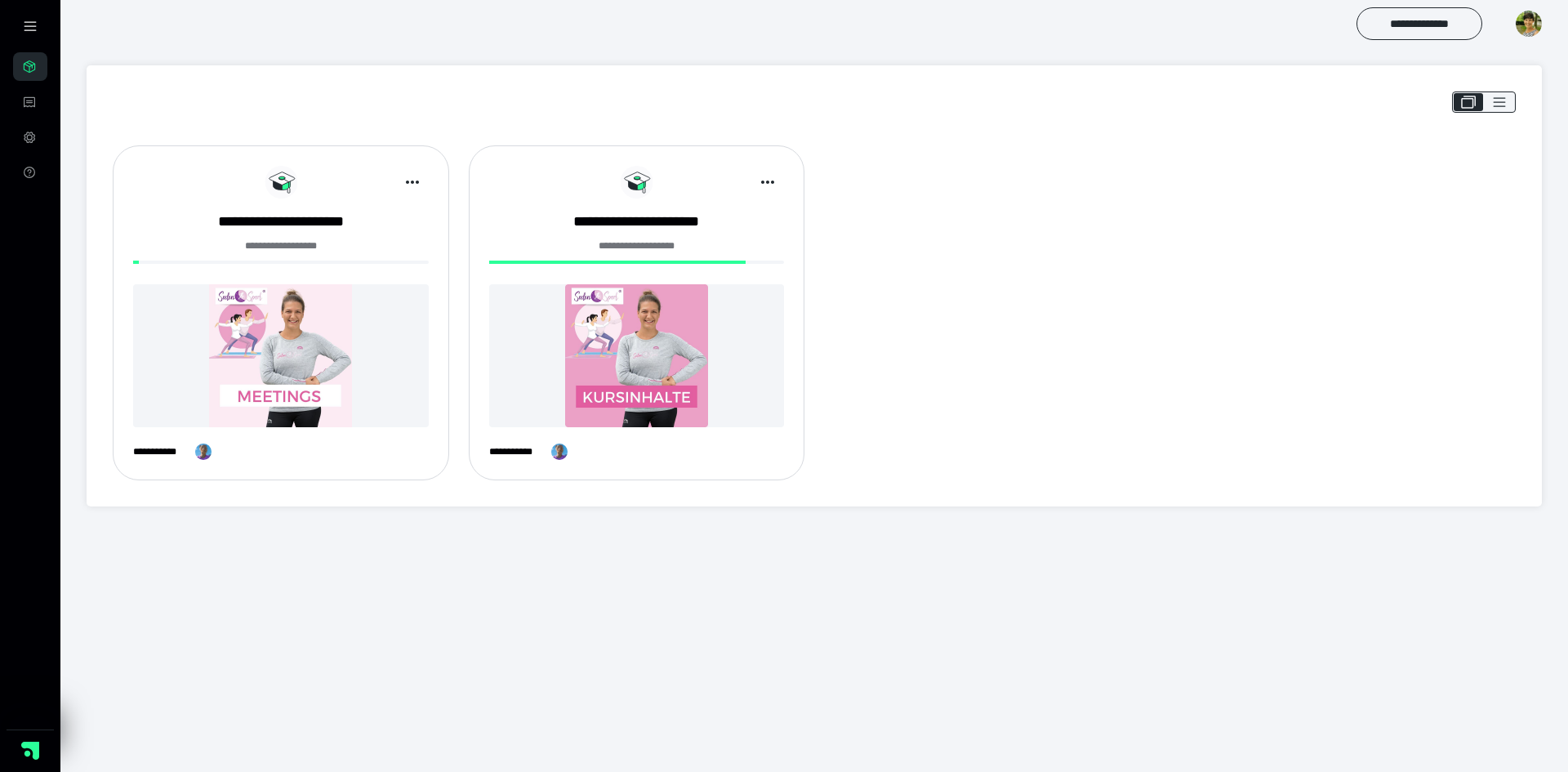 click at bounding box center [637, 355] 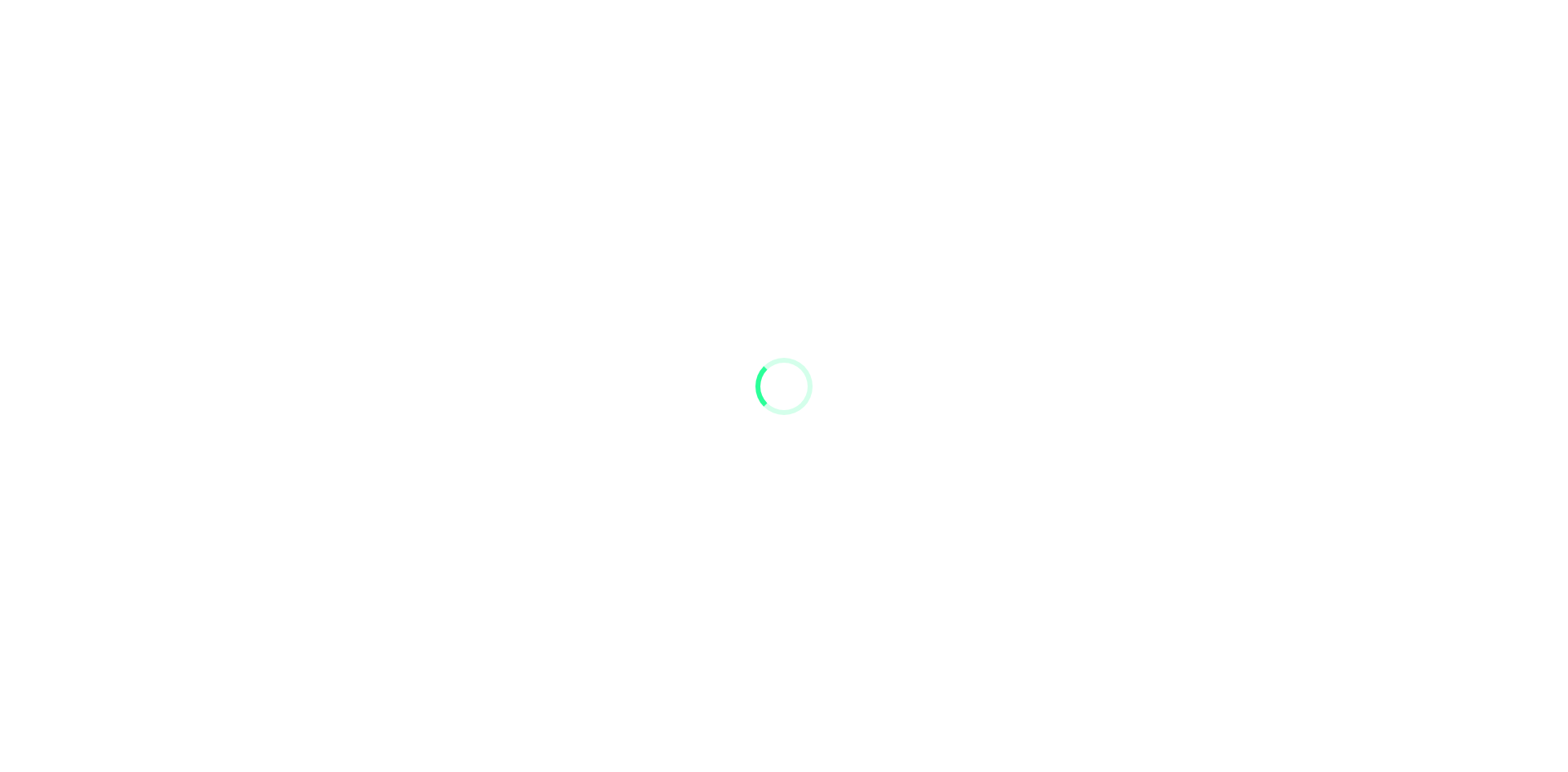 scroll, scrollTop: 0, scrollLeft: 0, axis: both 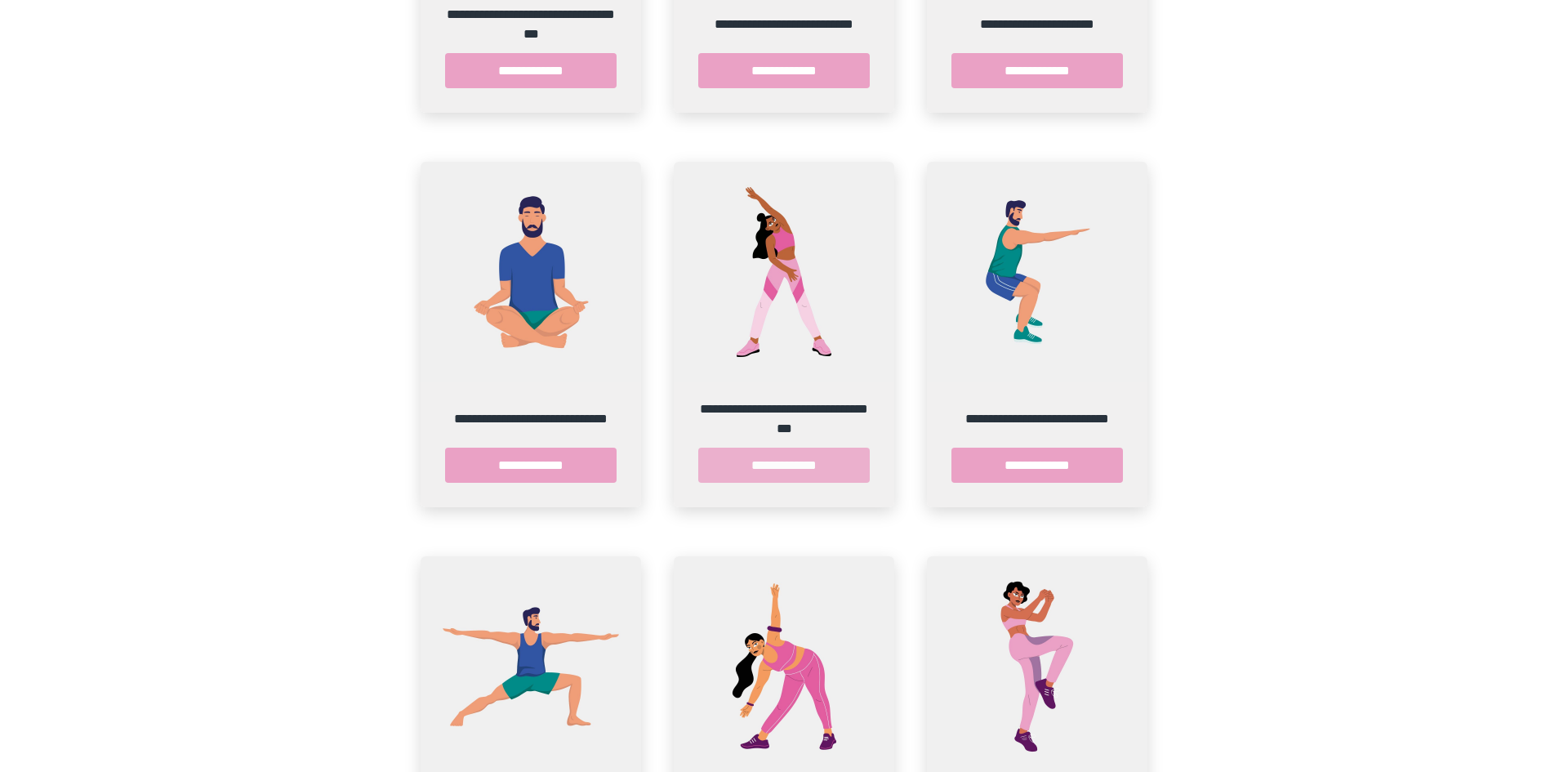 click on "**********" at bounding box center [784, 465] 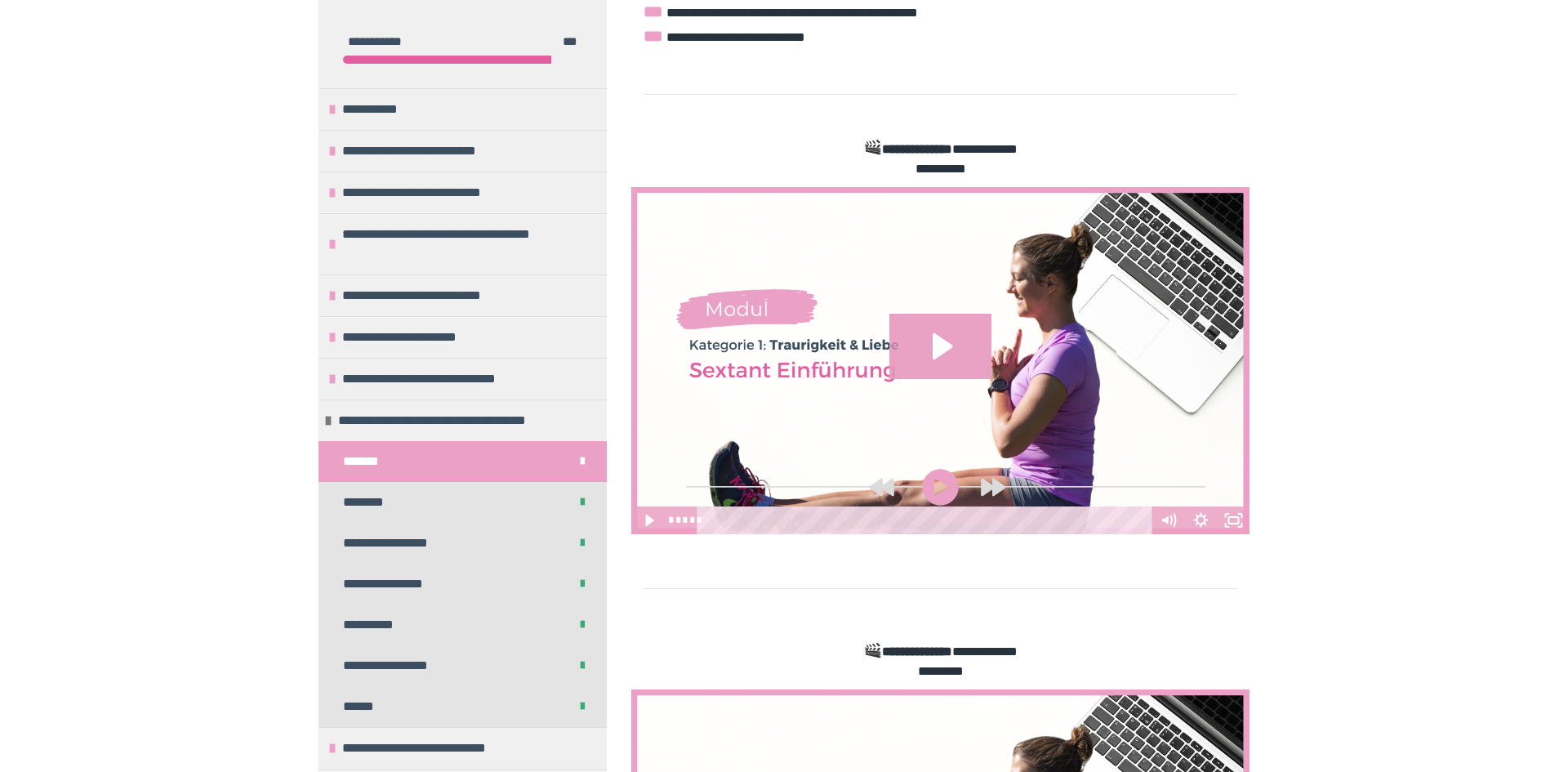 scroll, scrollTop: 438, scrollLeft: 0, axis: vertical 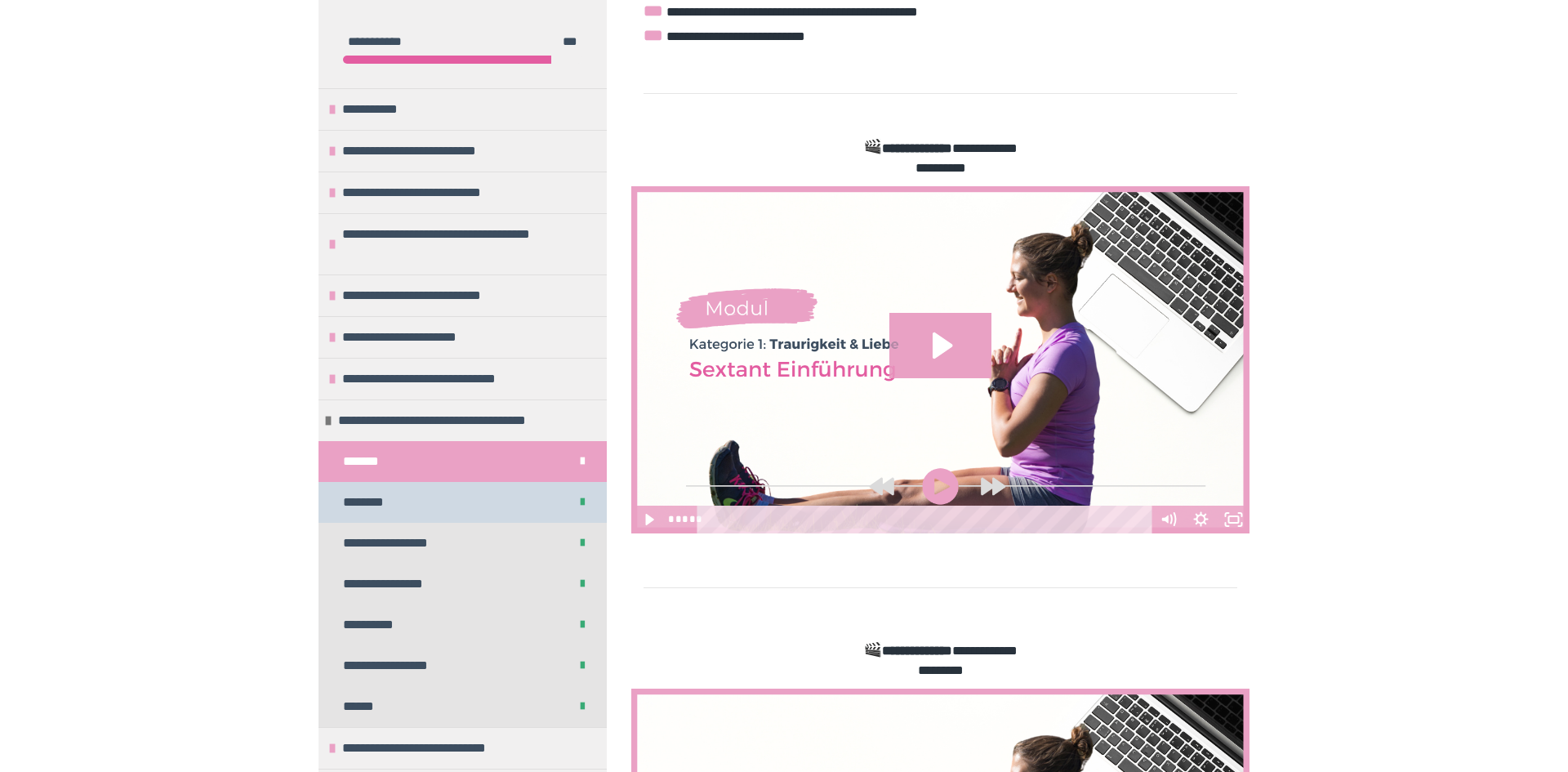 click on "********" at bounding box center (462, 502) 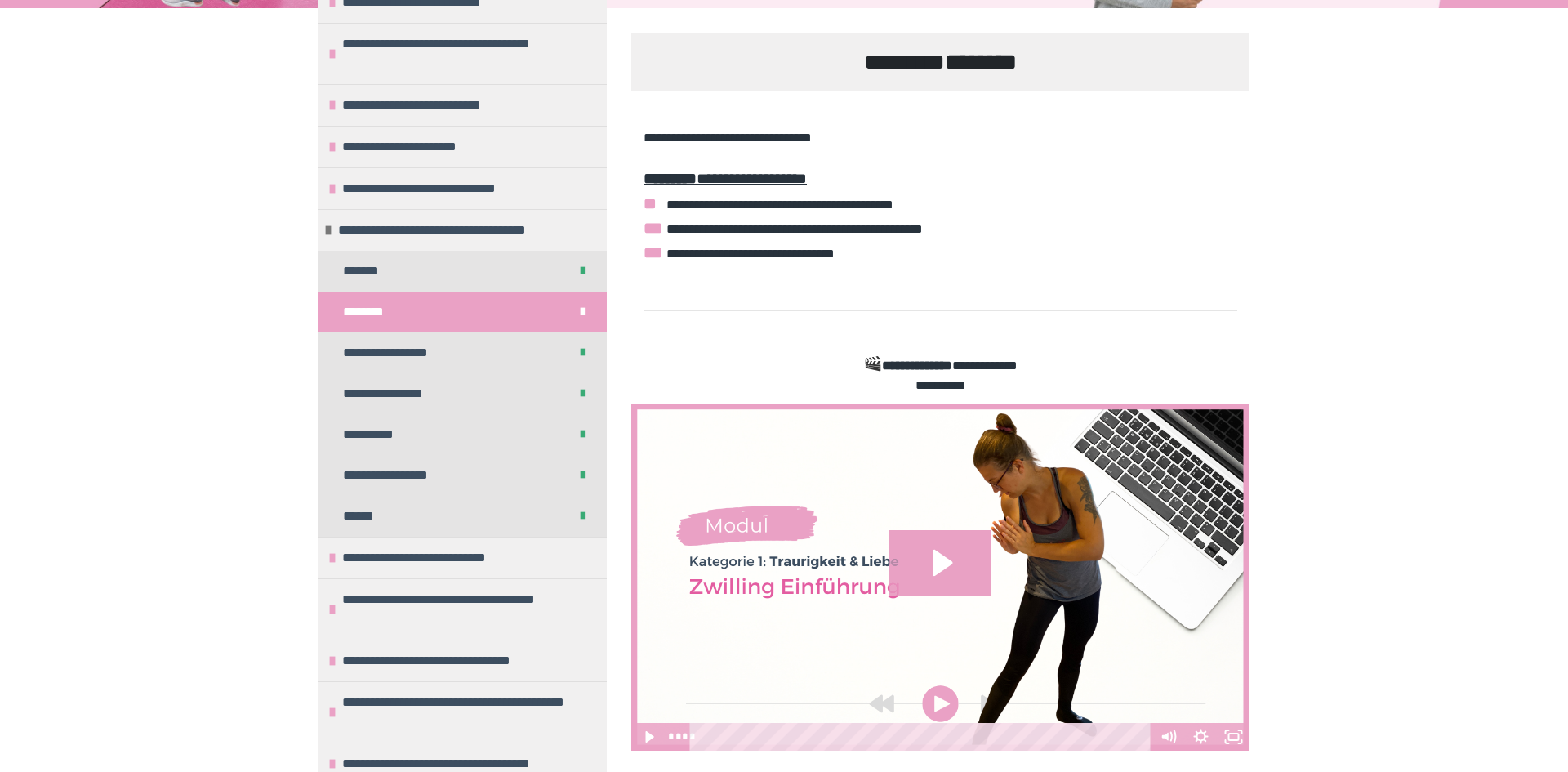 scroll, scrollTop: 190, scrollLeft: 0, axis: vertical 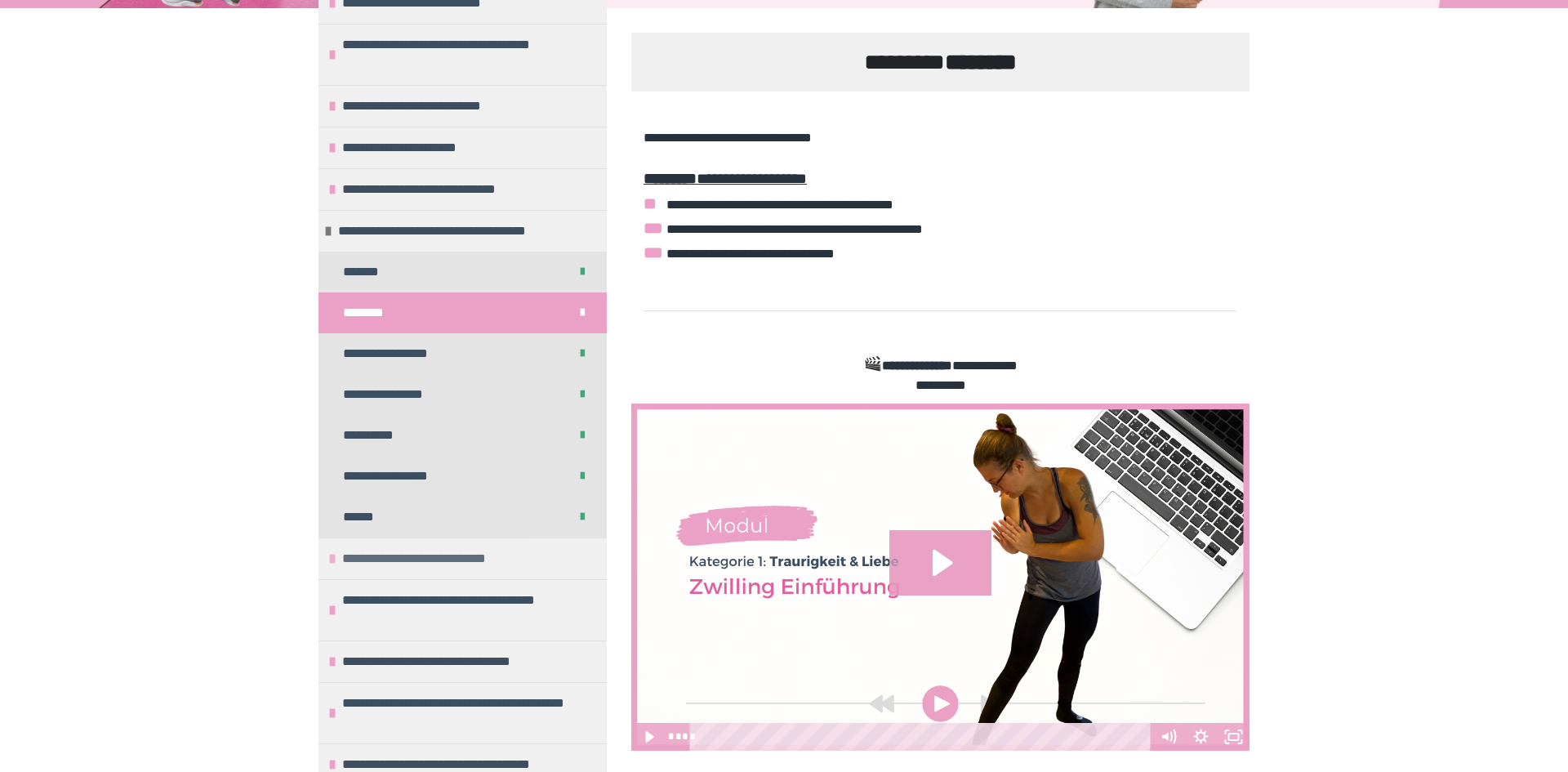 click on "**********" at bounding box center [442, 559] 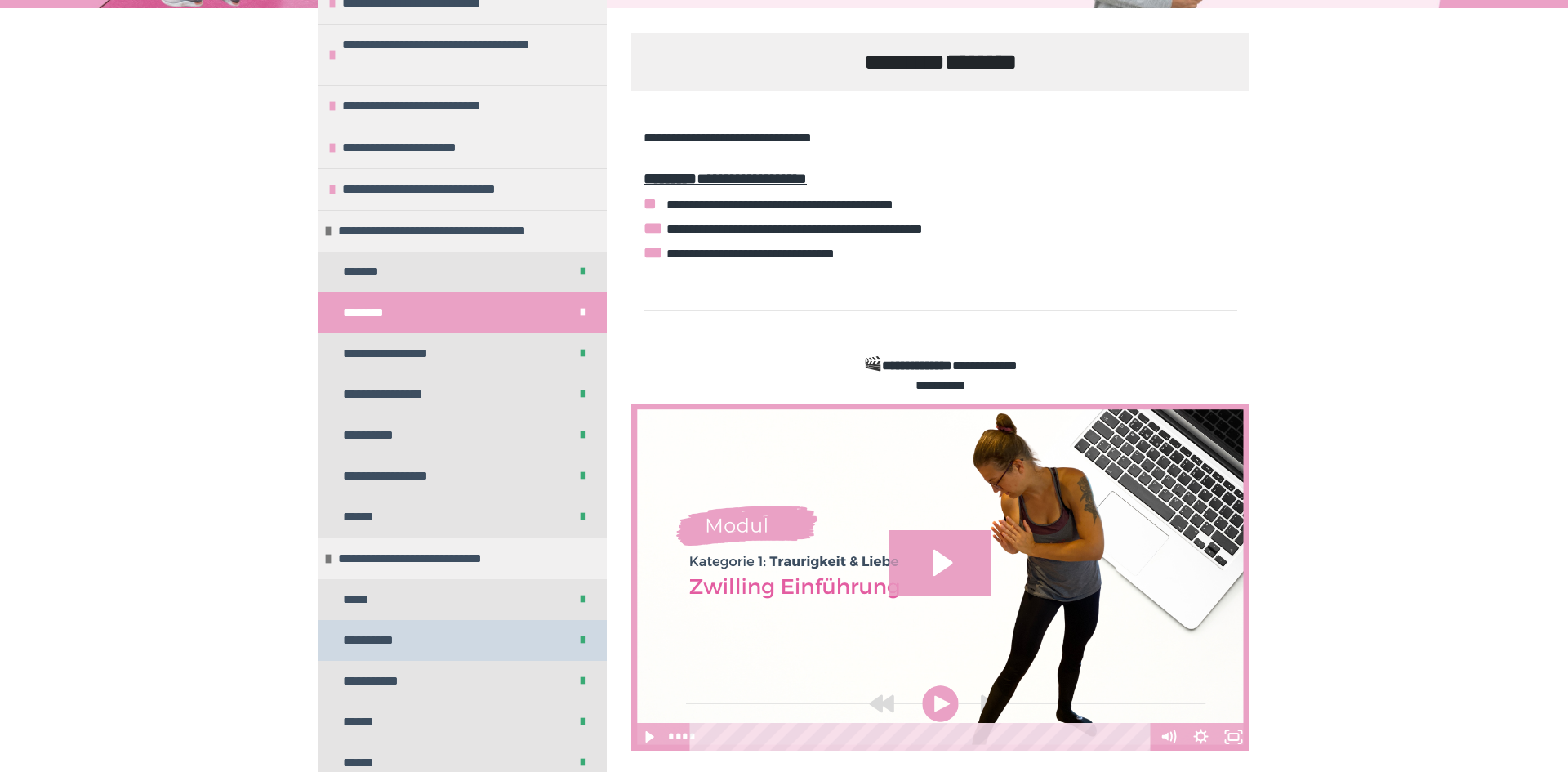 click on "**********" at bounding box center (462, 640) 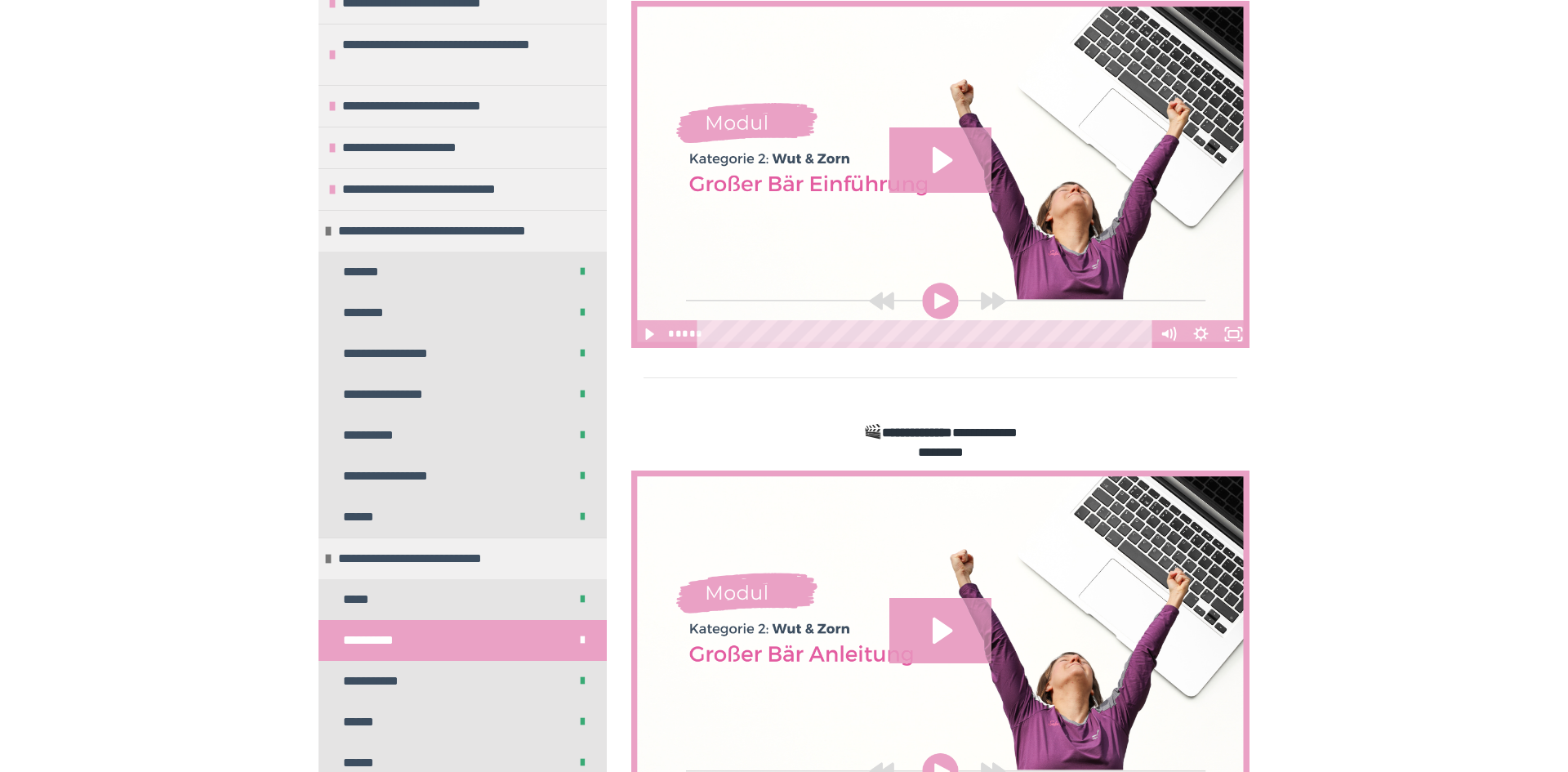 scroll, scrollTop: 638, scrollLeft: 0, axis: vertical 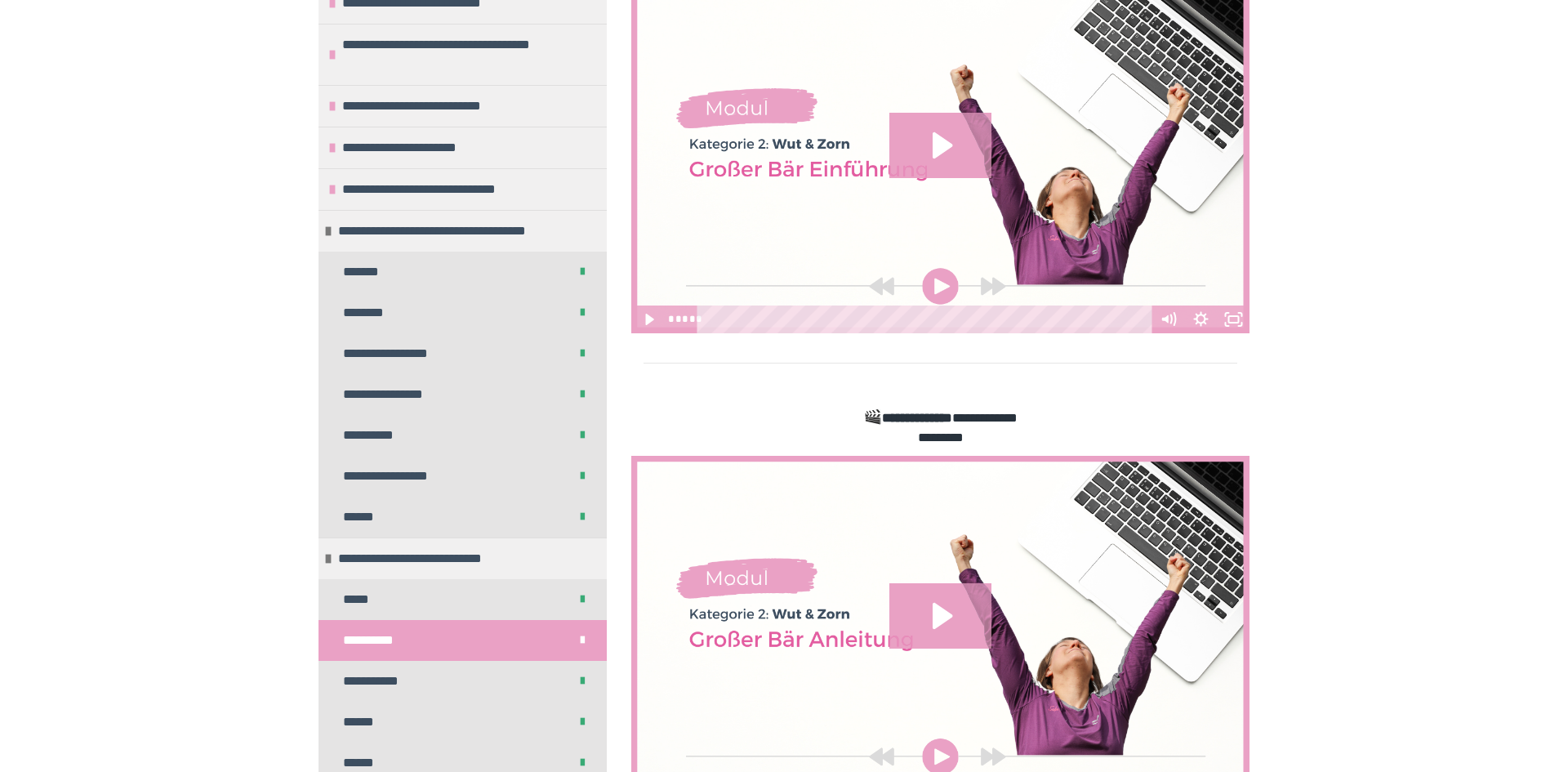 click 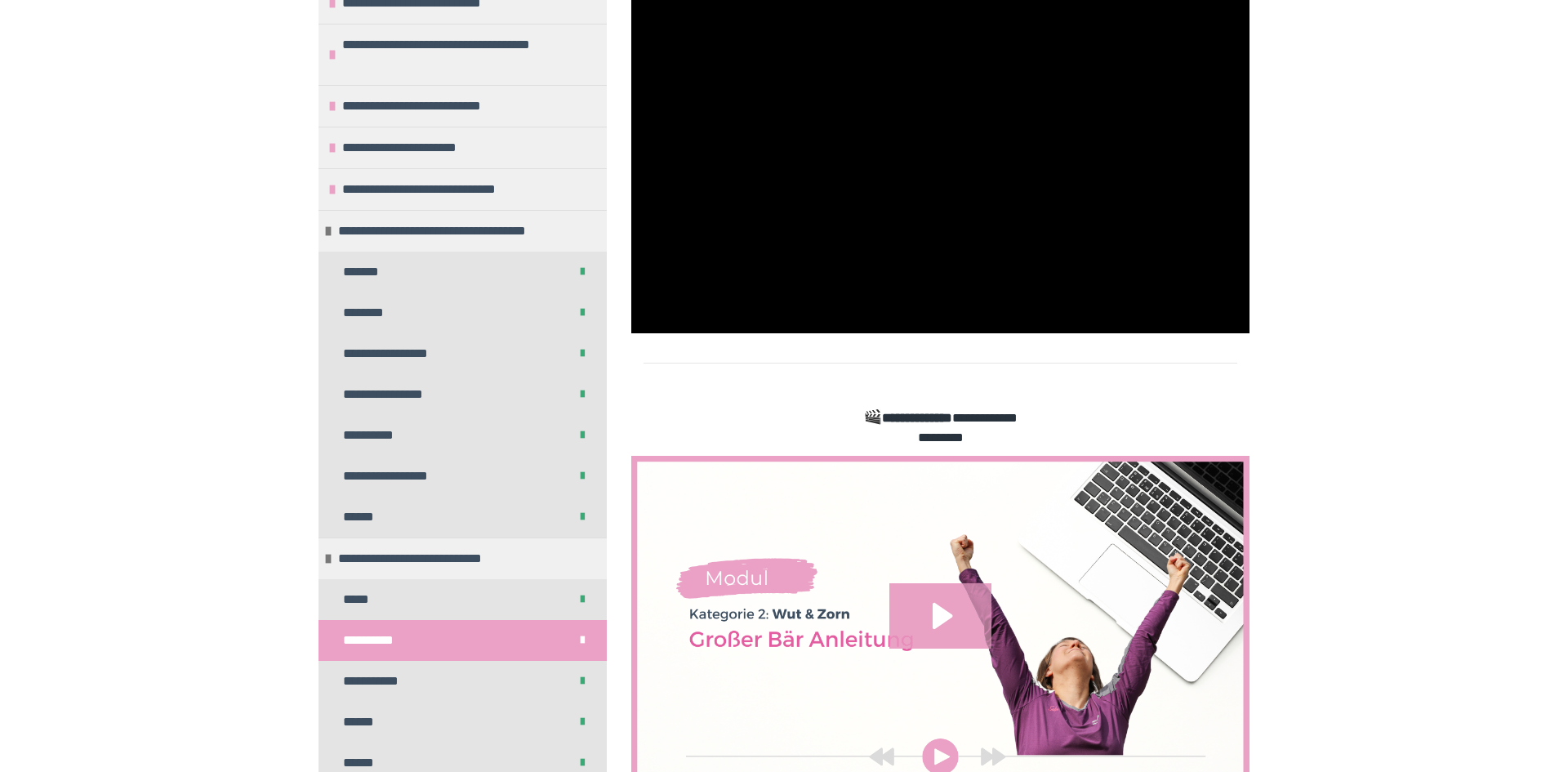 click at bounding box center (940, 160) 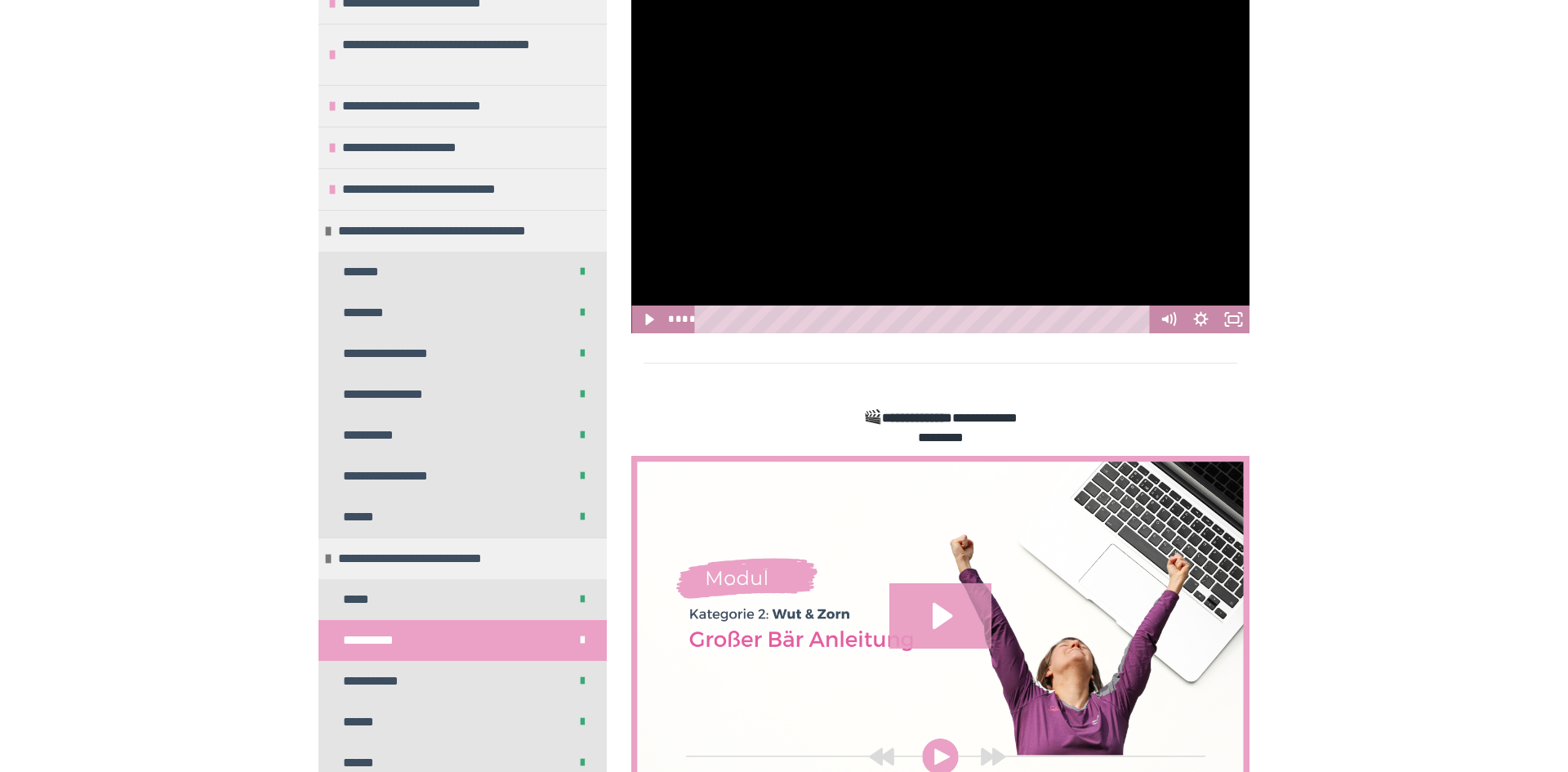 click at bounding box center (925, 319) 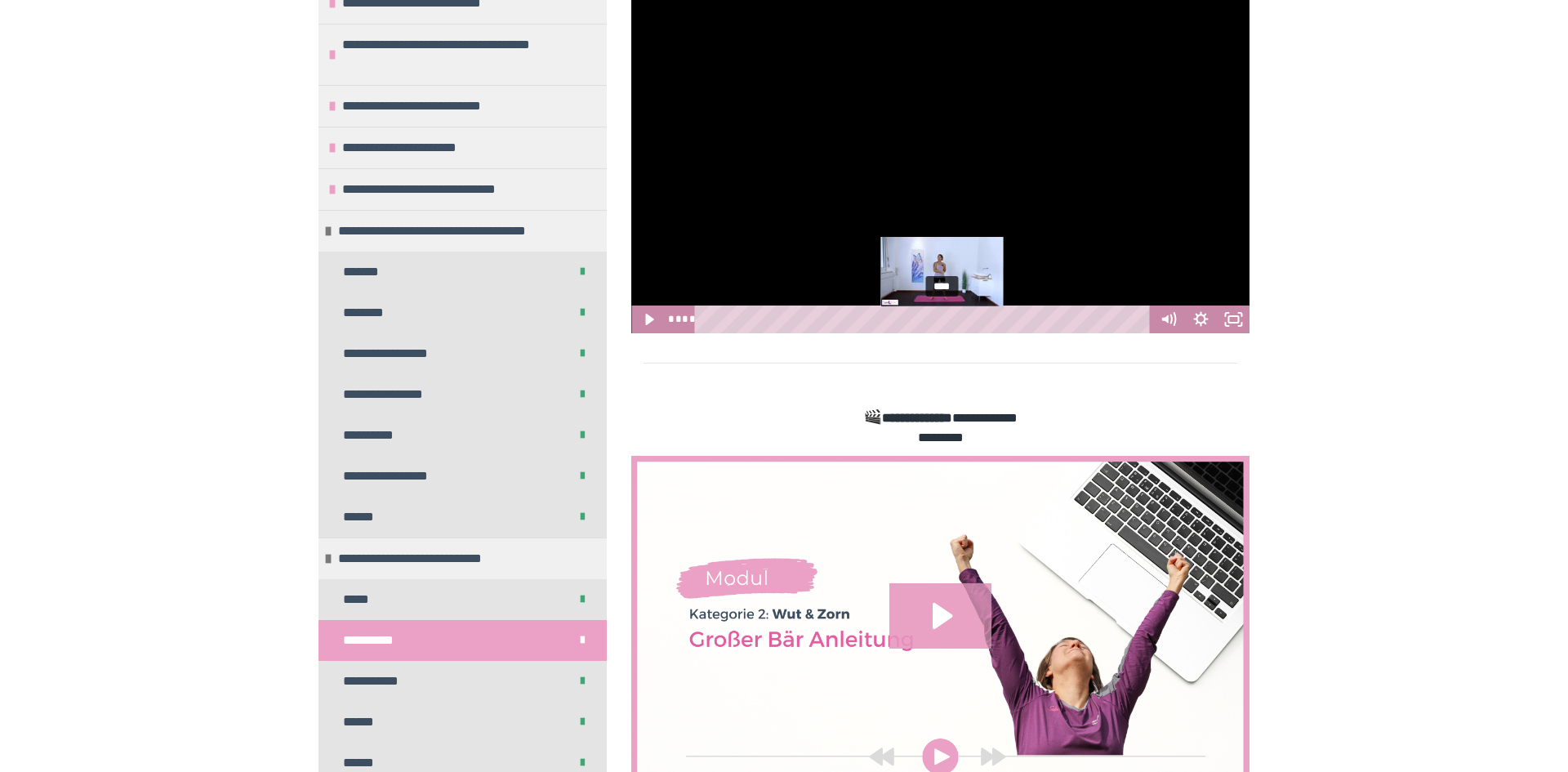click on "****" at bounding box center [925, 319] 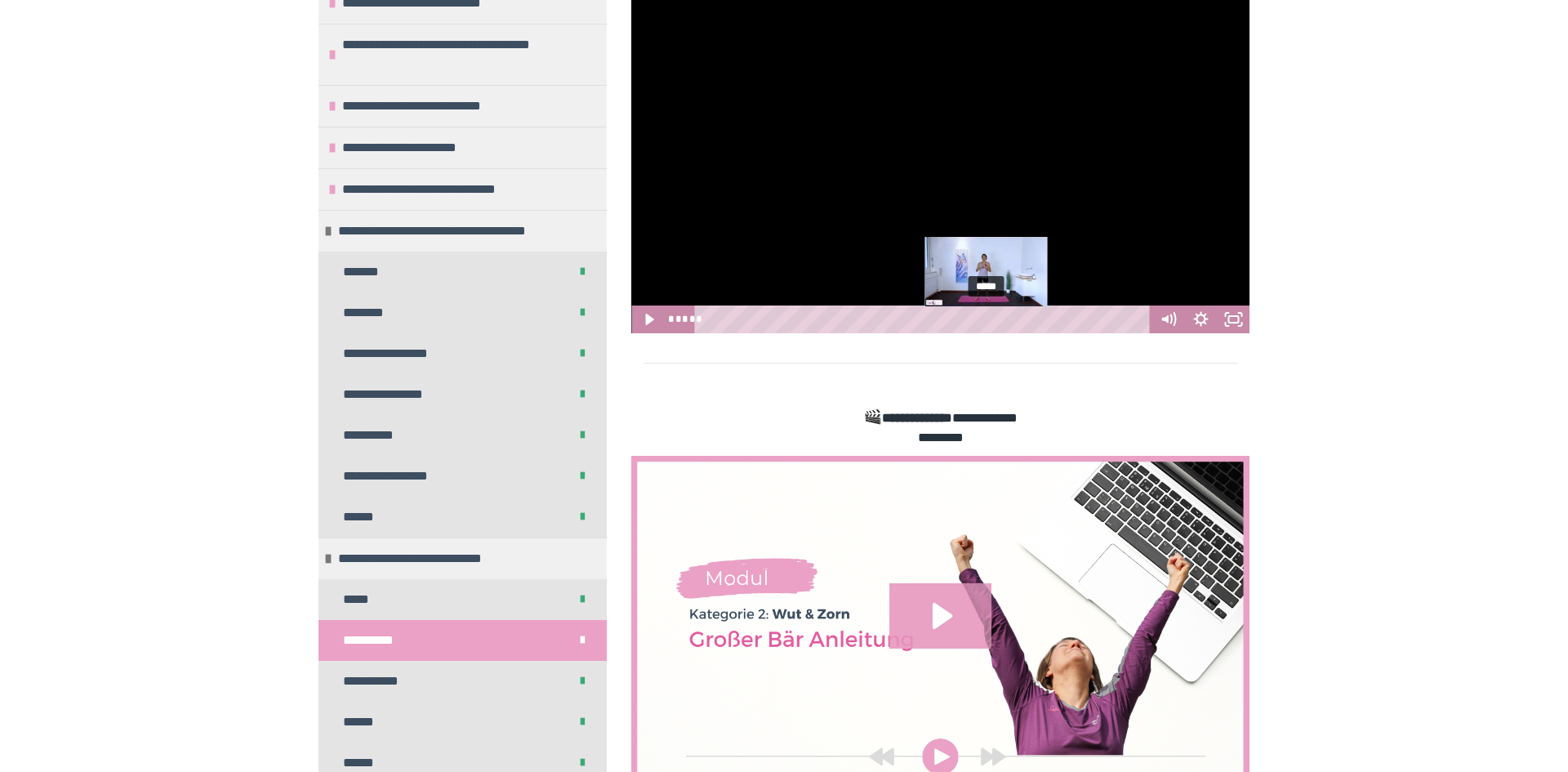 click at bounding box center [940, 160] 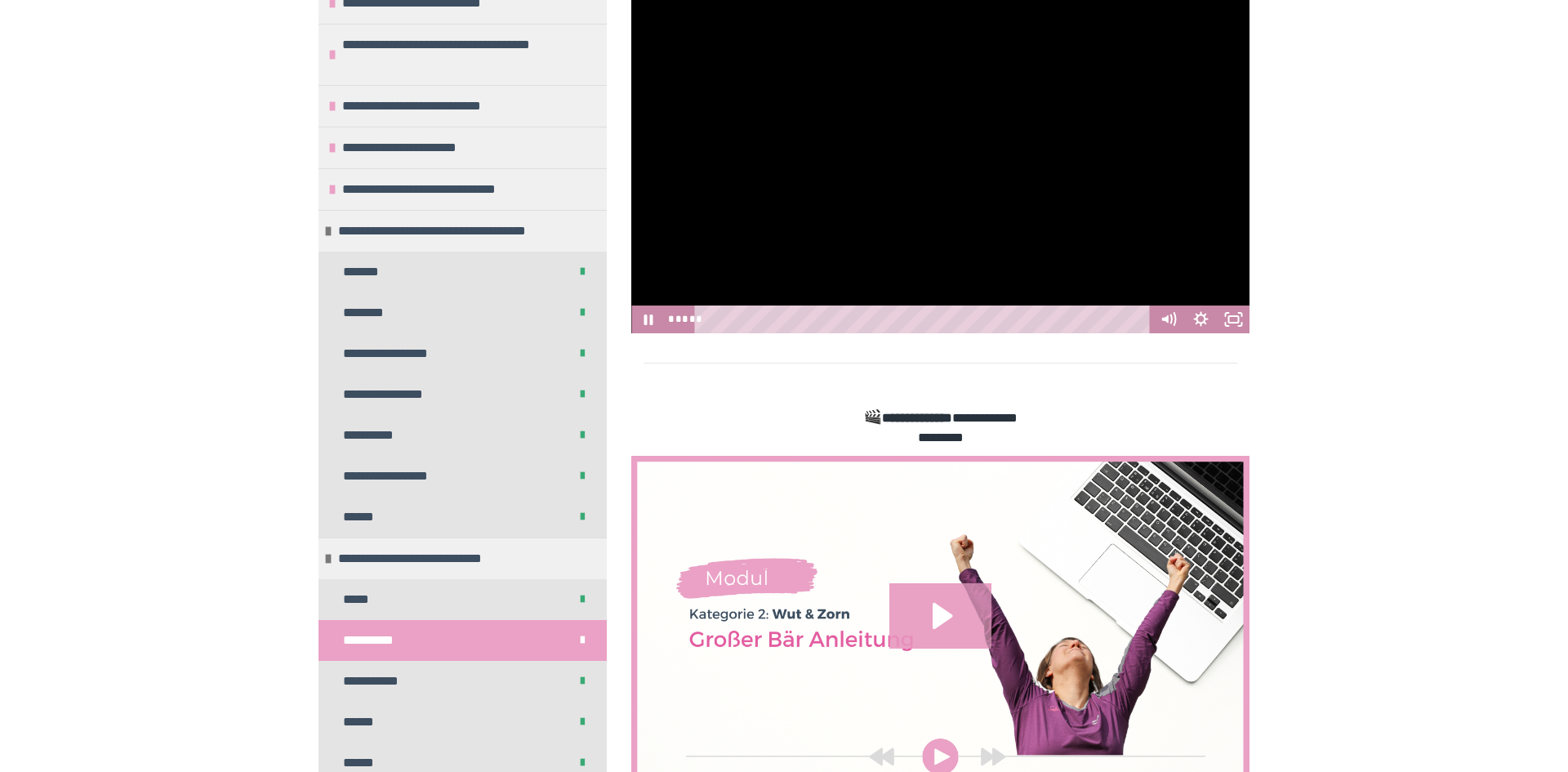 click 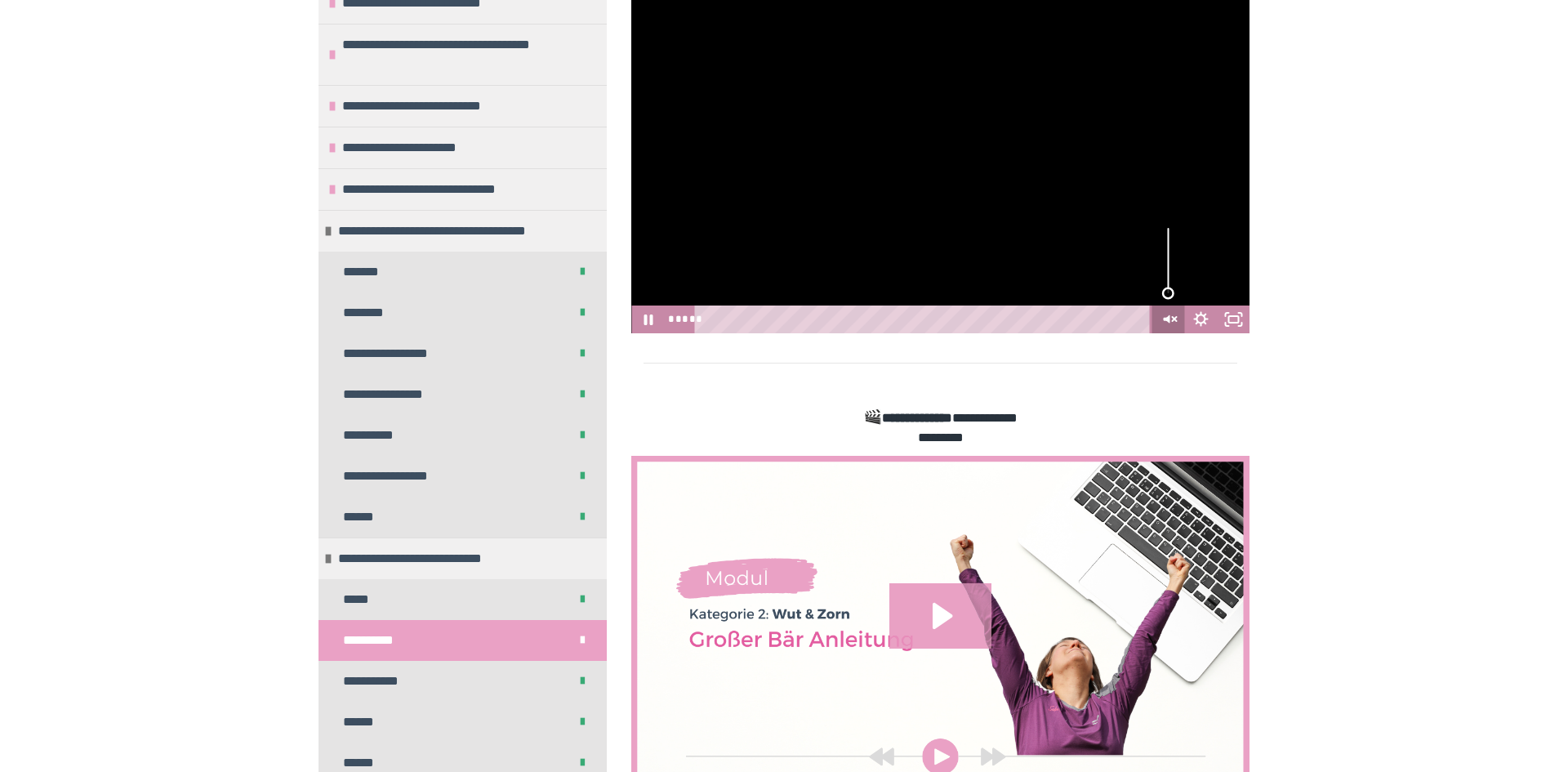 click 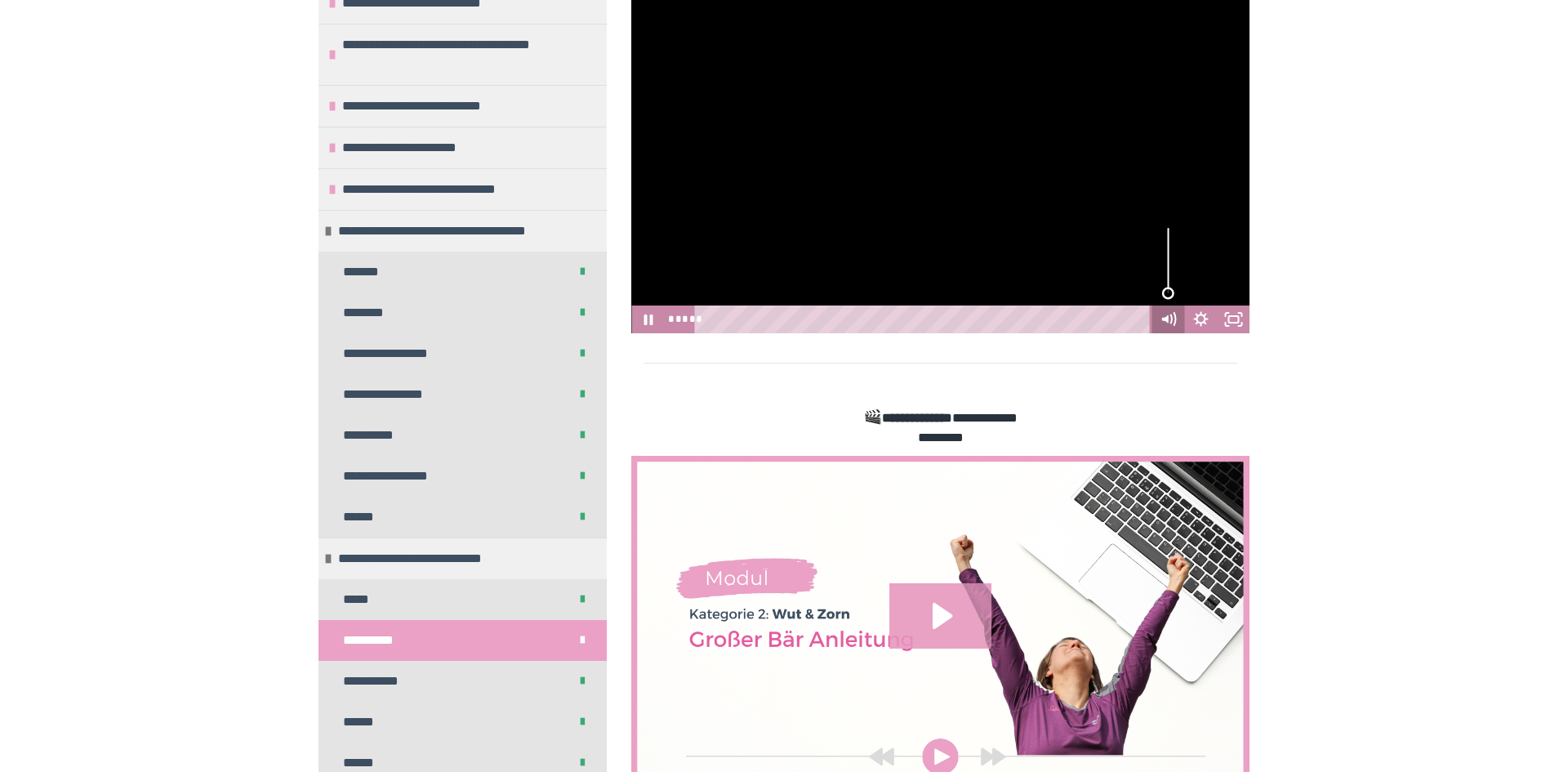 click 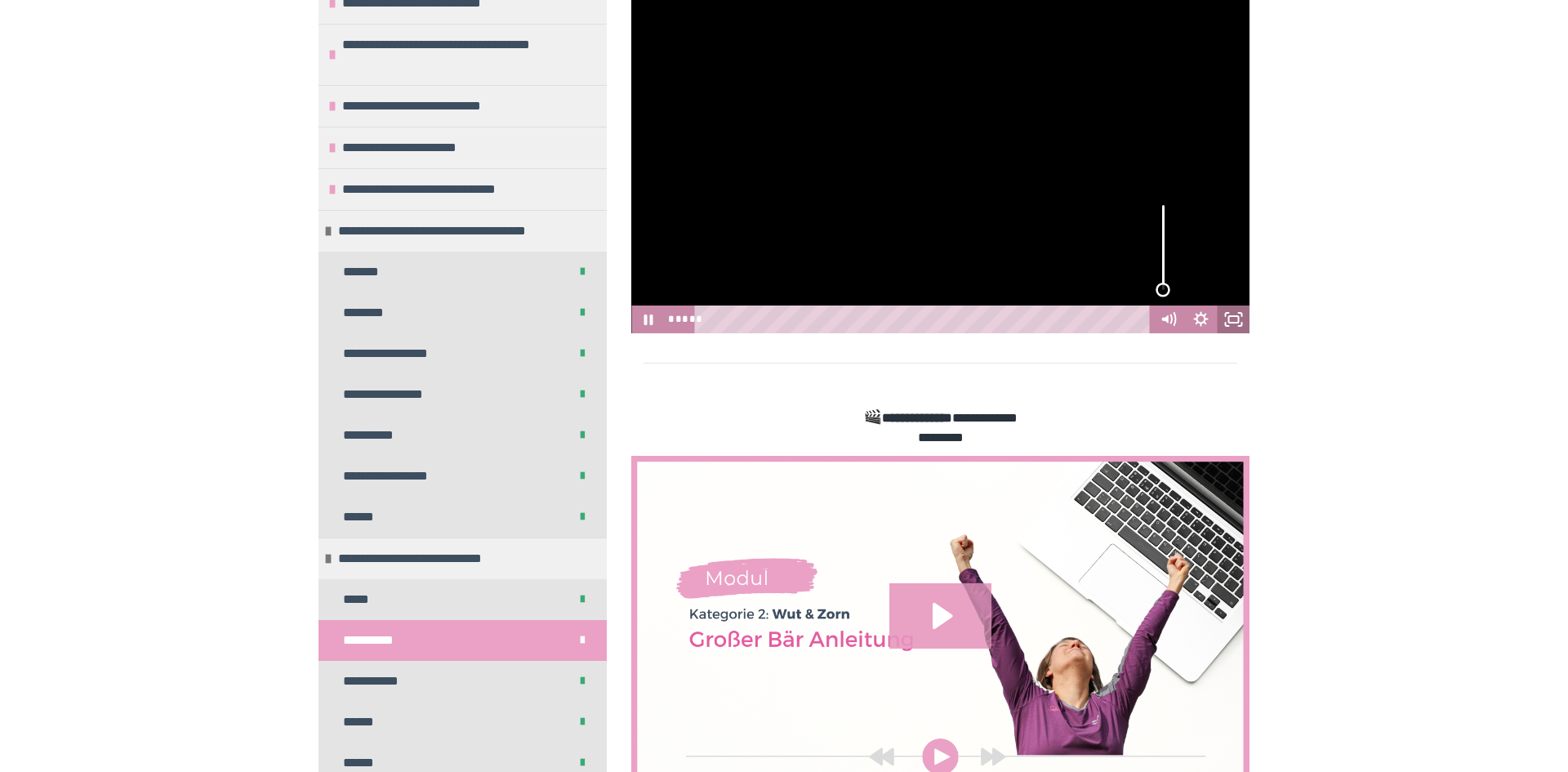 type 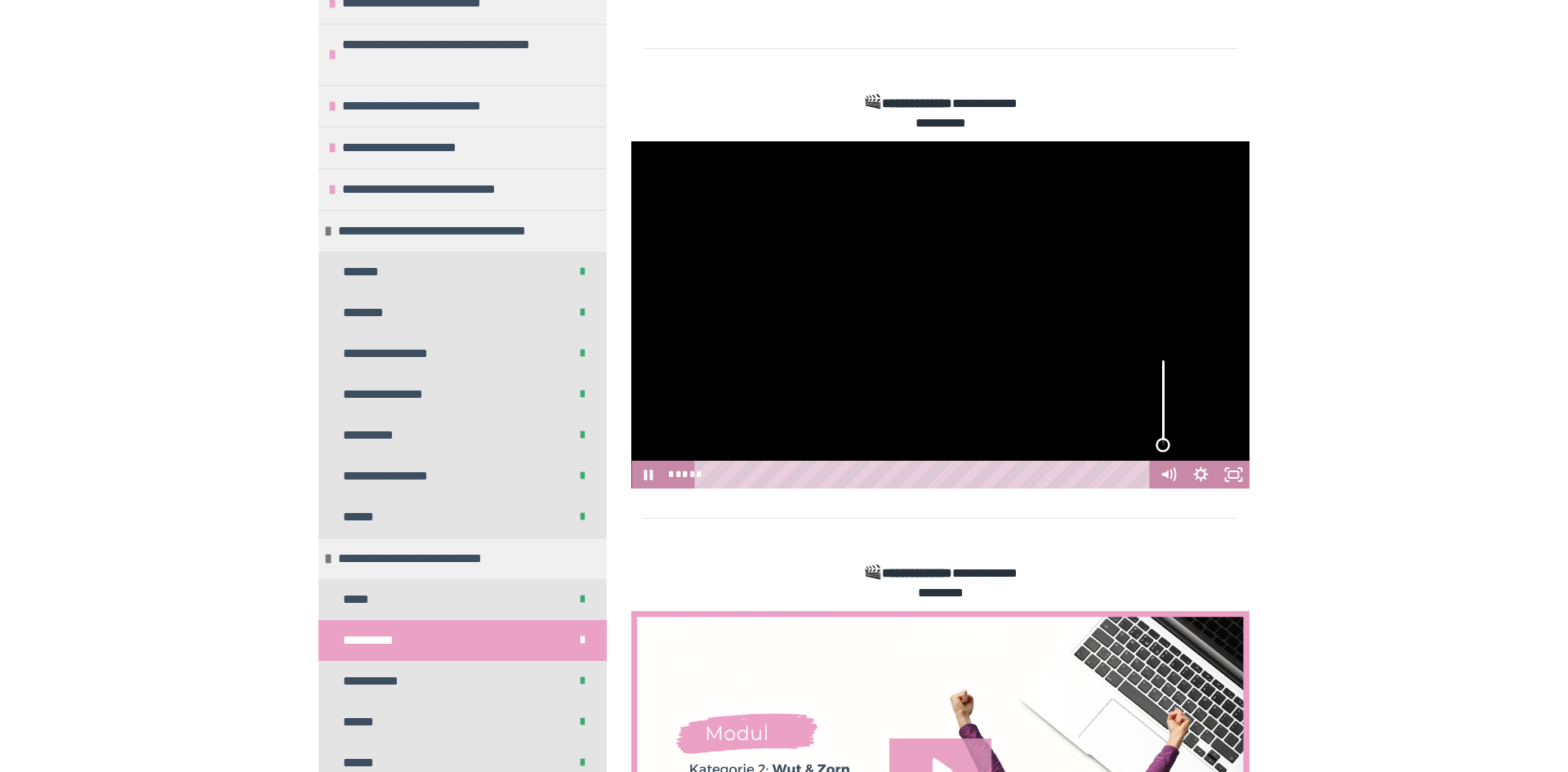 scroll, scrollTop: 484, scrollLeft: 0, axis: vertical 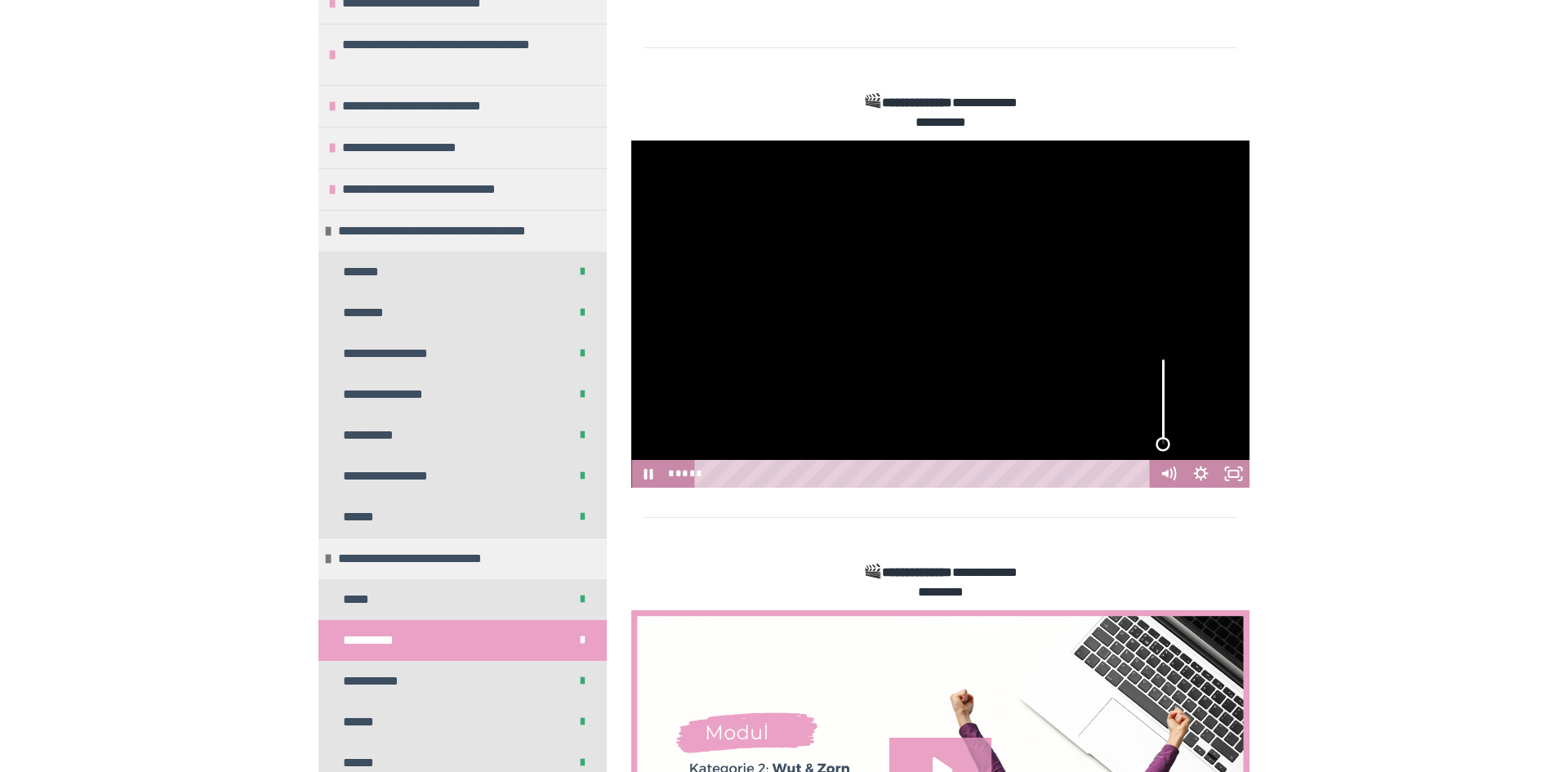 click on "*****" at bounding box center [925, 474] 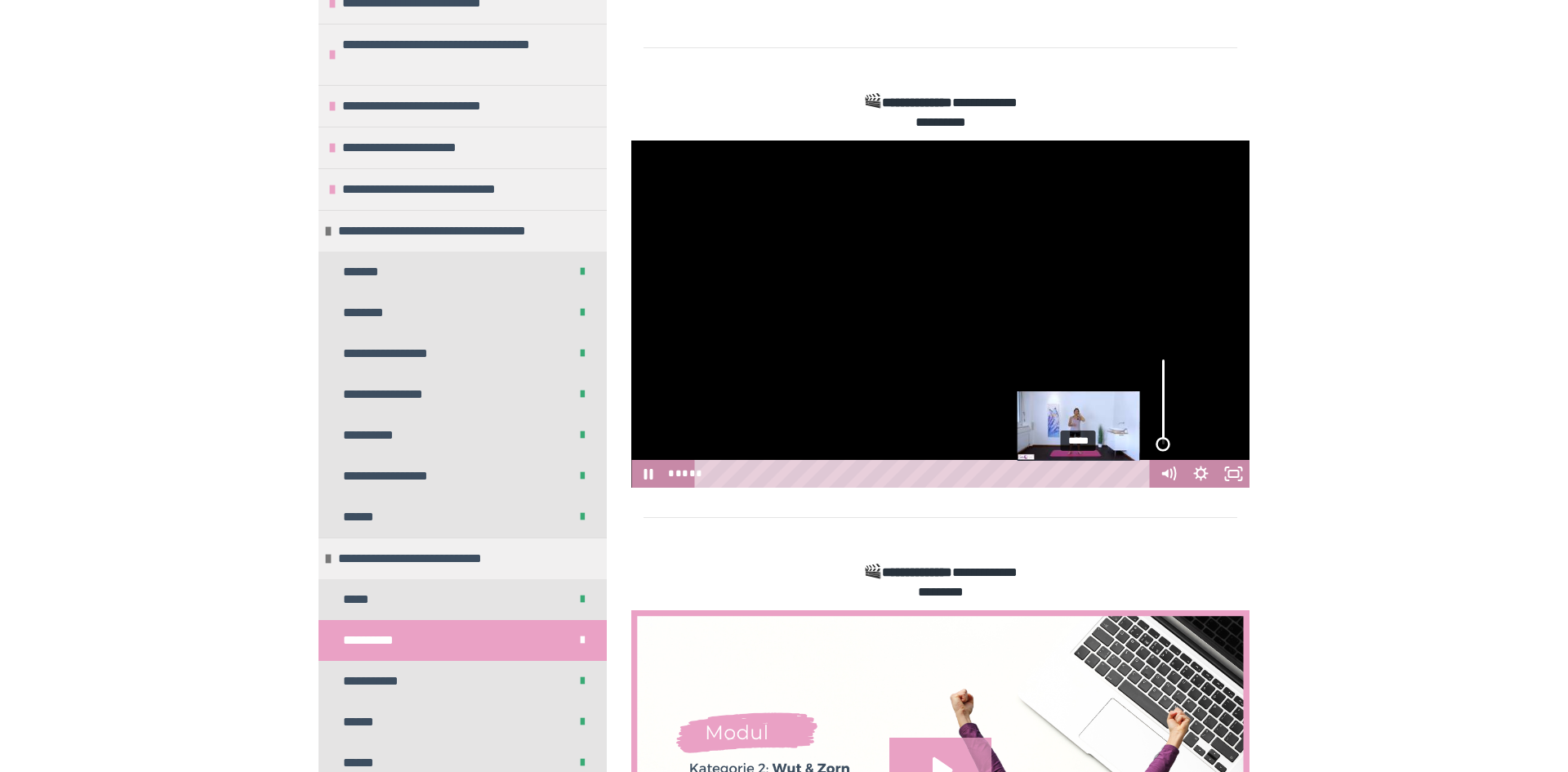 click on "*****" at bounding box center (925, 474) 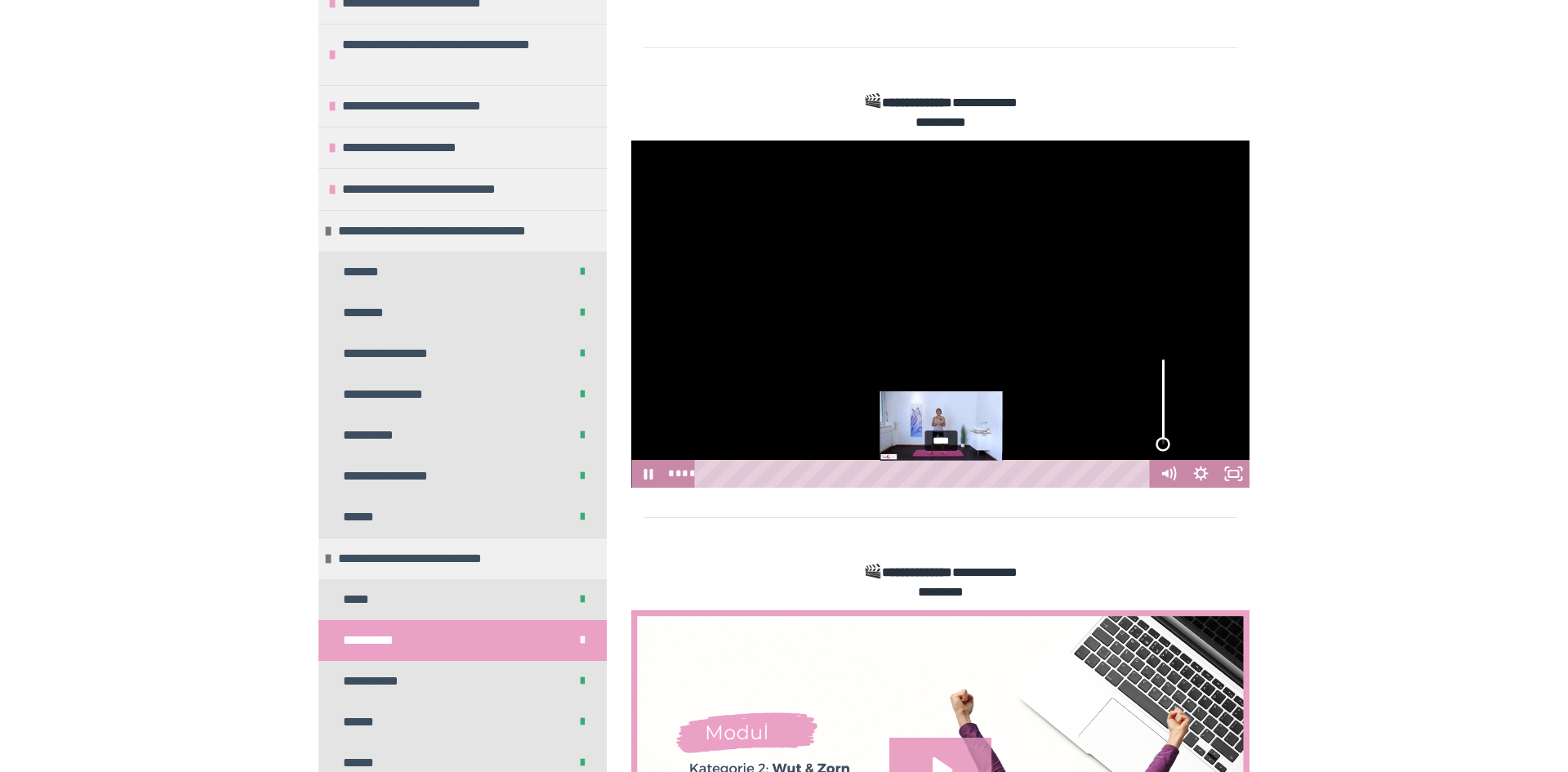 click on "****" at bounding box center [925, 474] 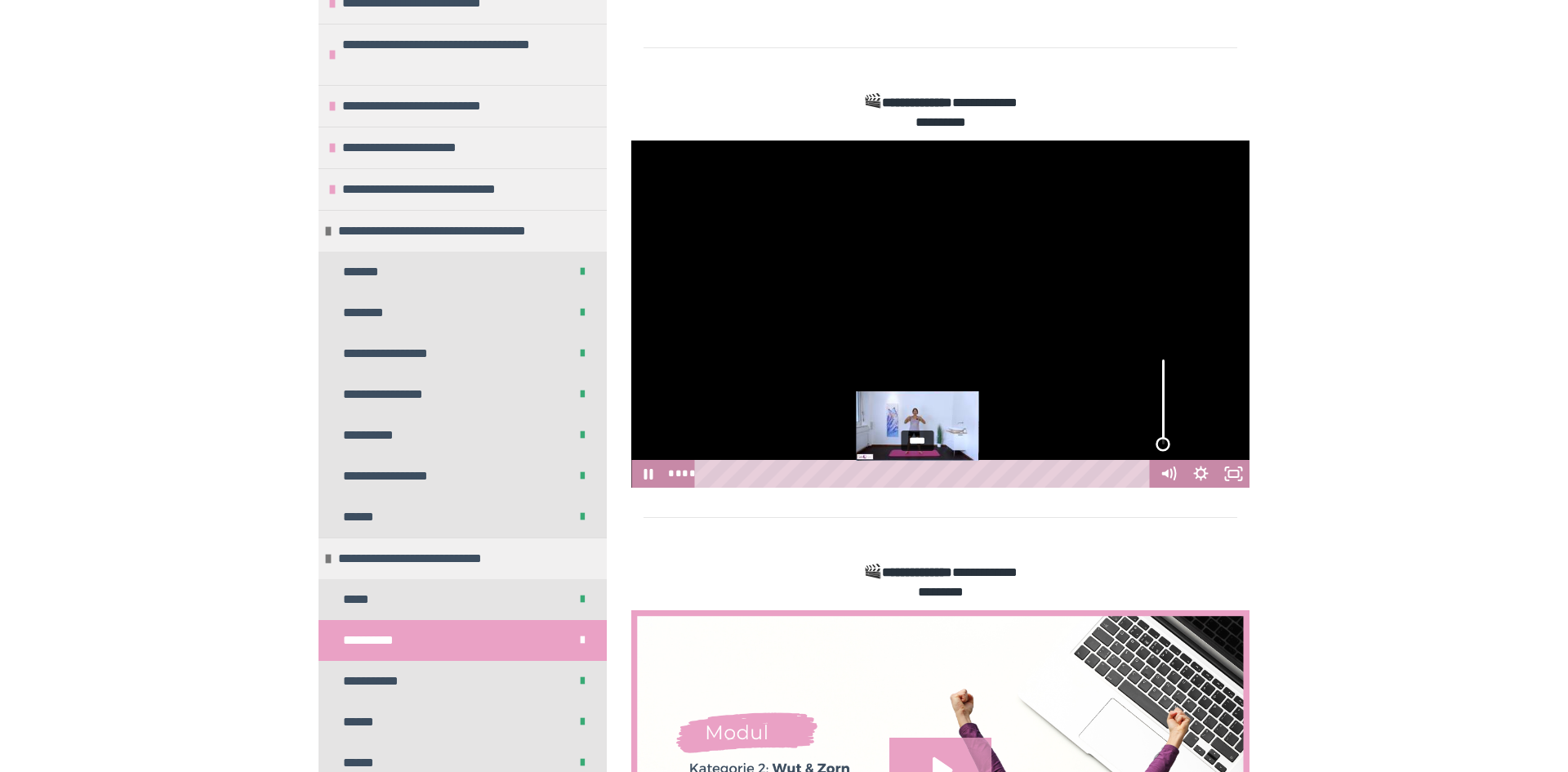 click on "****" at bounding box center [925, 474] 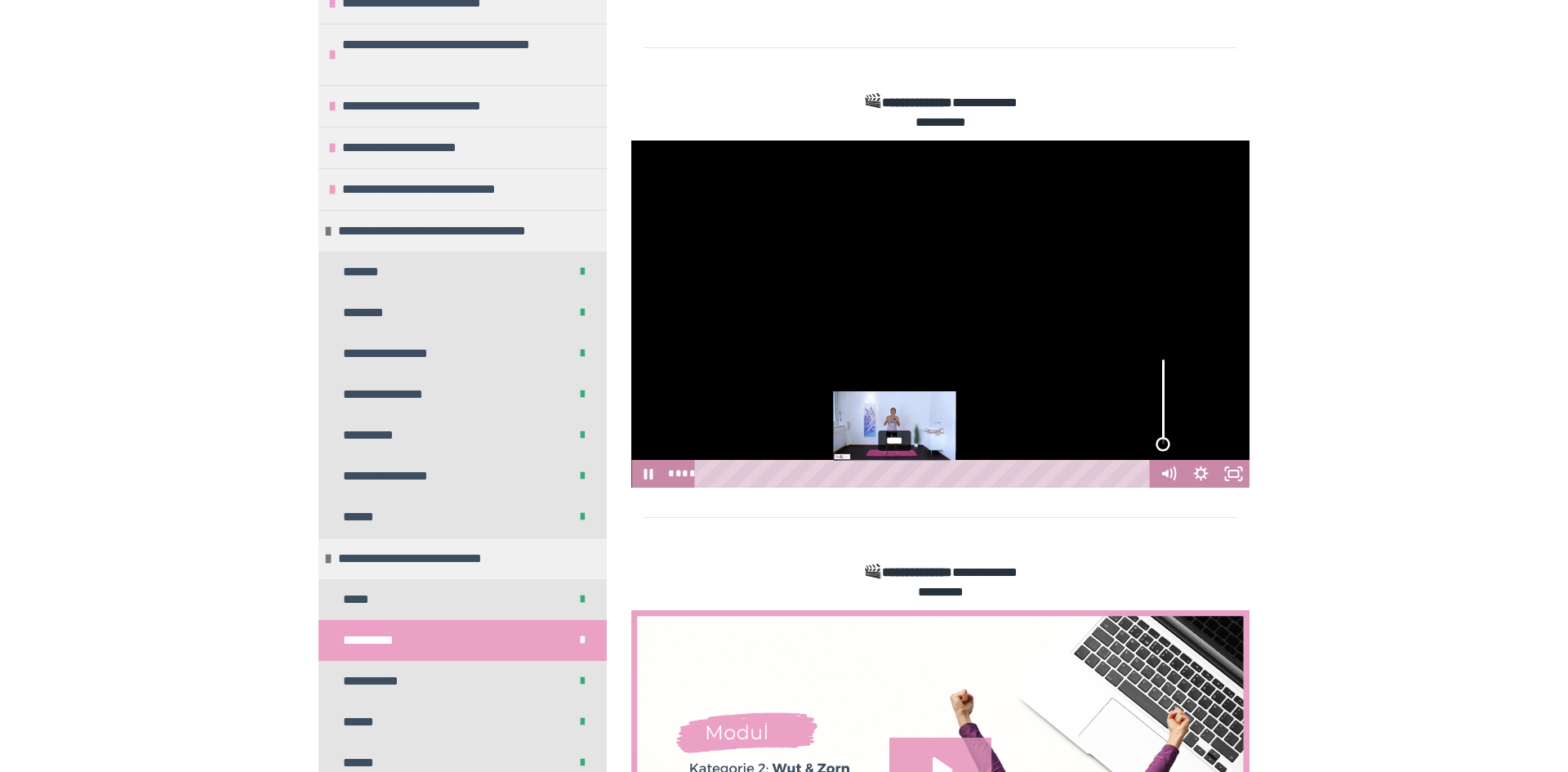 click at bounding box center [940, 315] 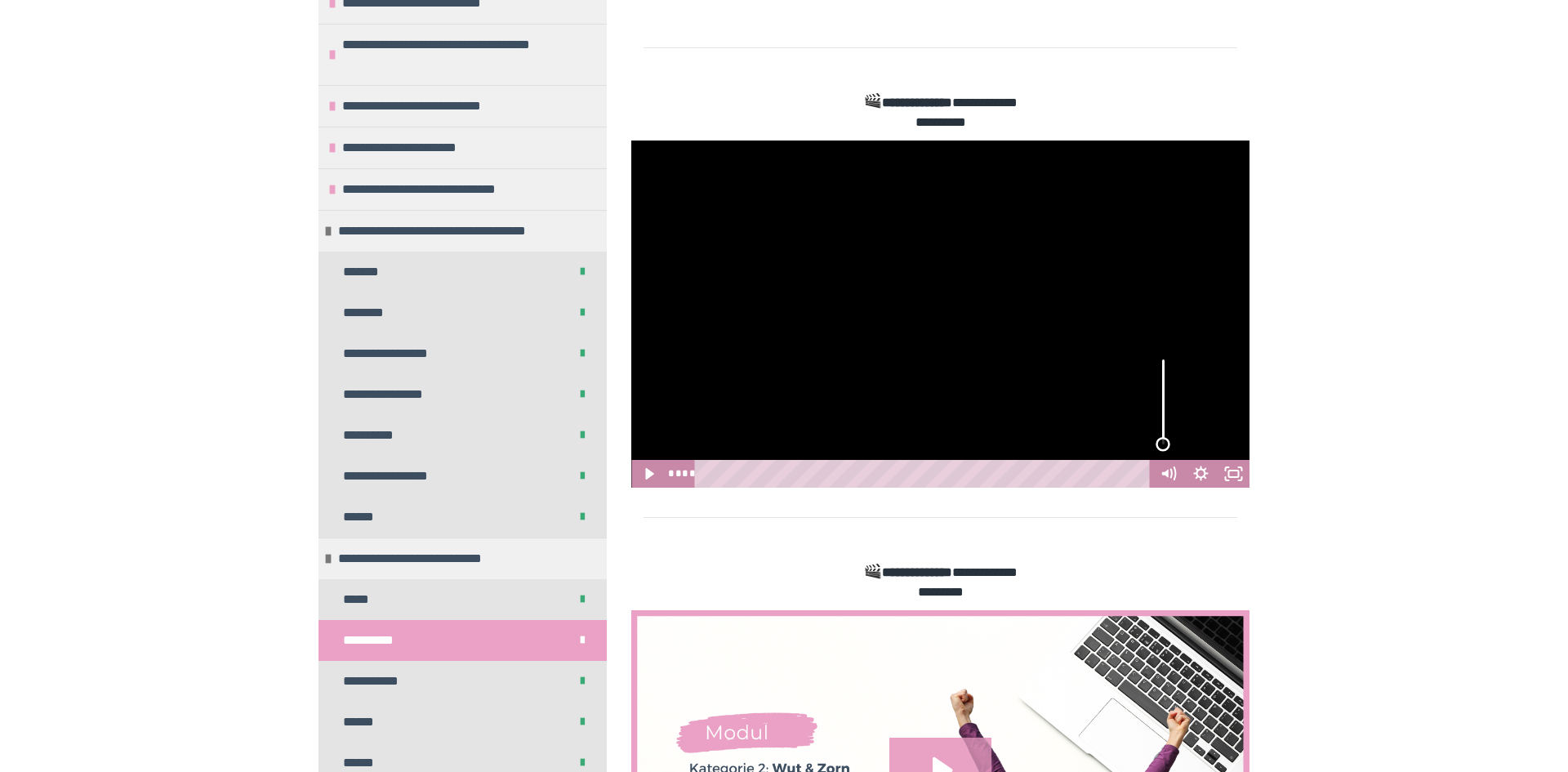 click at bounding box center (940, 315) 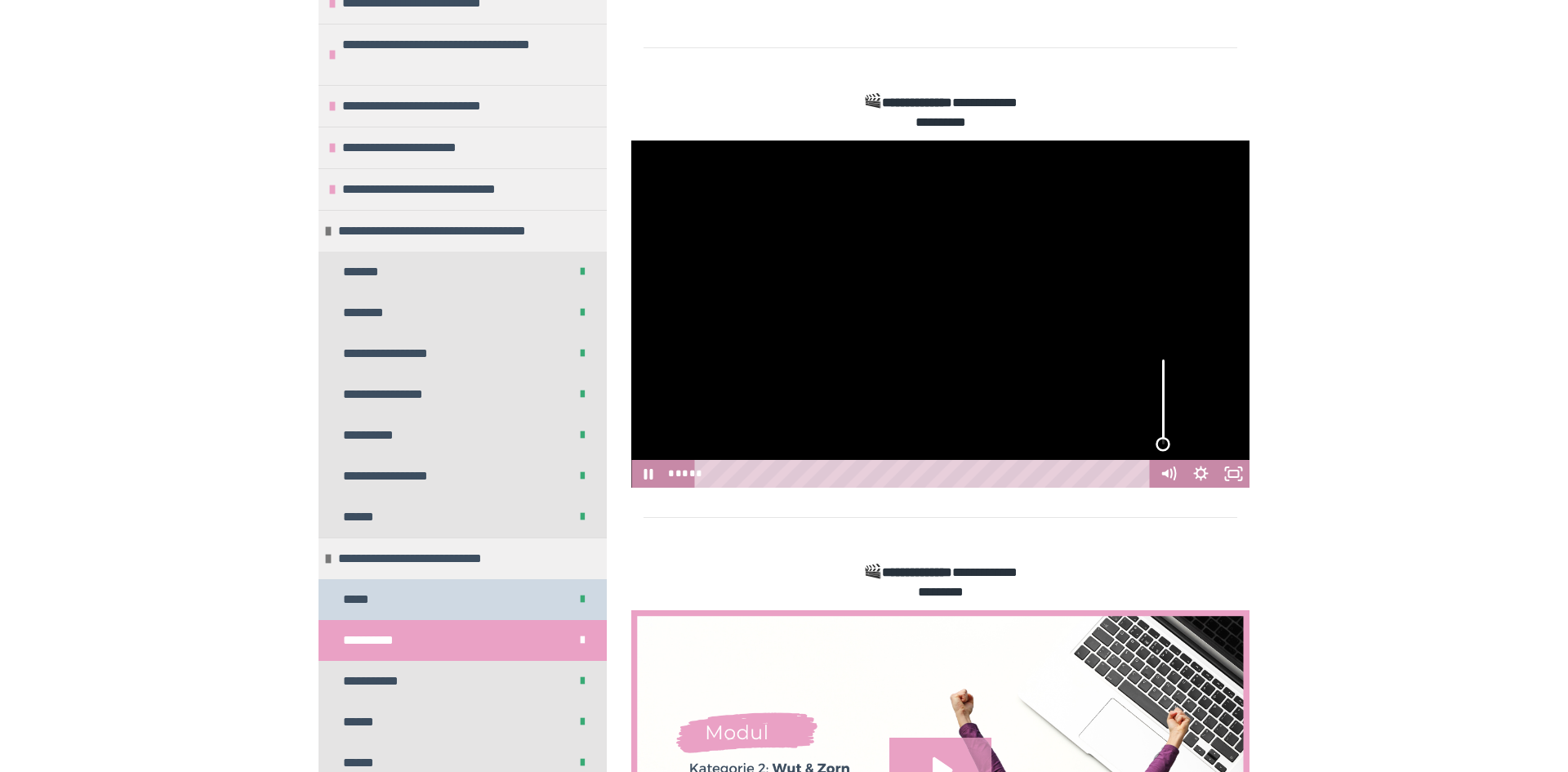 click on "*****" at bounding box center [462, 600] 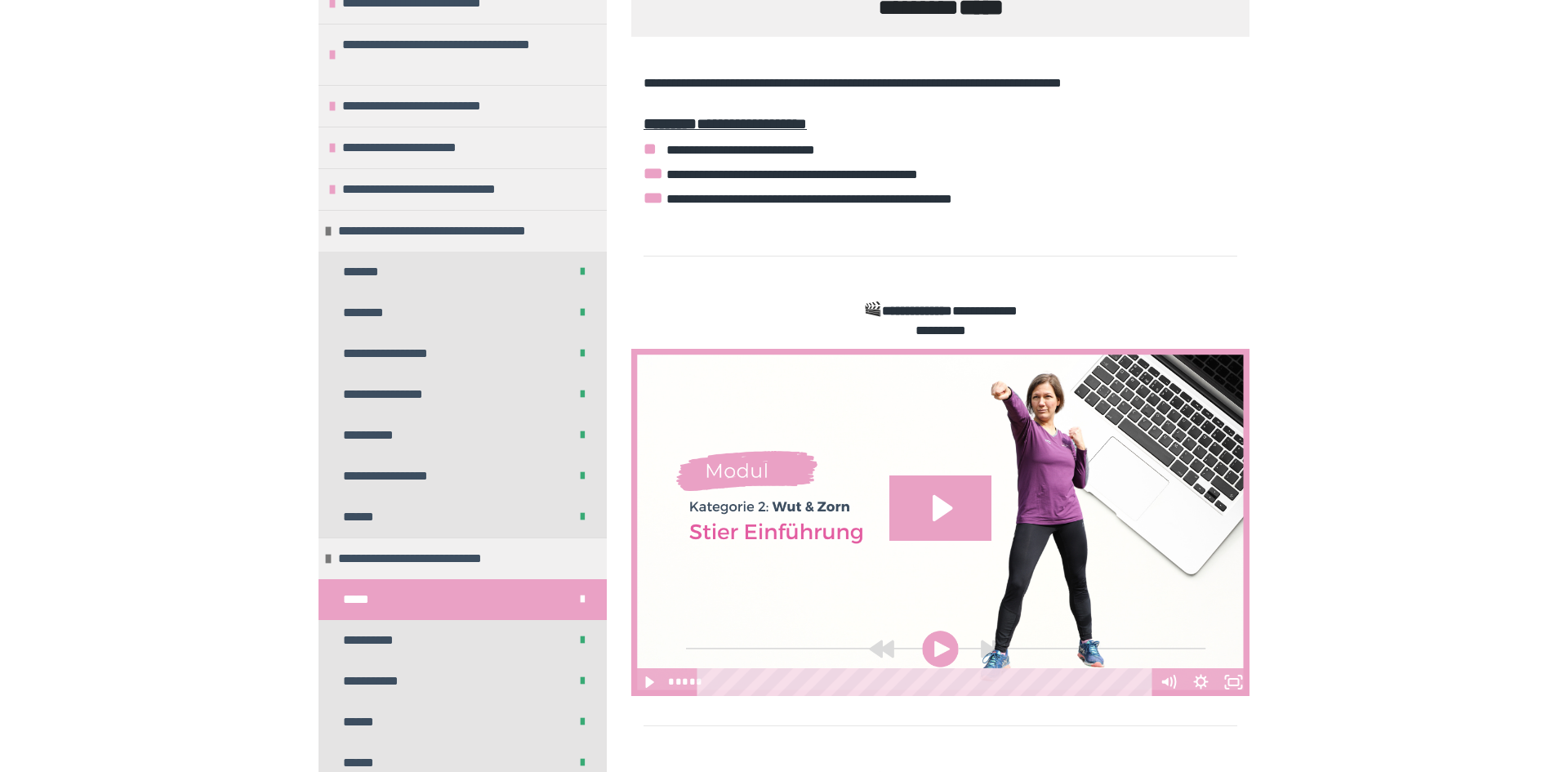 scroll, scrollTop: 373, scrollLeft: 0, axis: vertical 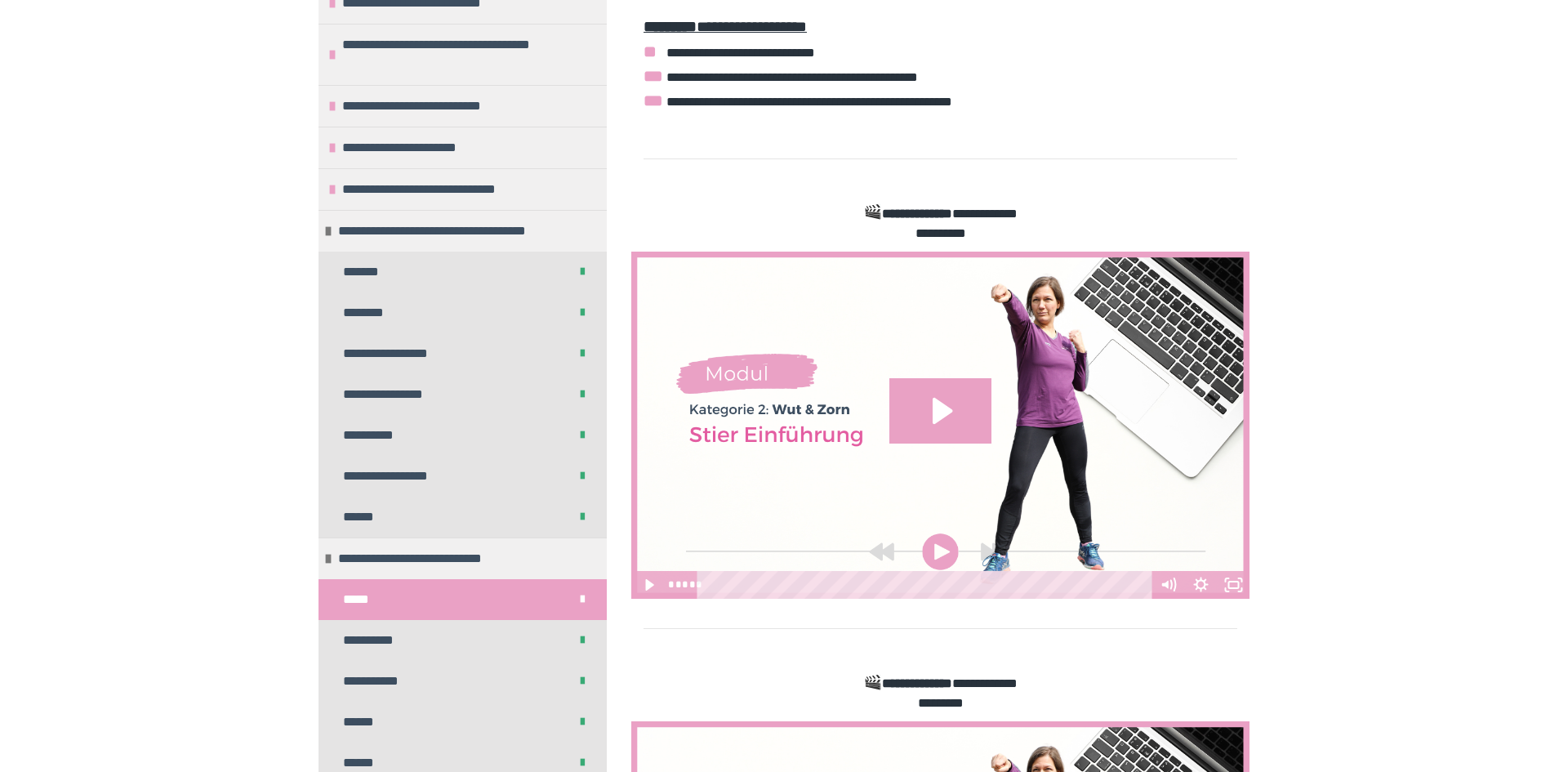 click 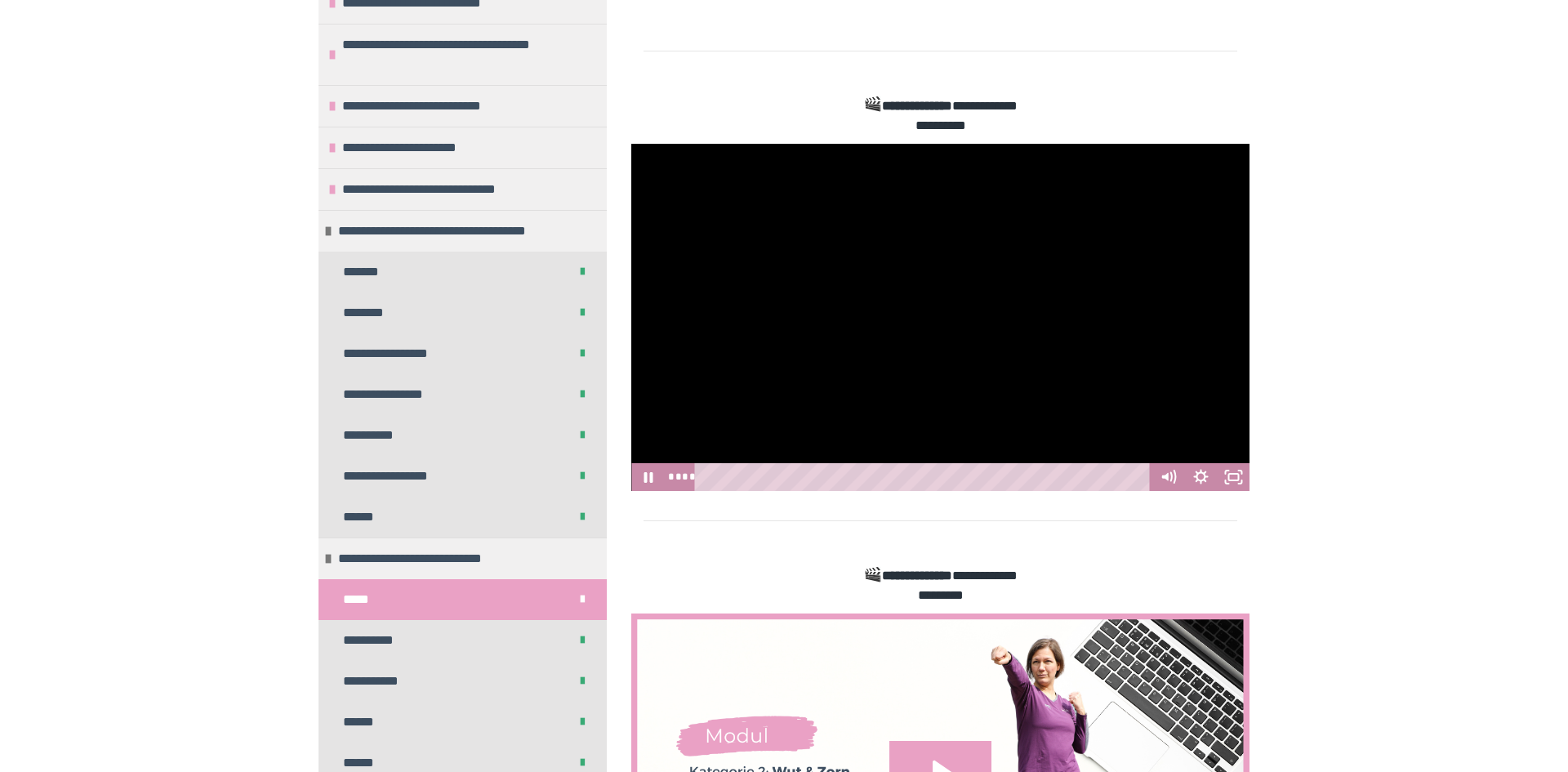 scroll, scrollTop: 481, scrollLeft: 0, axis: vertical 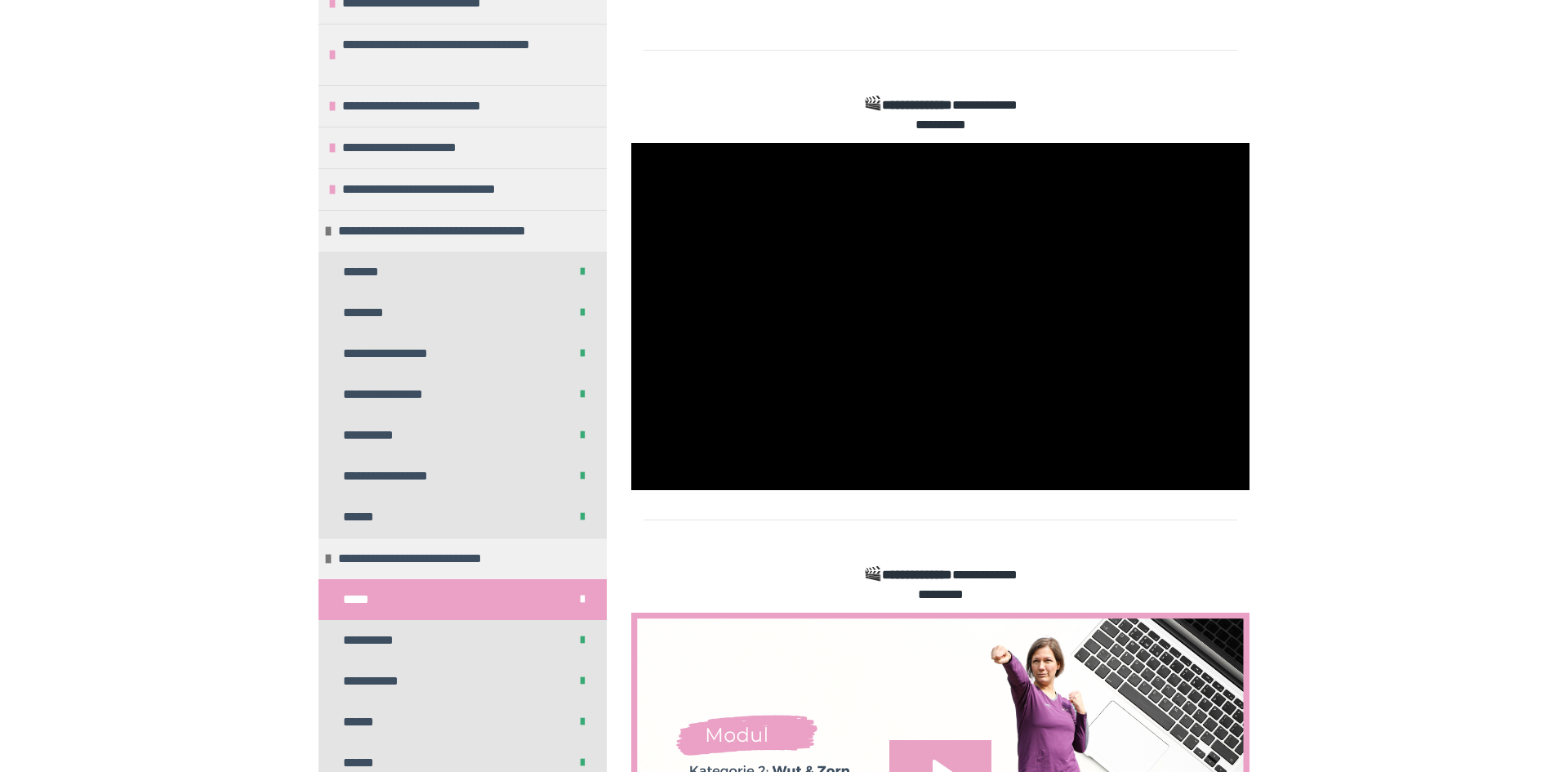 click at bounding box center (940, 317) 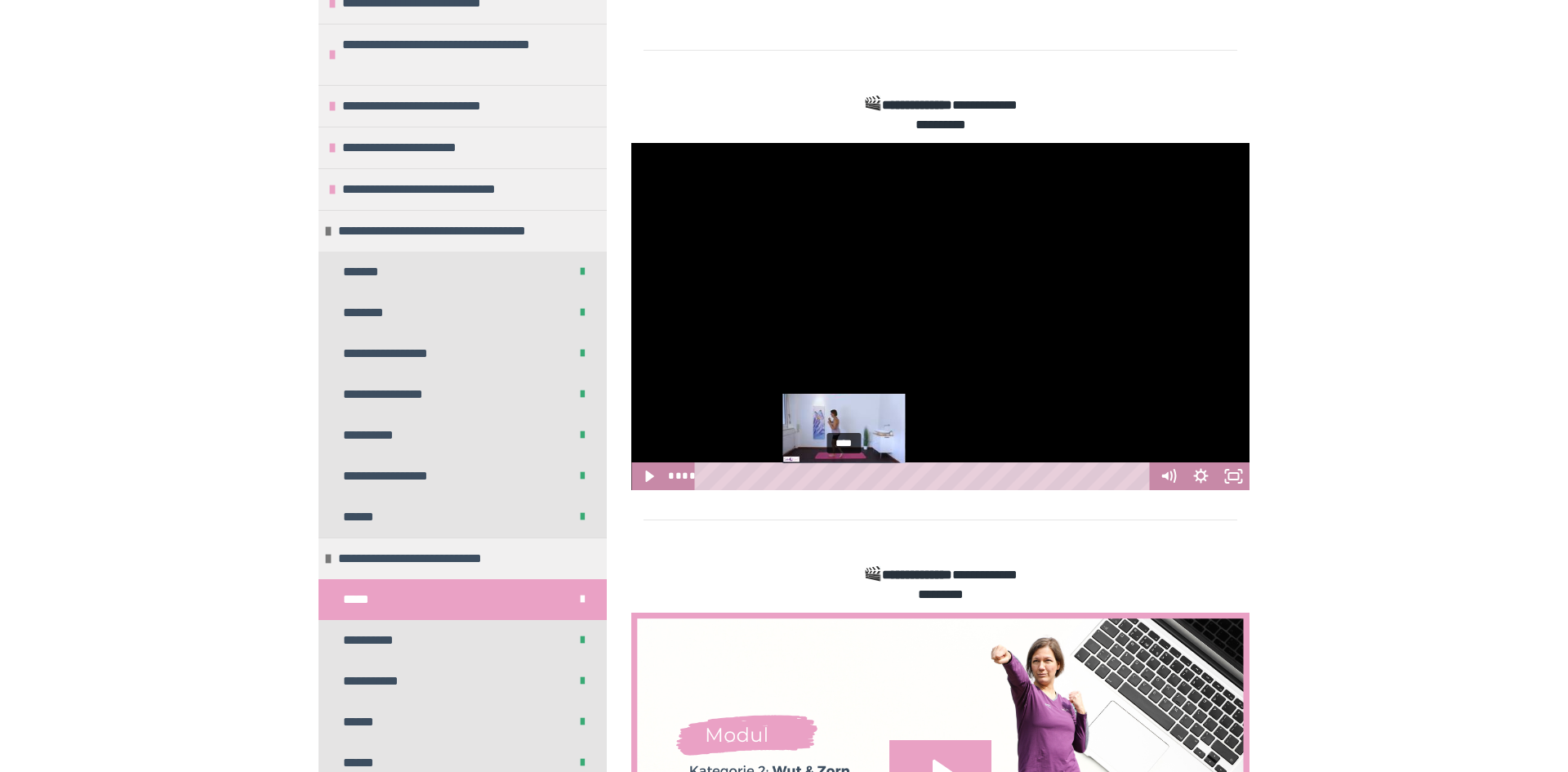 click on "****" at bounding box center [925, 476] 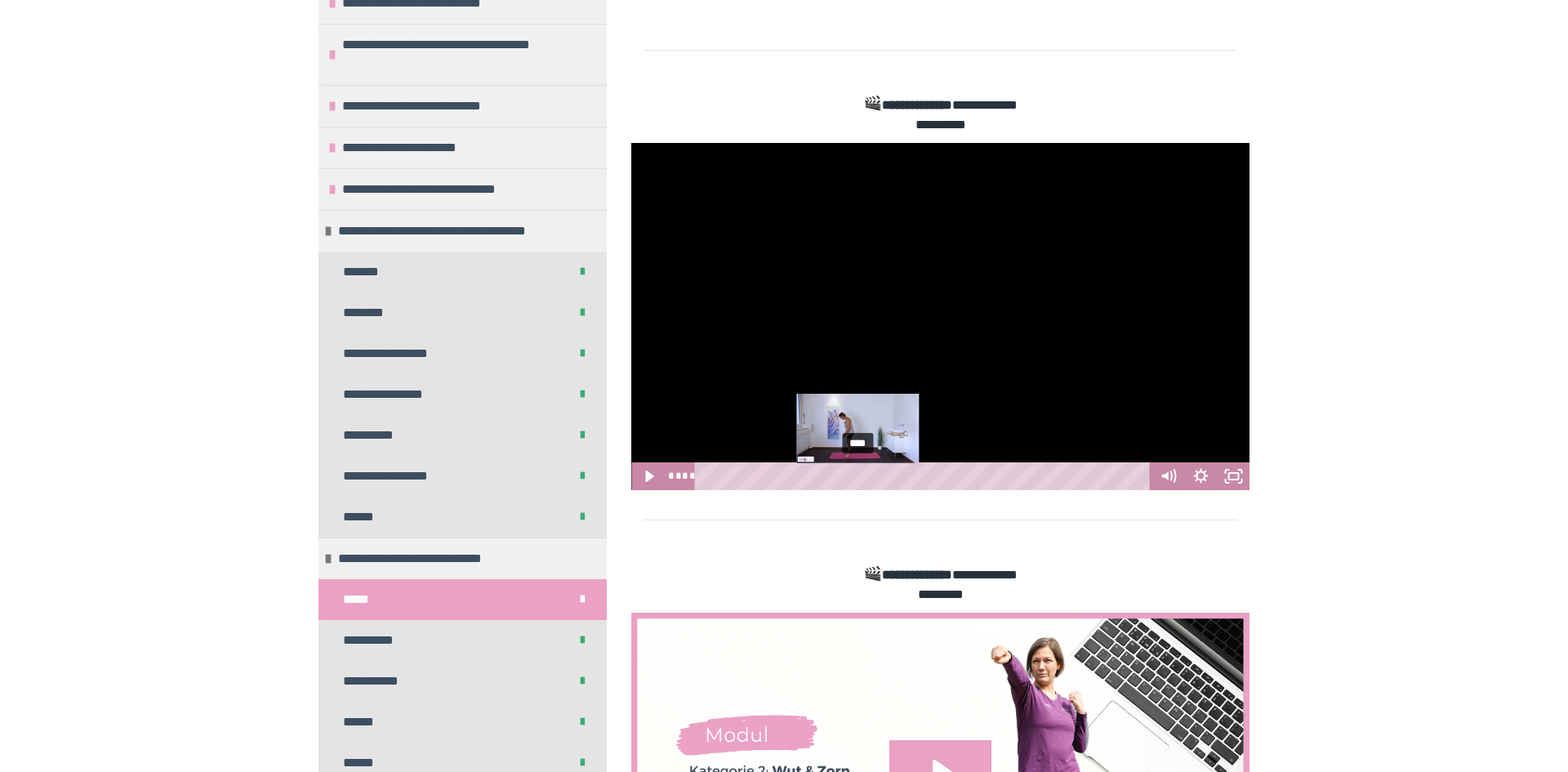 click at bounding box center (940, 317) 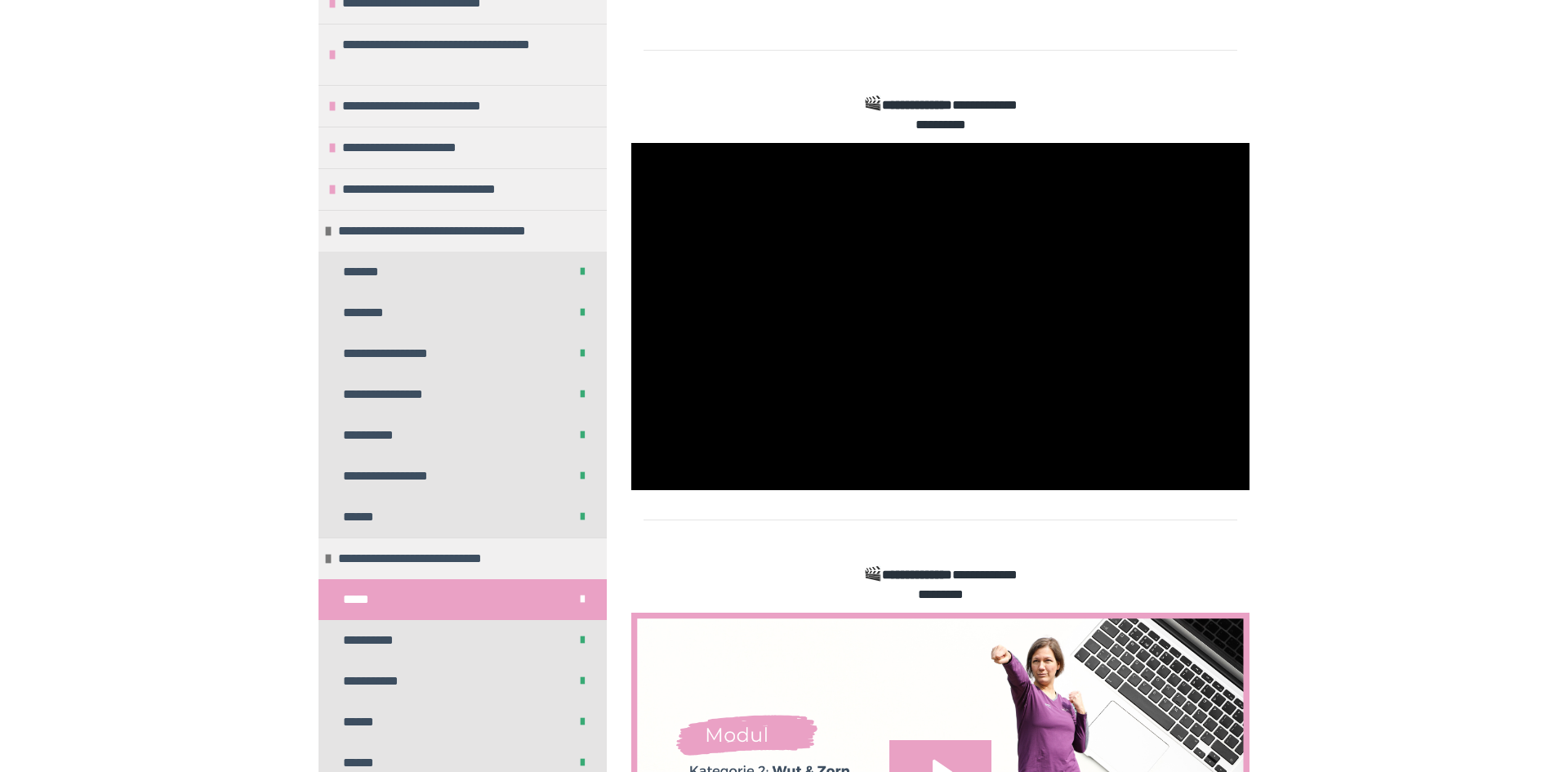 click at bounding box center (940, 317) 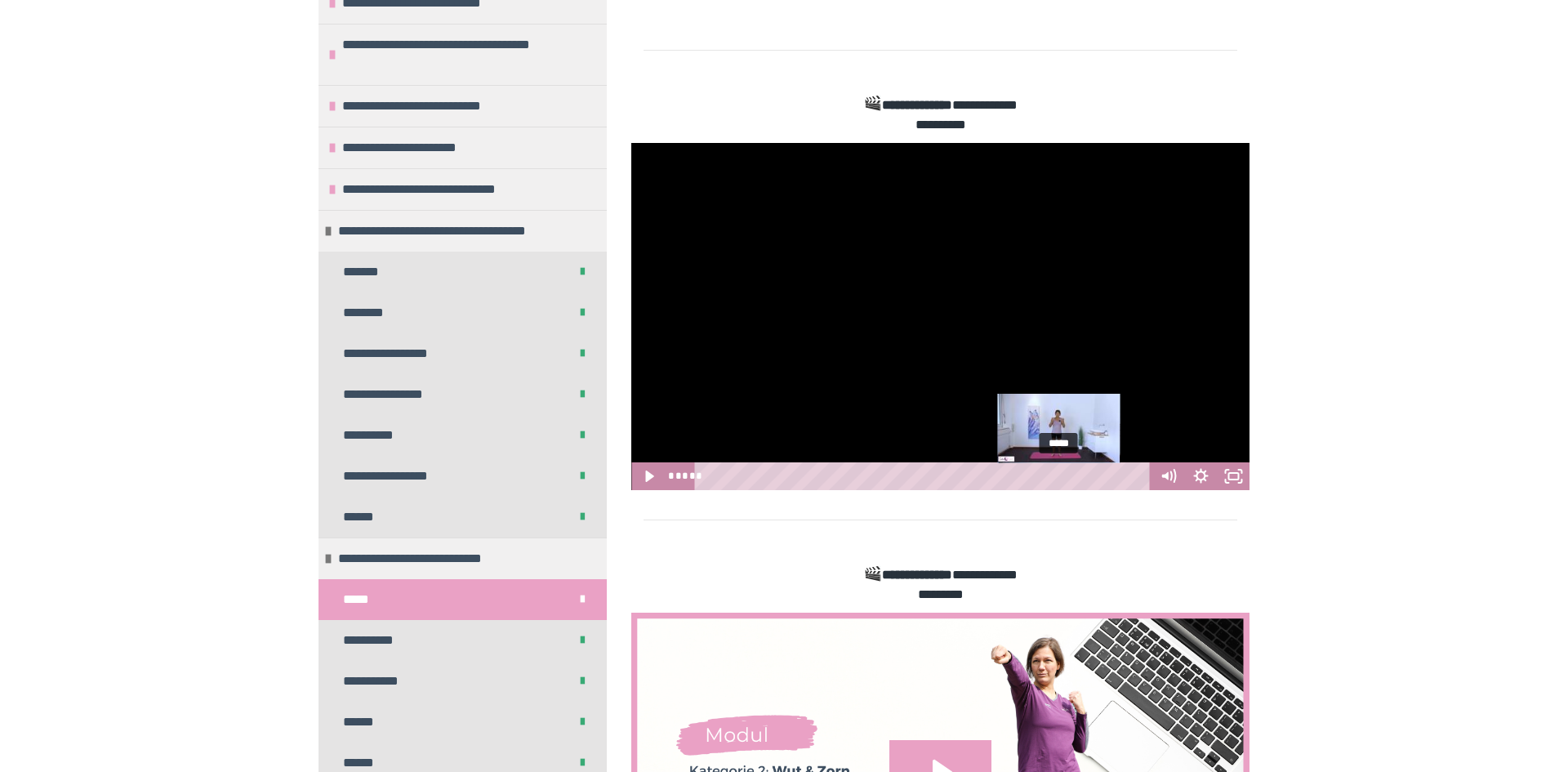 click at bounding box center [940, 317] 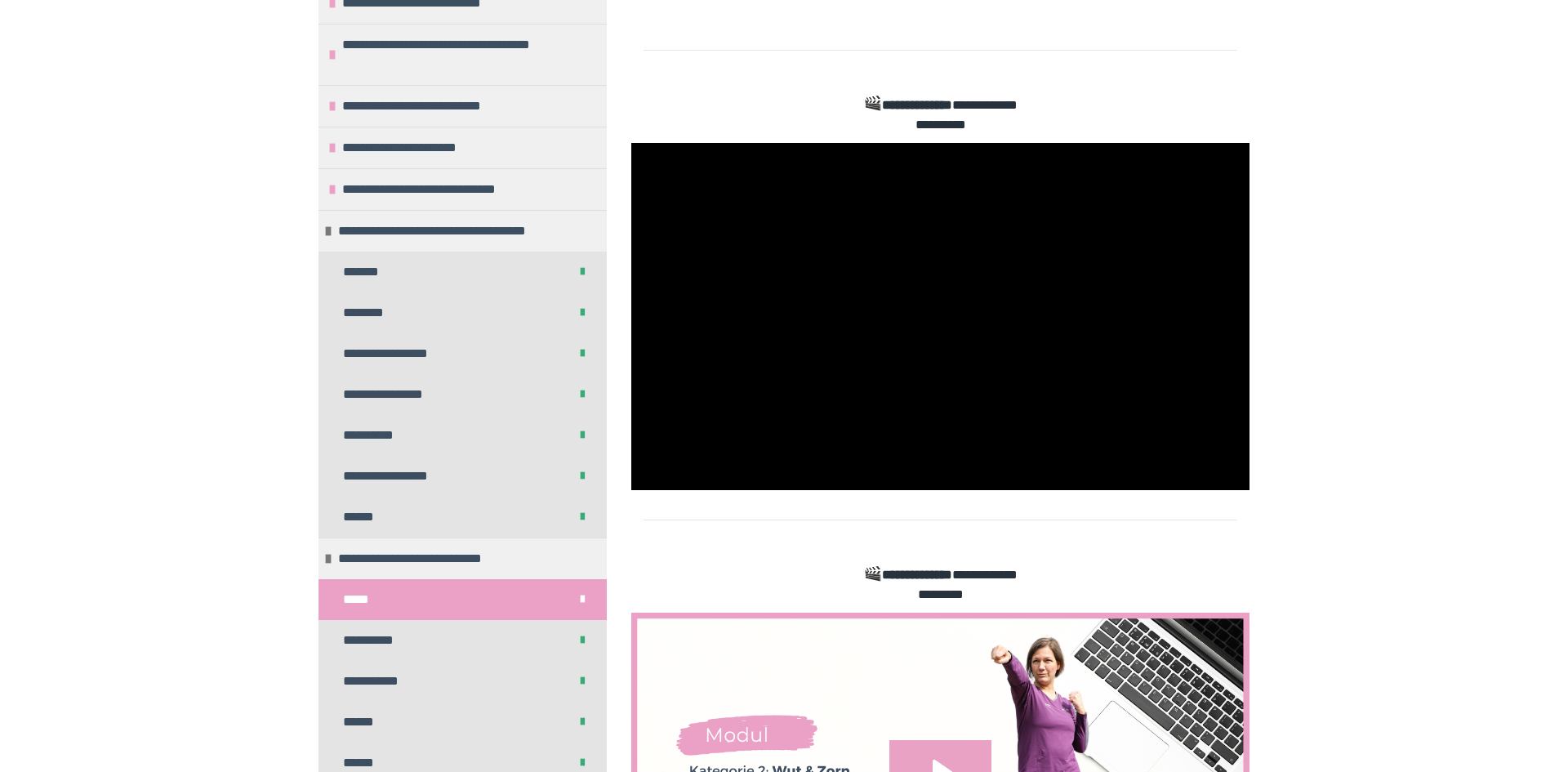click at bounding box center [940, 317] 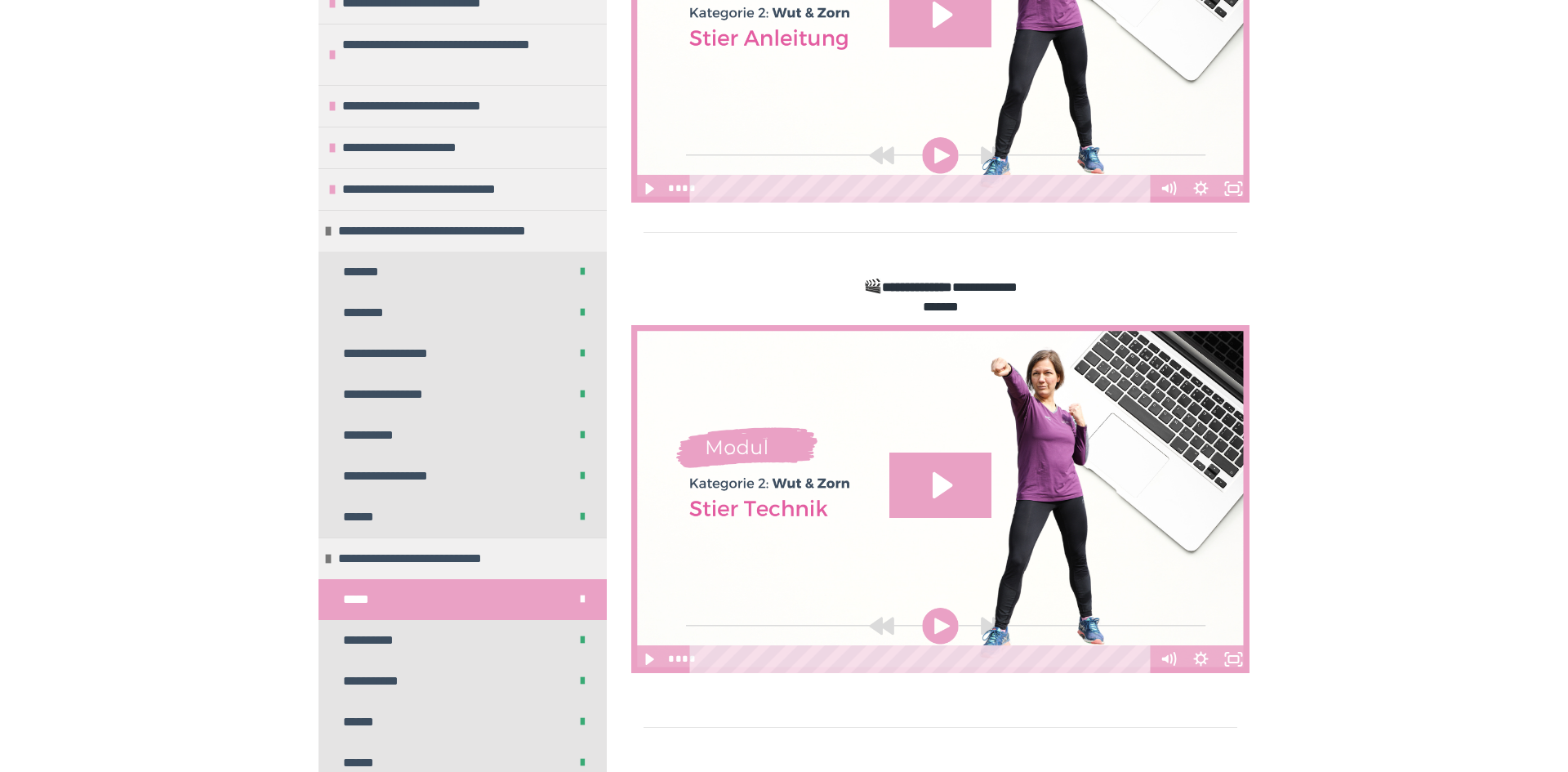 scroll, scrollTop: 1238, scrollLeft: 0, axis: vertical 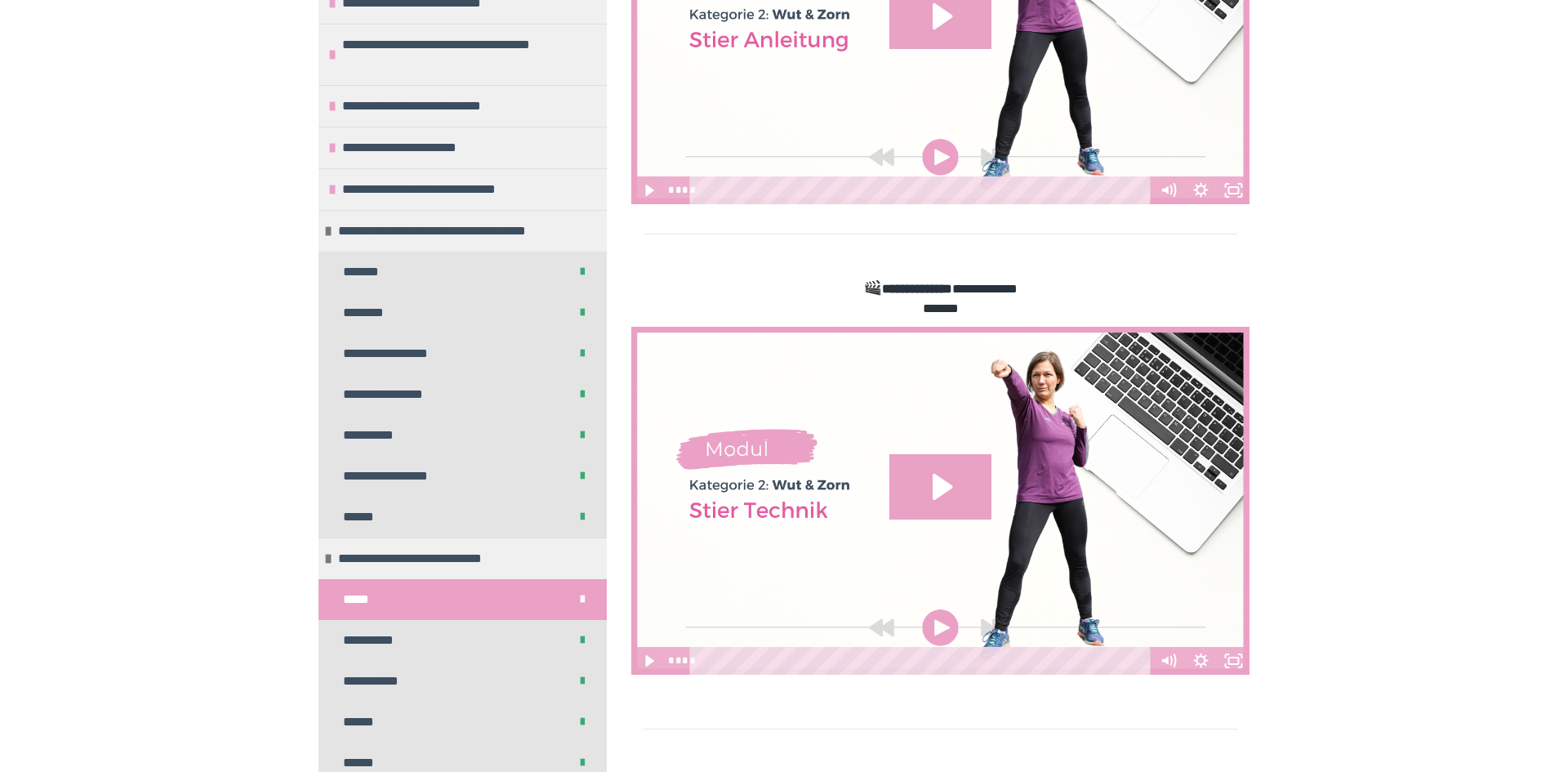 click 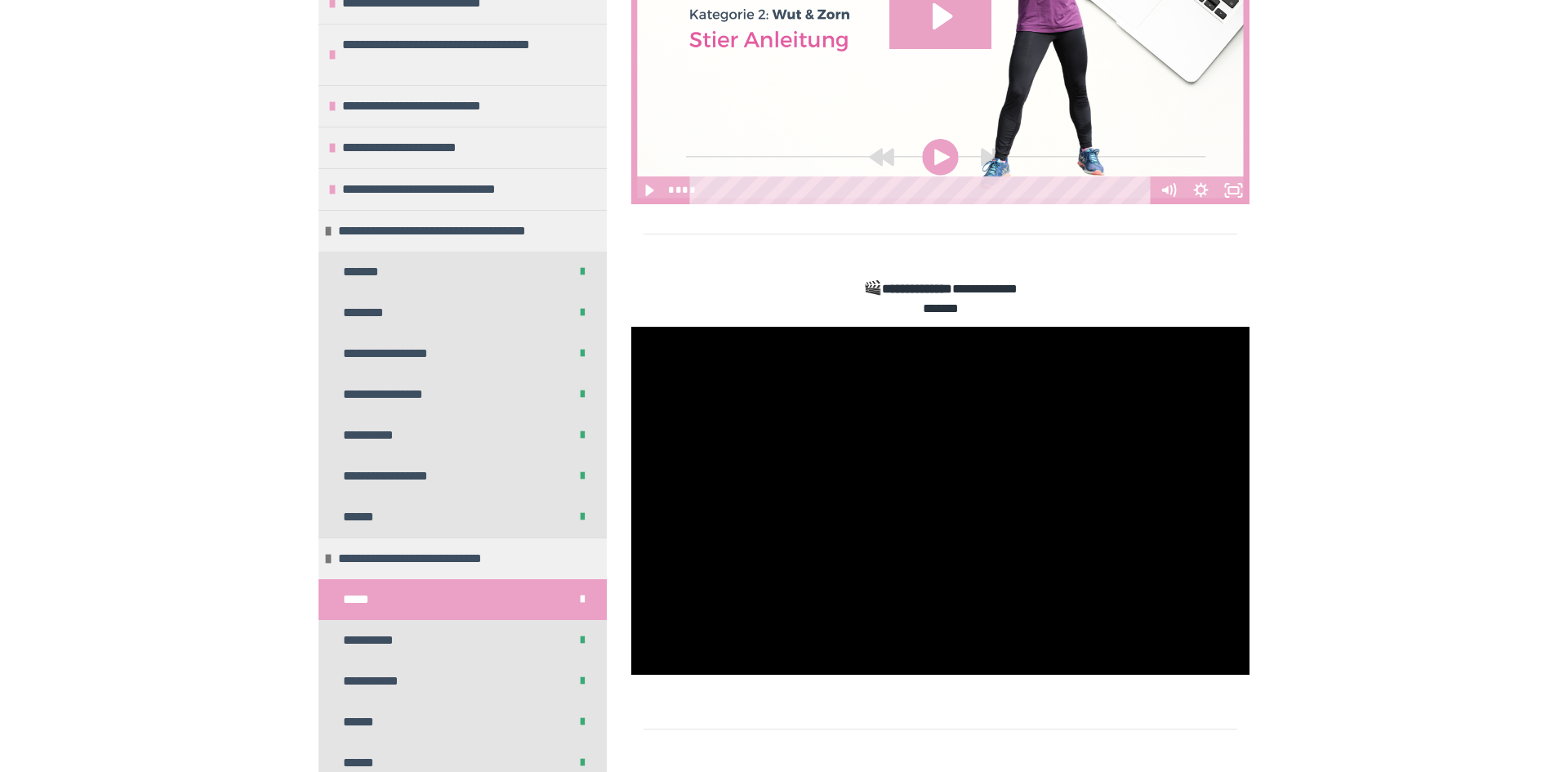 click at bounding box center [940, 501] 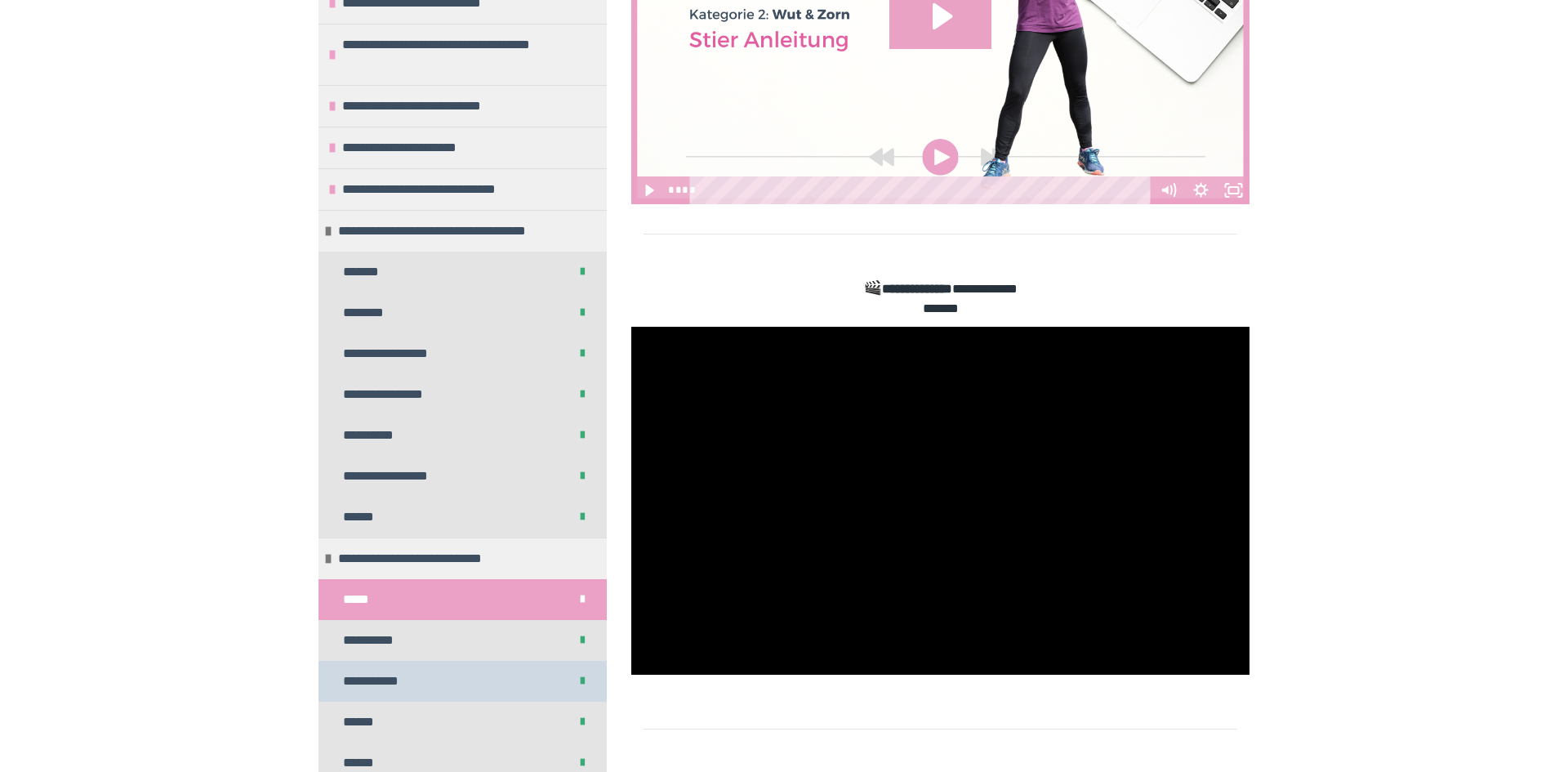 click on "**********" at bounding box center (462, 681) 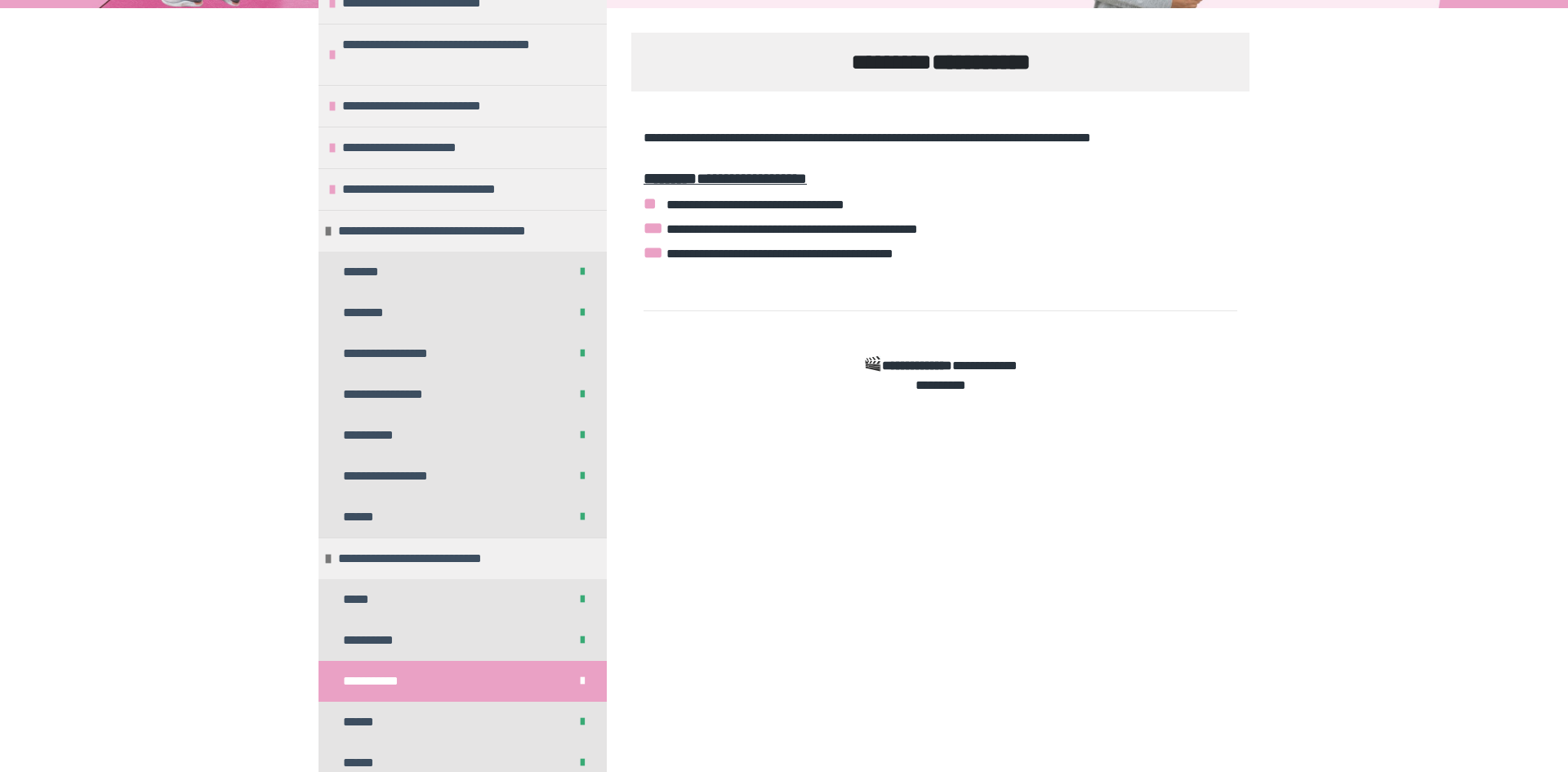 scroll, scrollTop: 465, scrollLeft: 0, axis: vertical 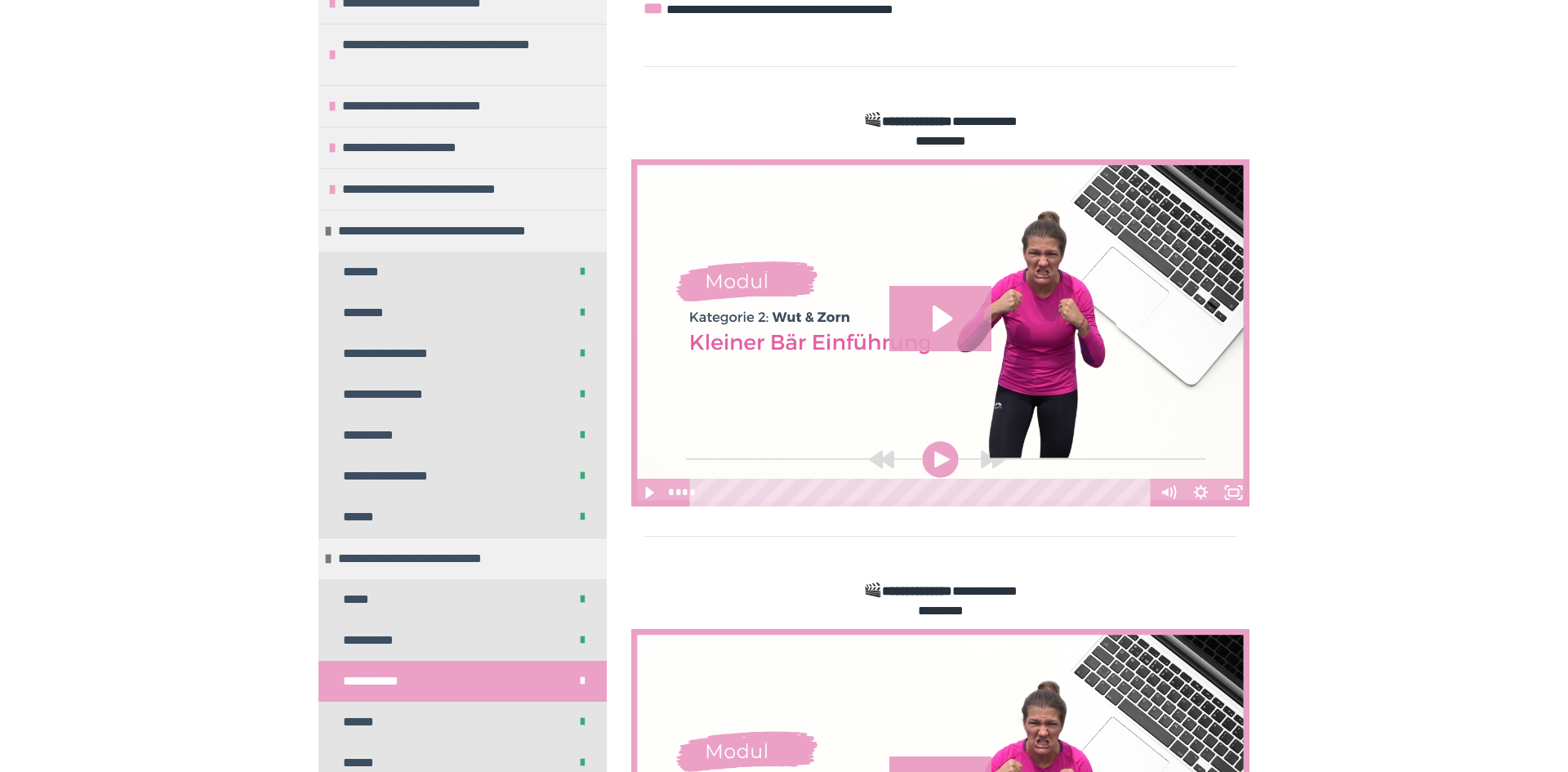 click 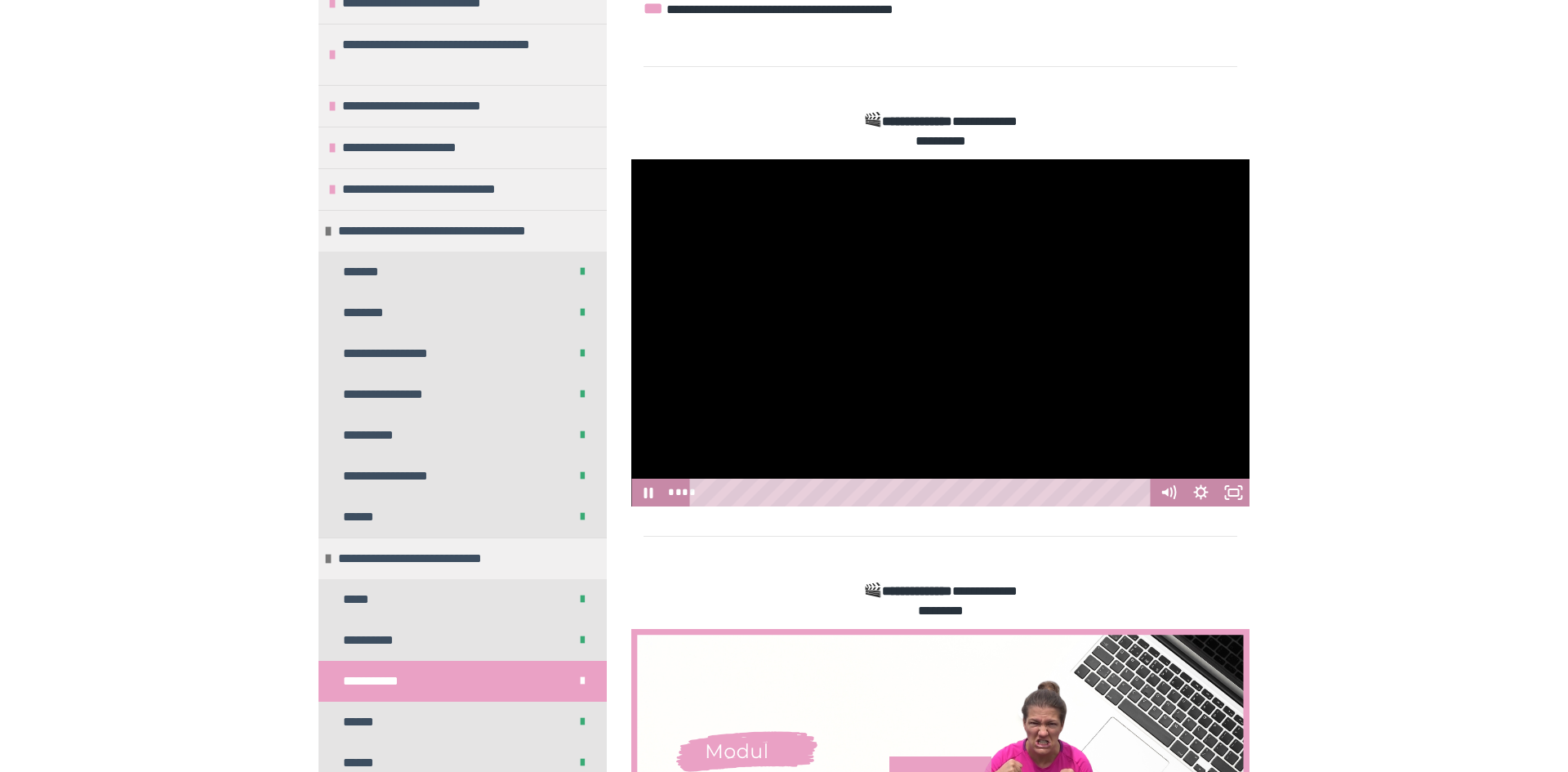 scroll, scrollTop: 475, scrollLeft: 0, axis: vertical 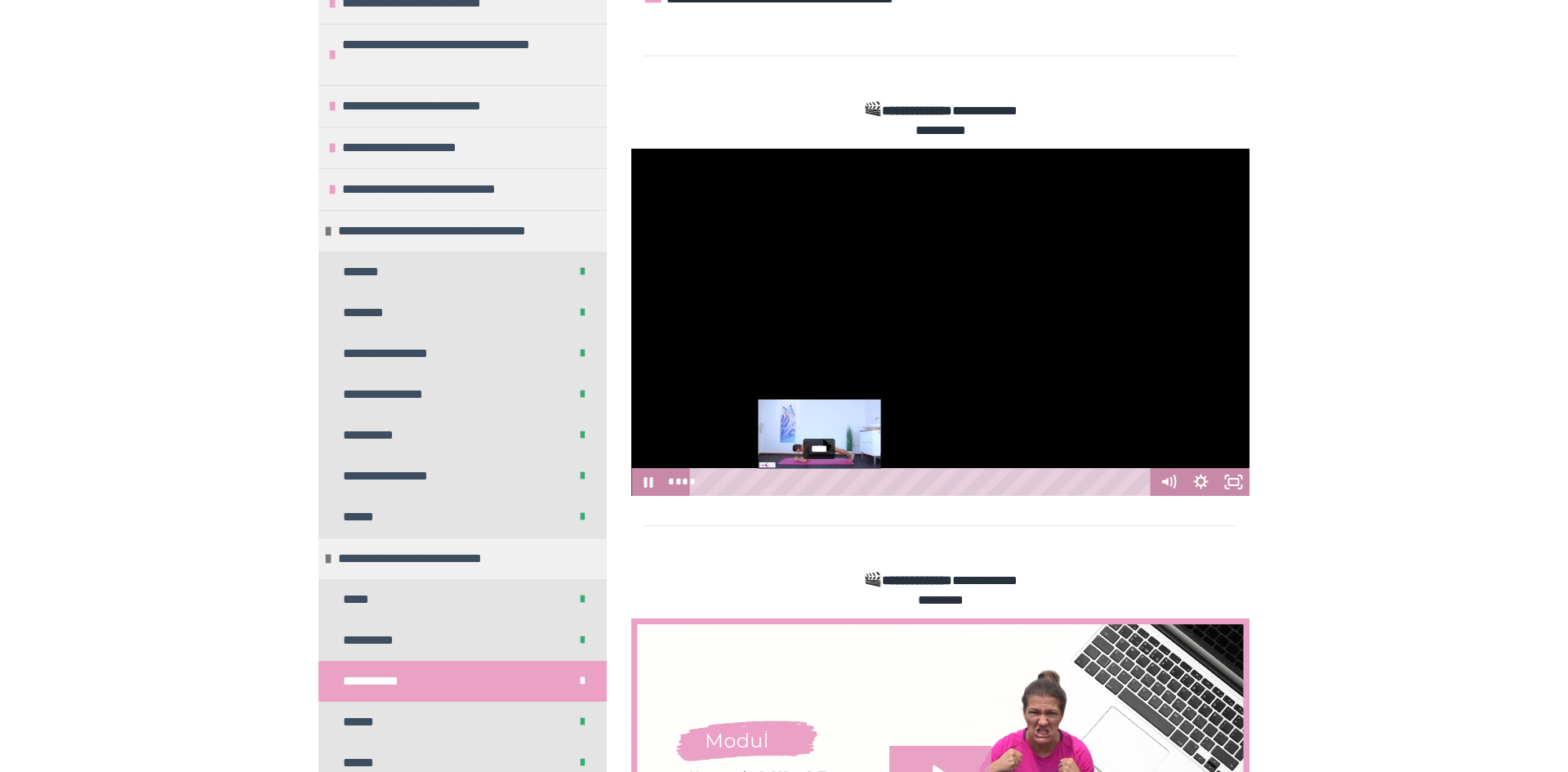 click on "****" at bounding box center (923, 482) 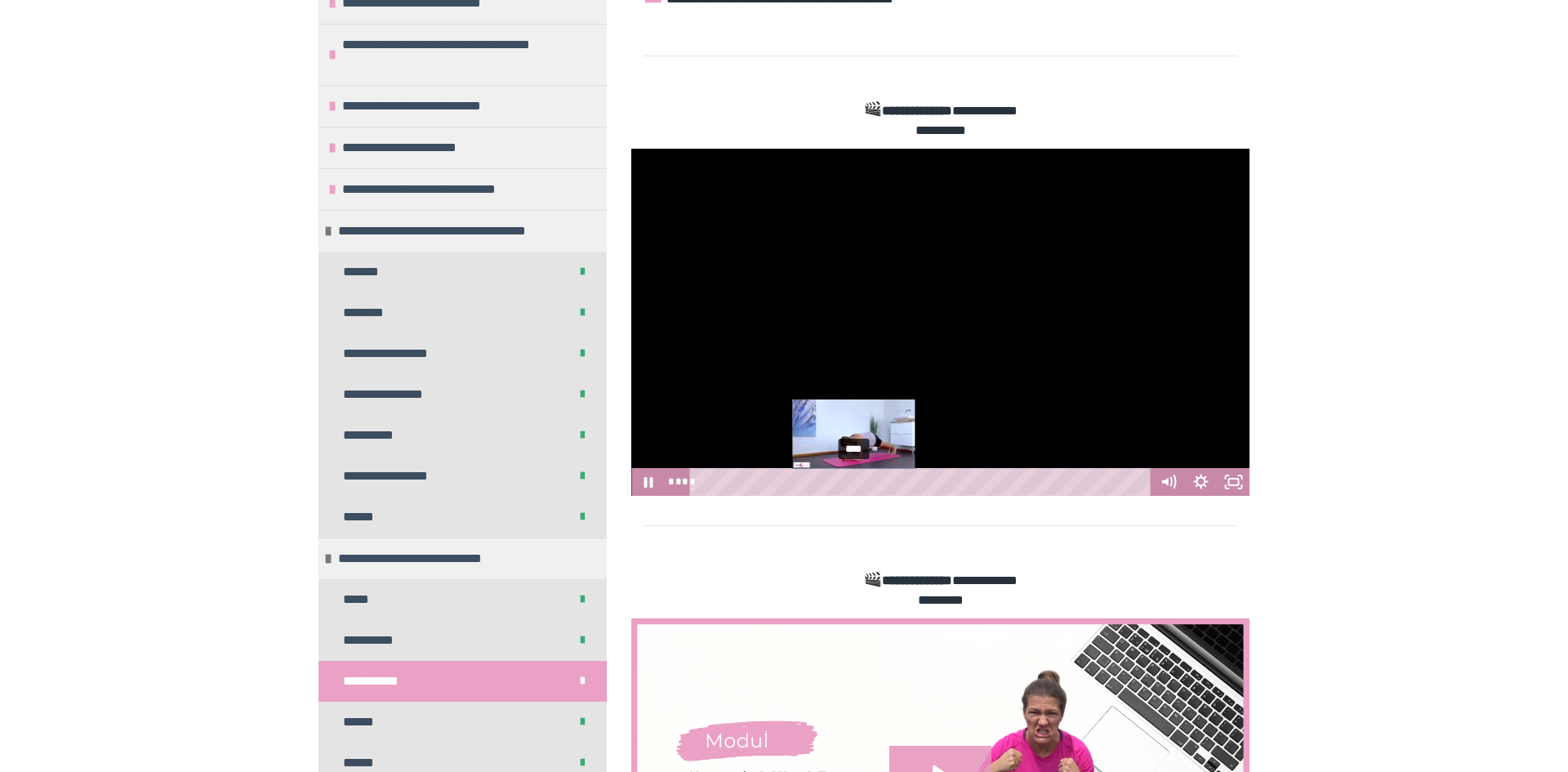 click on "****" at bounding box center (923, 482) 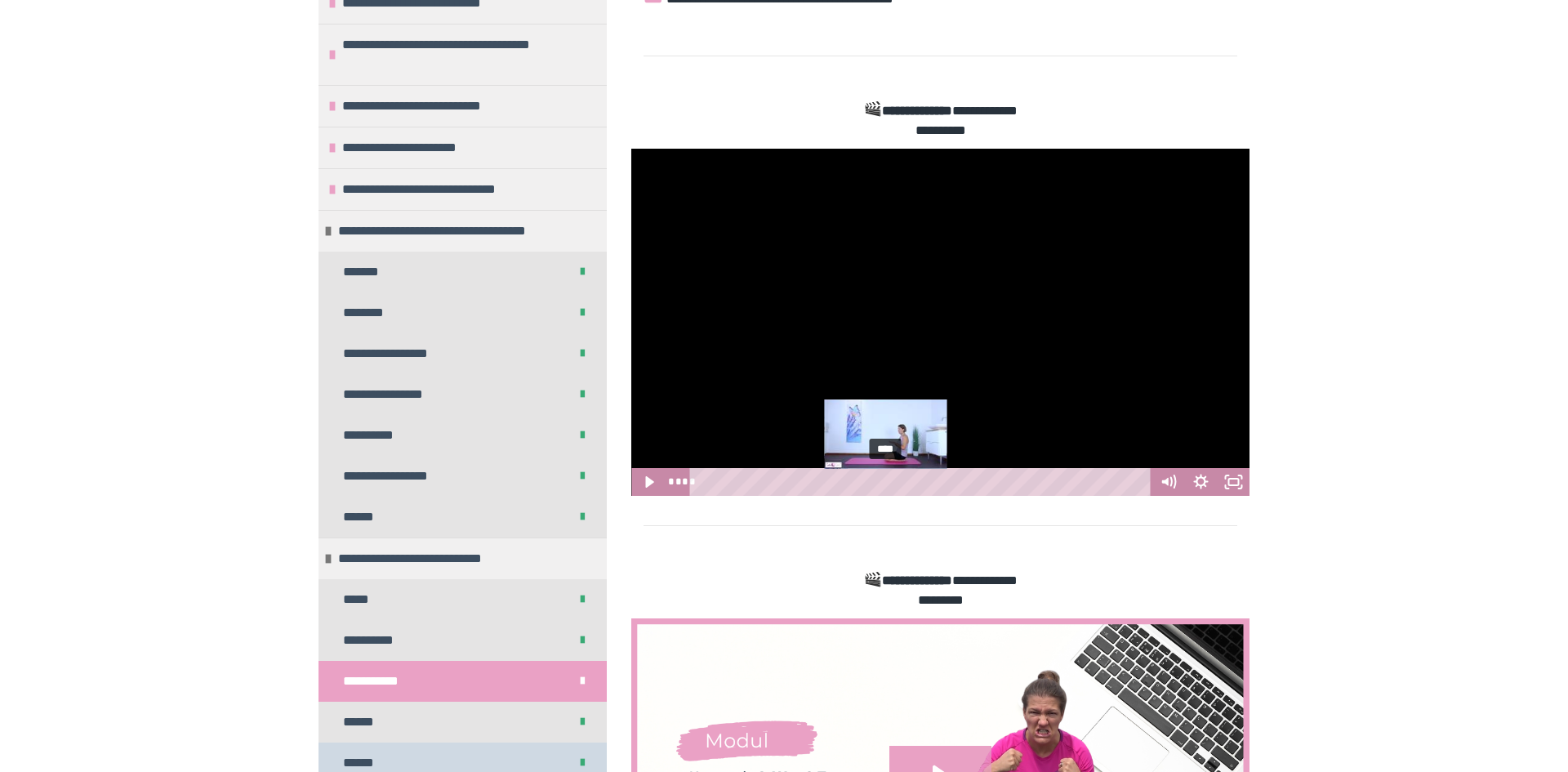 click on "******" at bounding box center (462, 763) 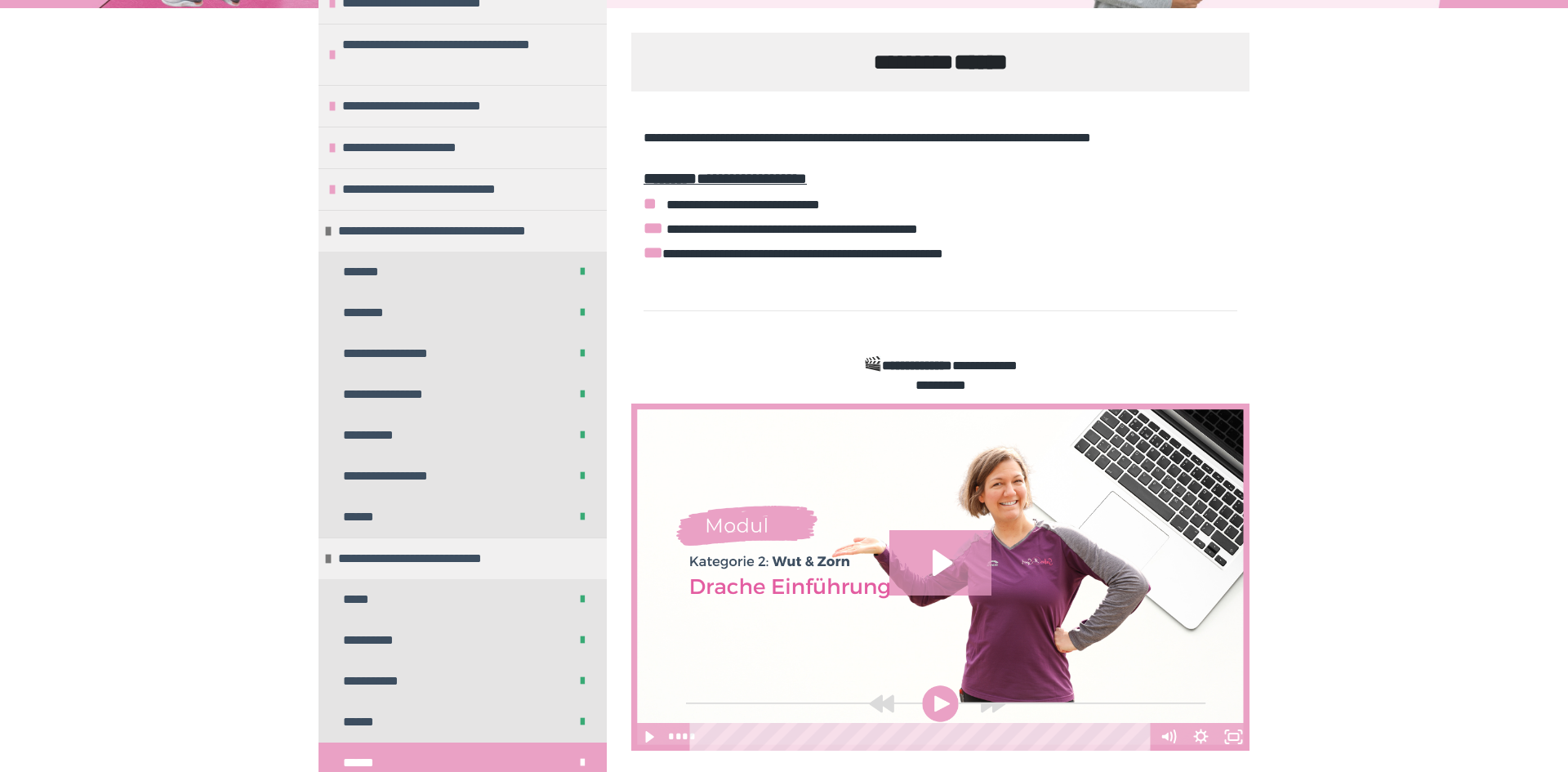scroll, scrollTop: 434, scrollLeft: 0, axis: vertical 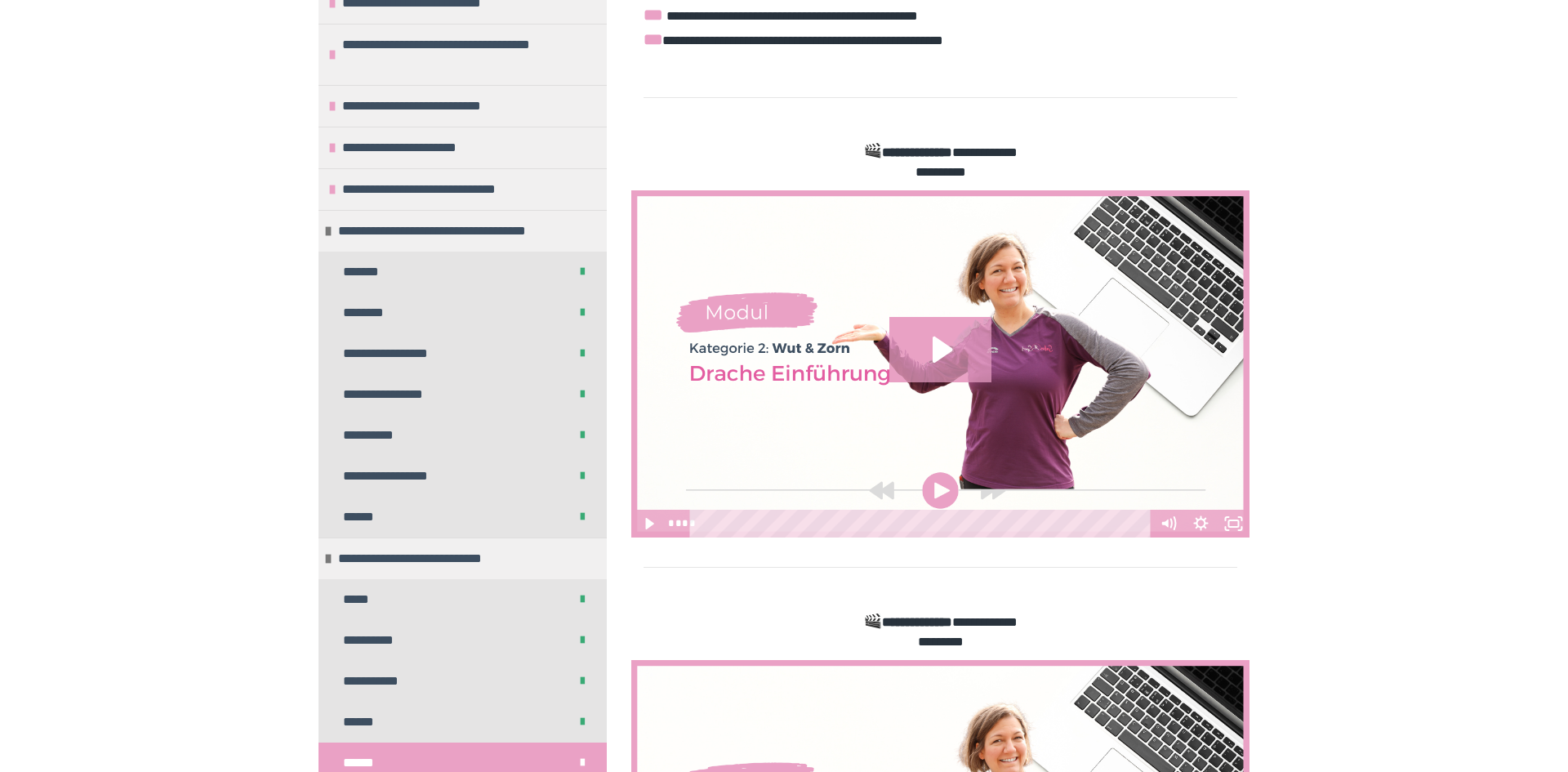 click 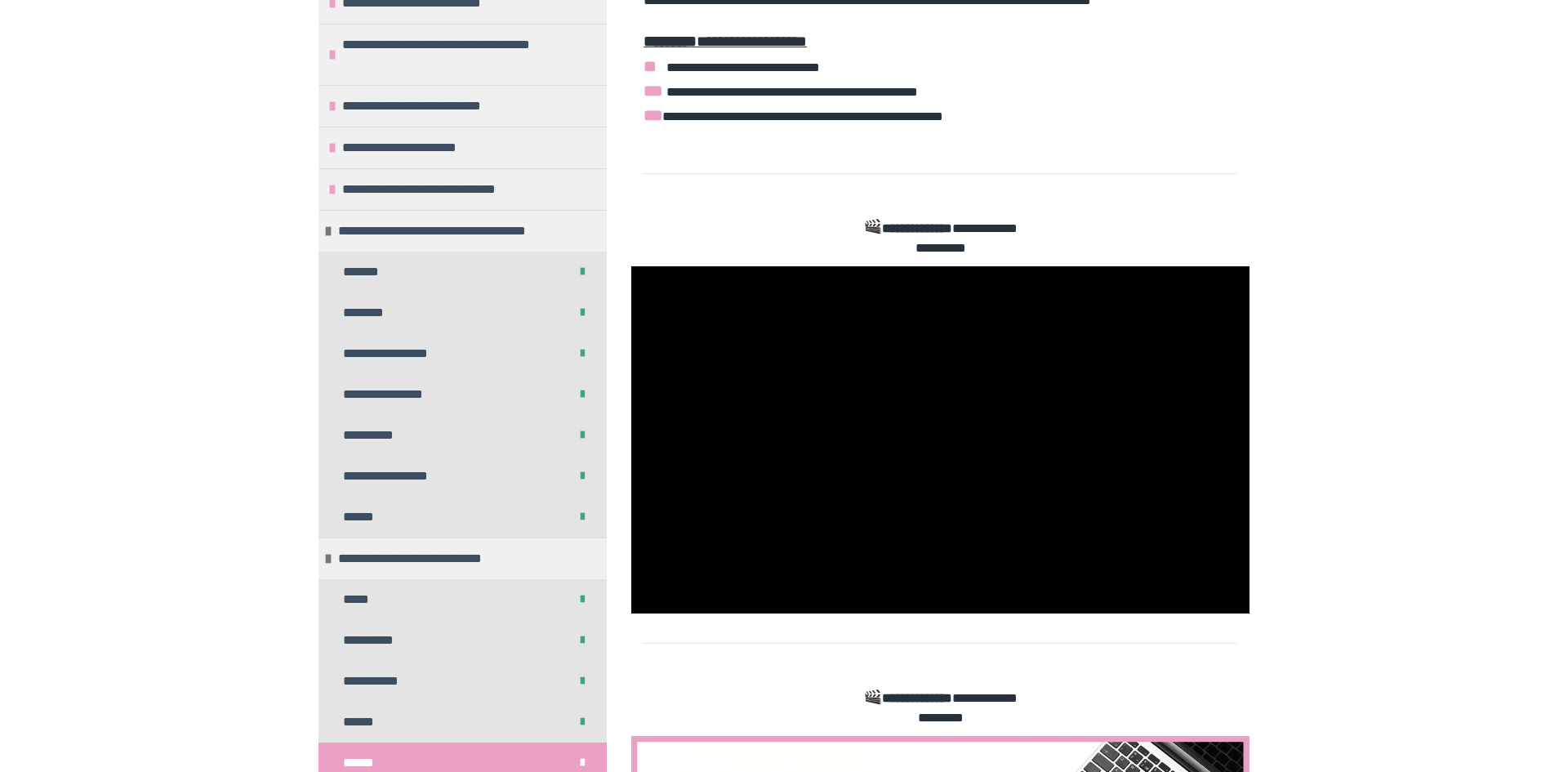 scroll, scrollTop: 356, scrollLeft: 0, axis: vertical 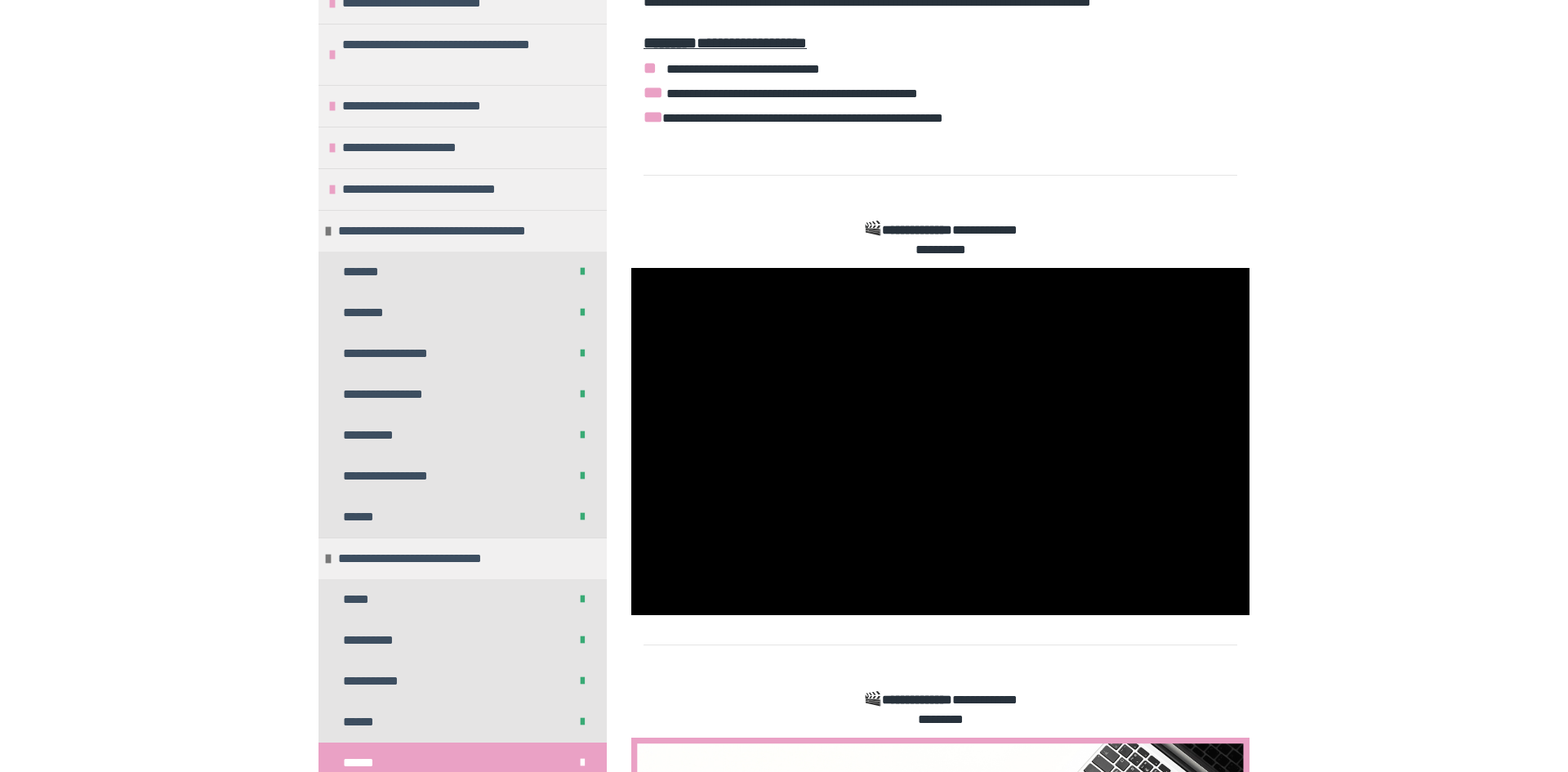 click at bounding box center [940, 442] 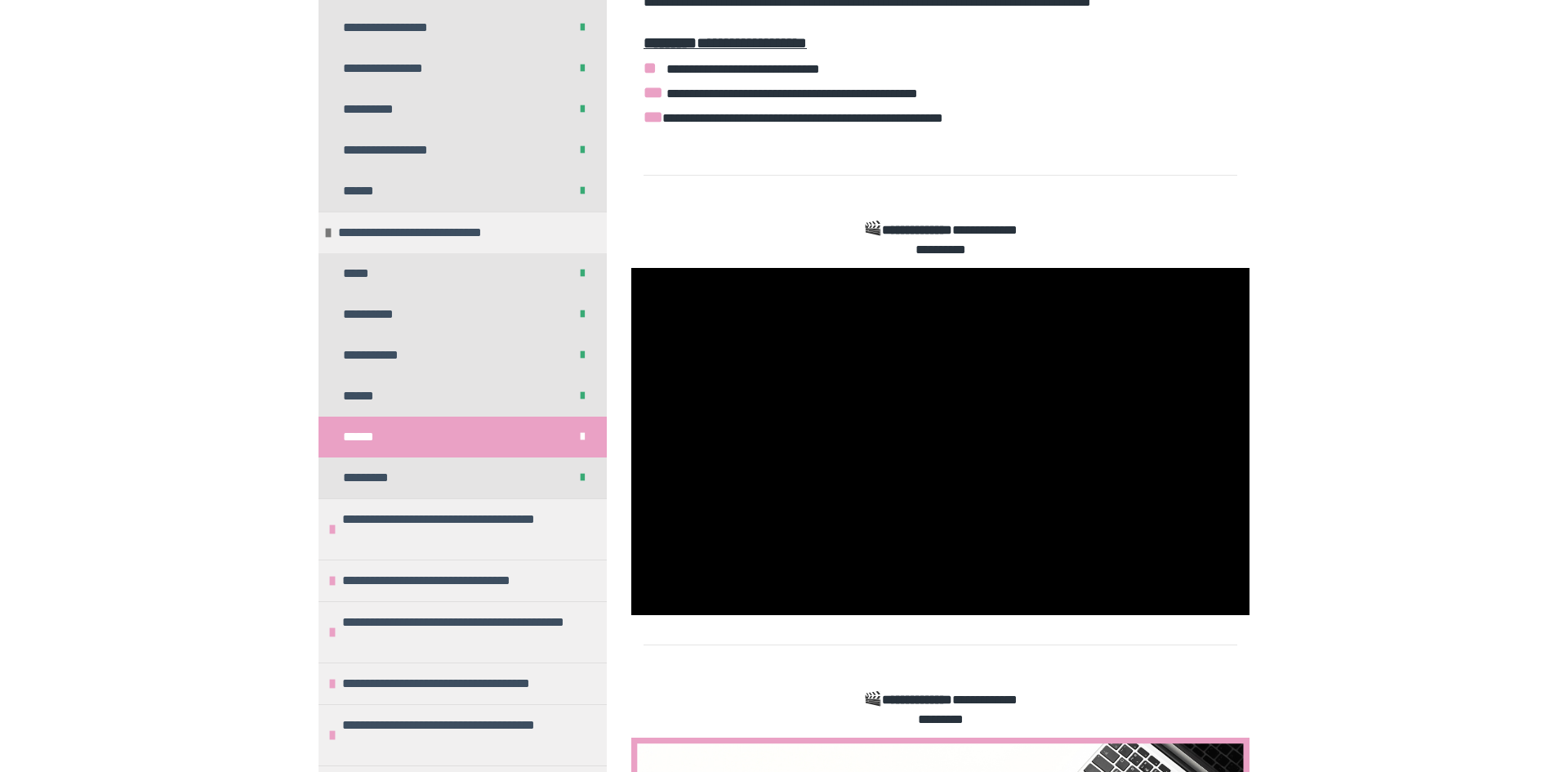scroll, scrollTop: 518, scrollLeft: 0, axis: vertical 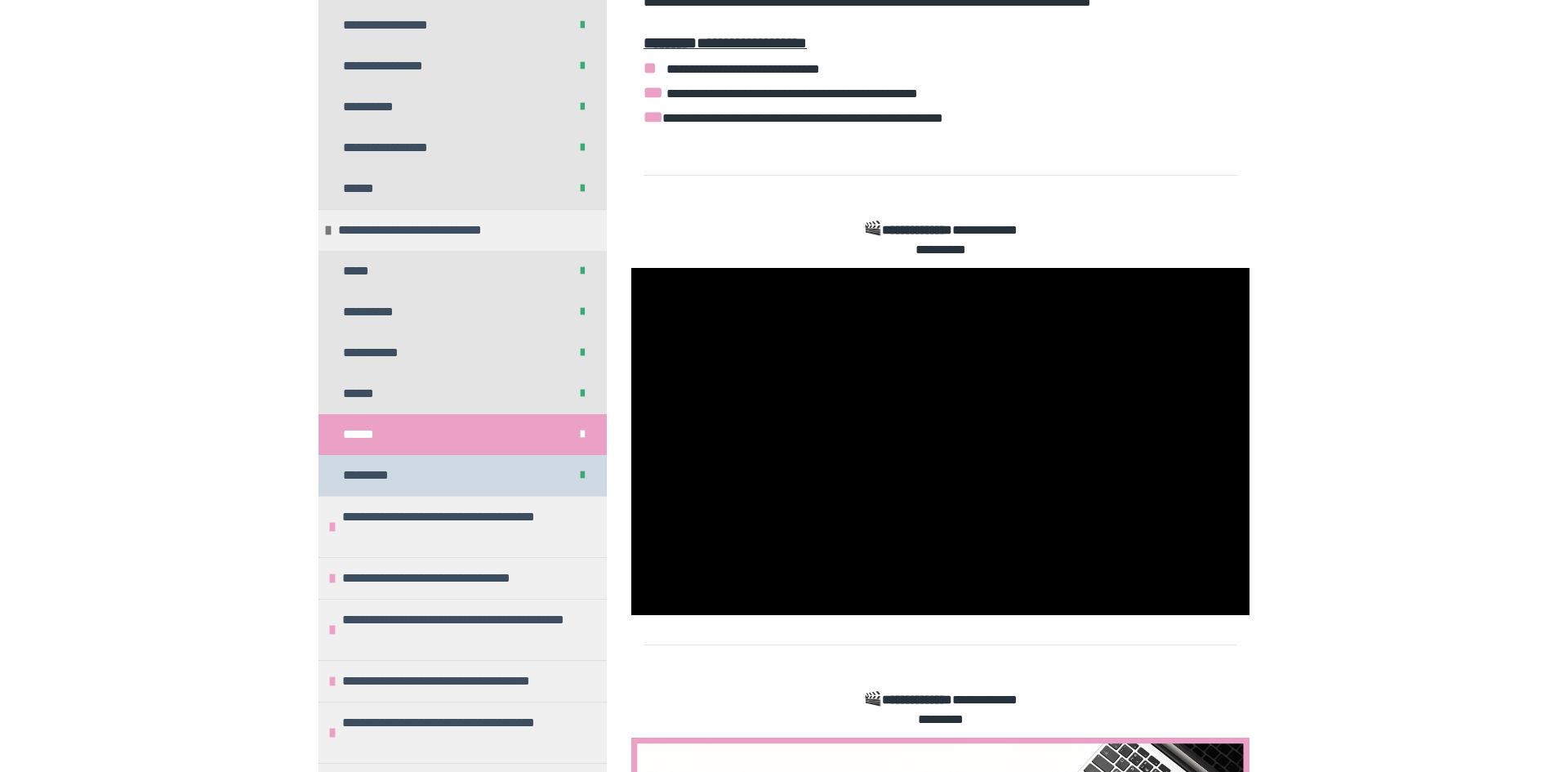 click on "*********" at bounding box center [462, 475] 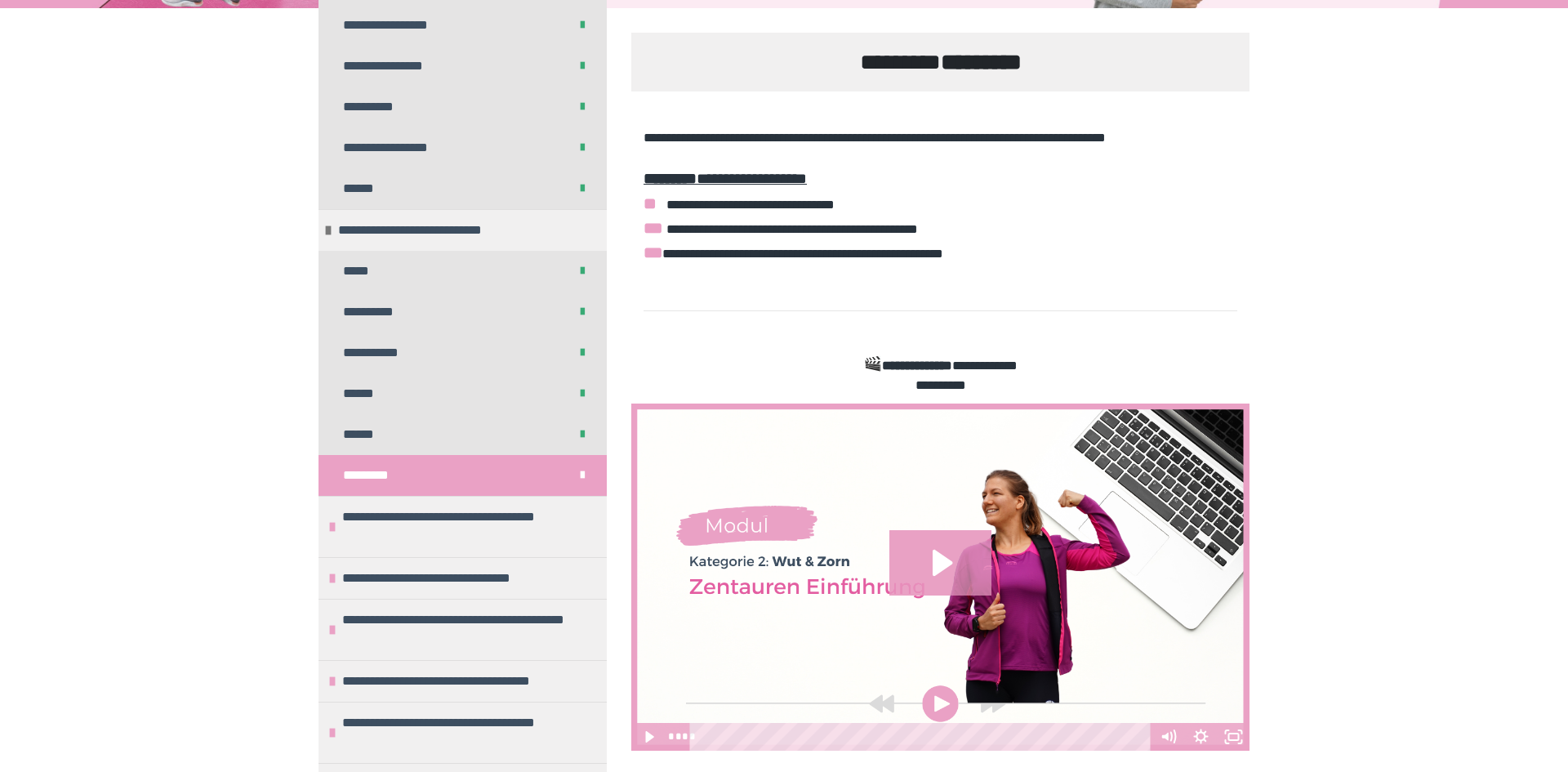 scroll, scrollTop: 453, scrollLeft: 0, axis: vertical 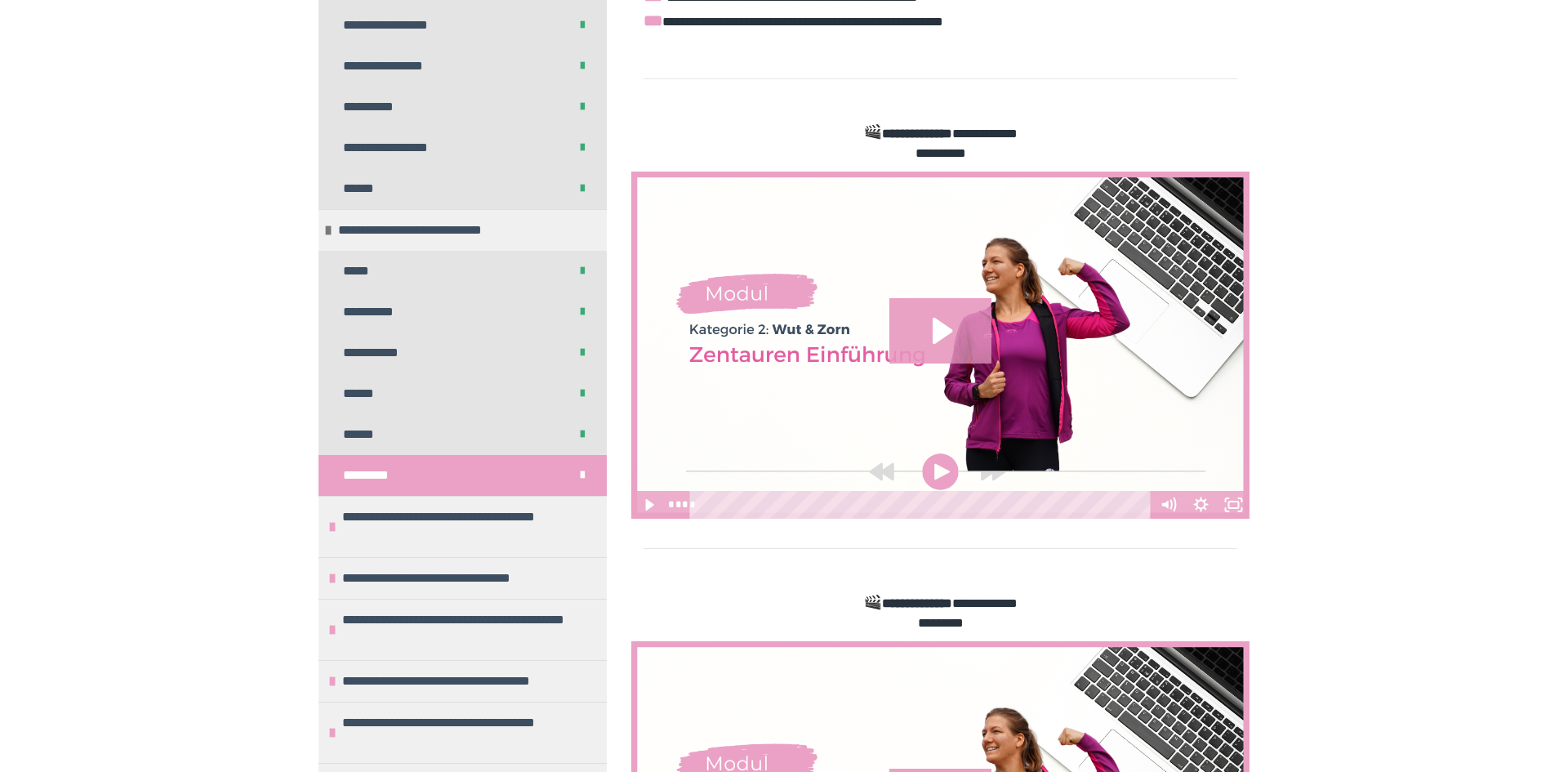click 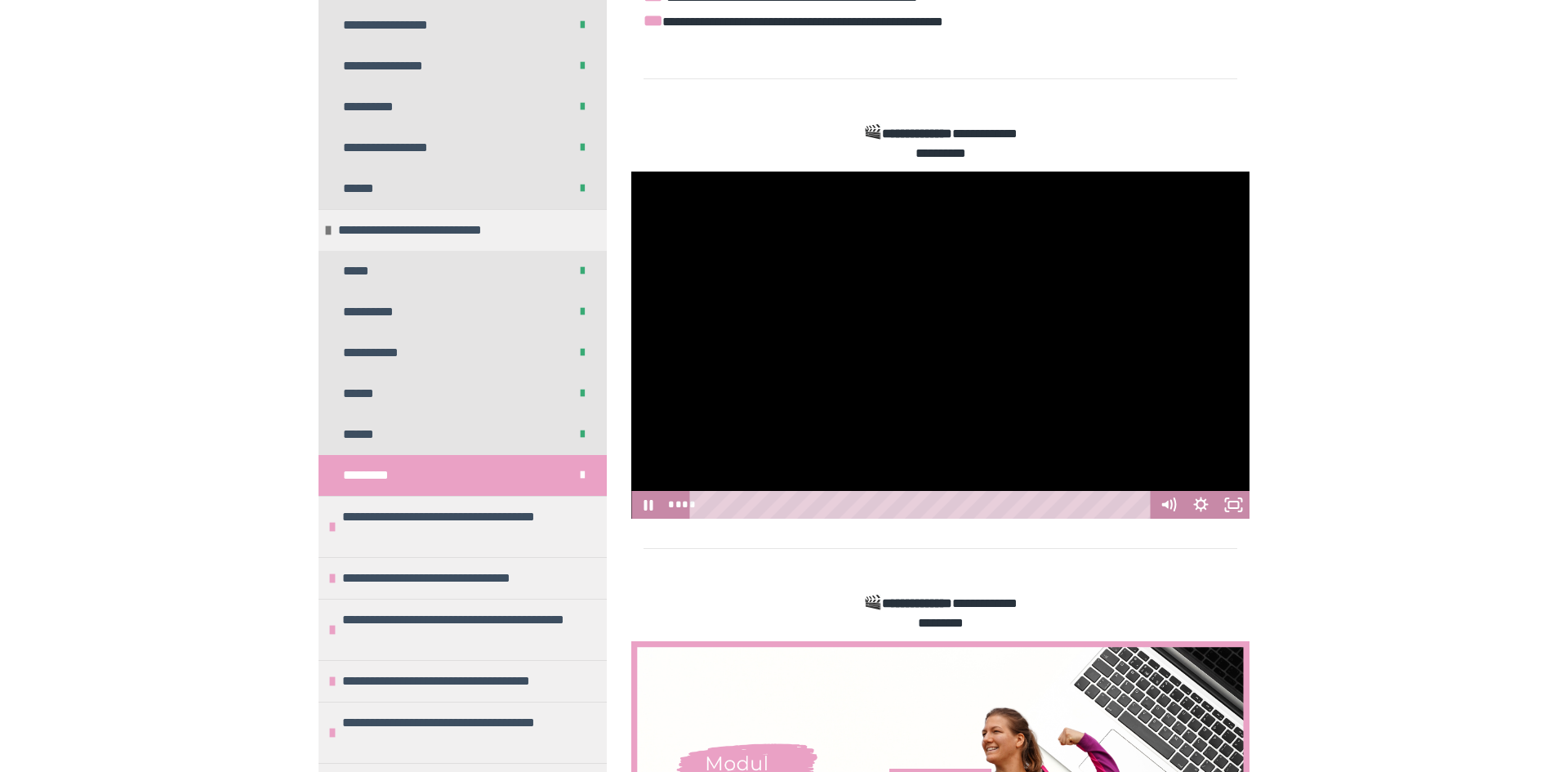 click on "****" at bounding box center [923, 505] 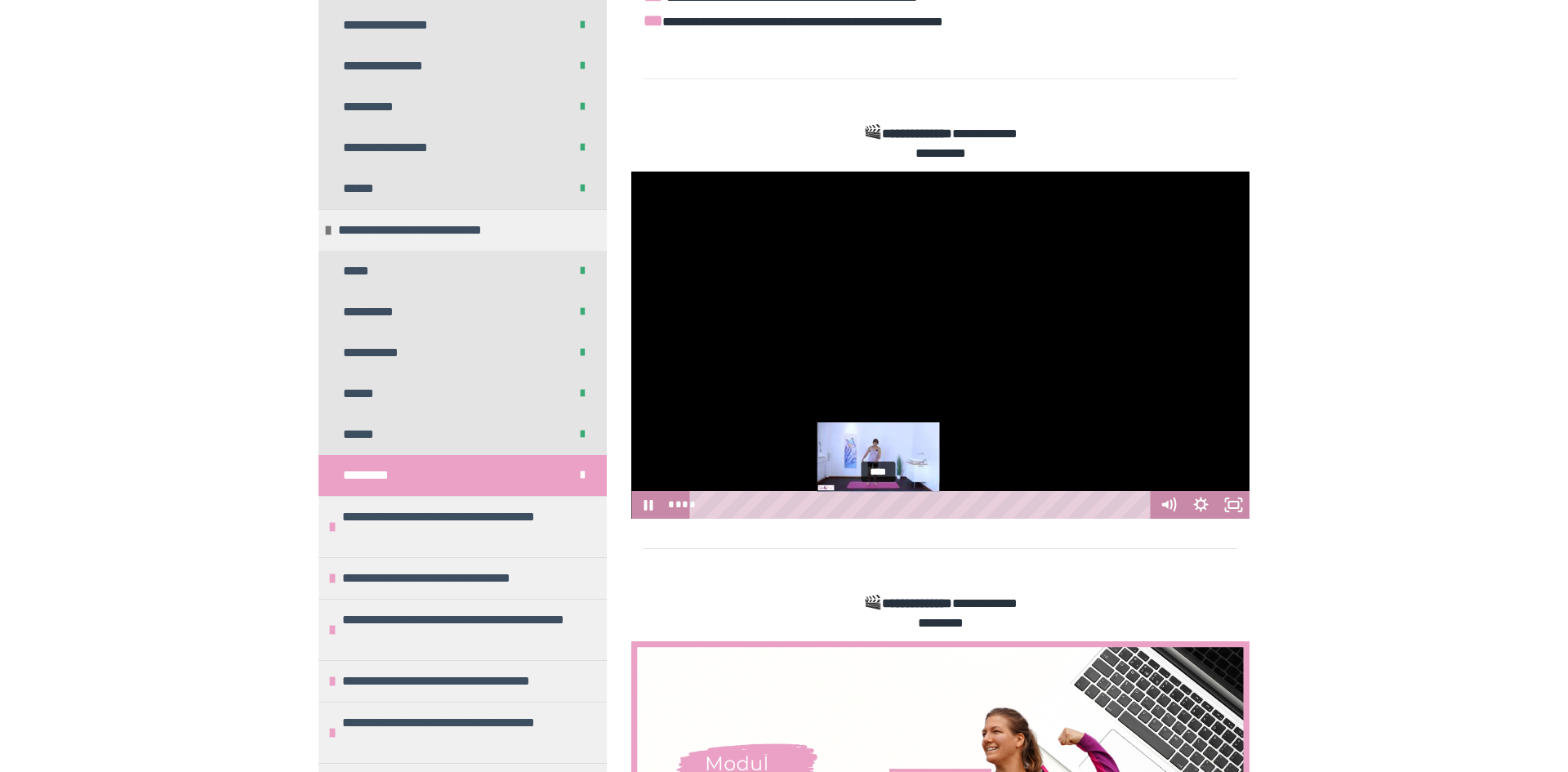 click on "****" at bounding box center (923, 505) 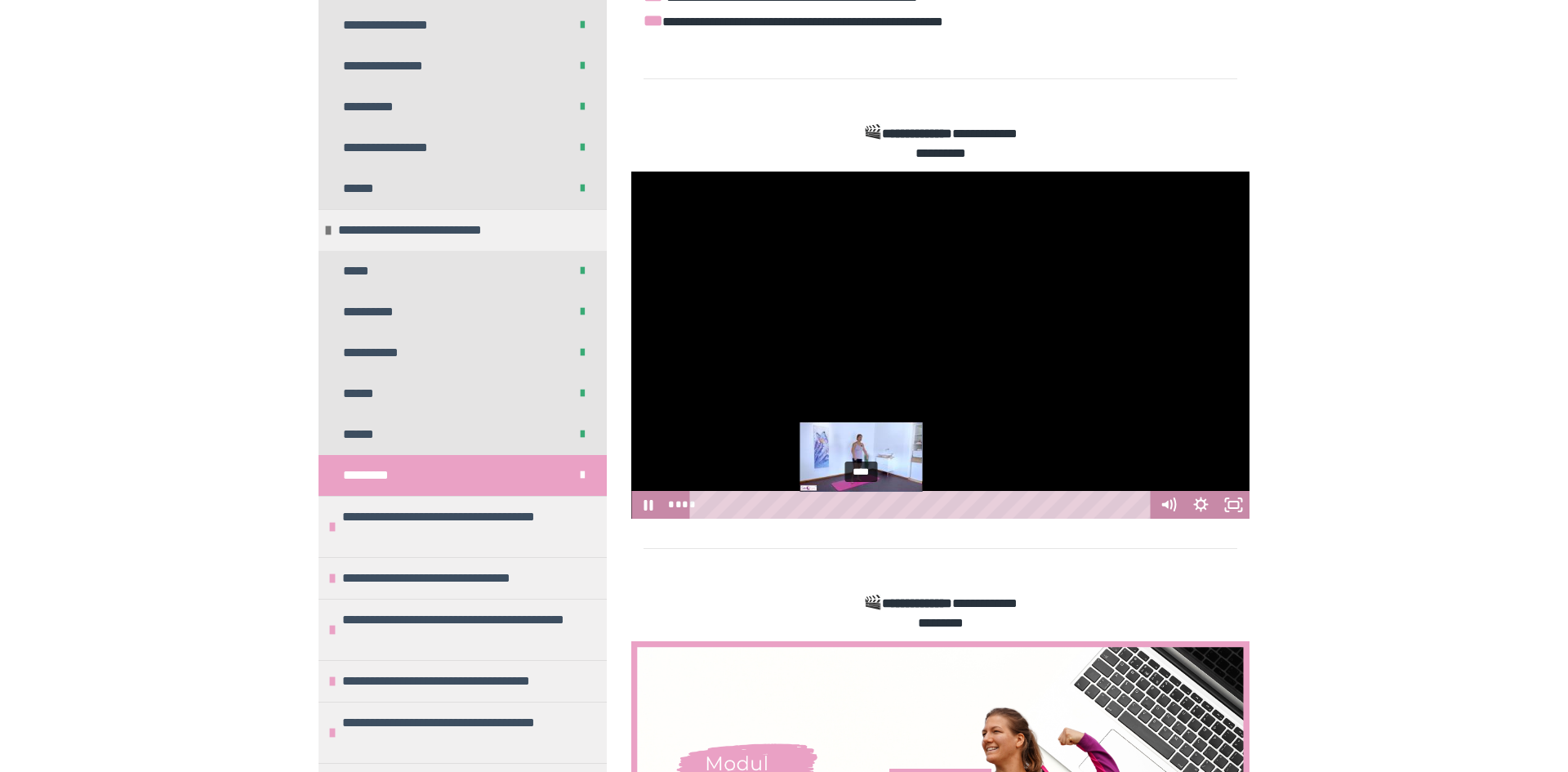 click at bounding box center [940, 346] 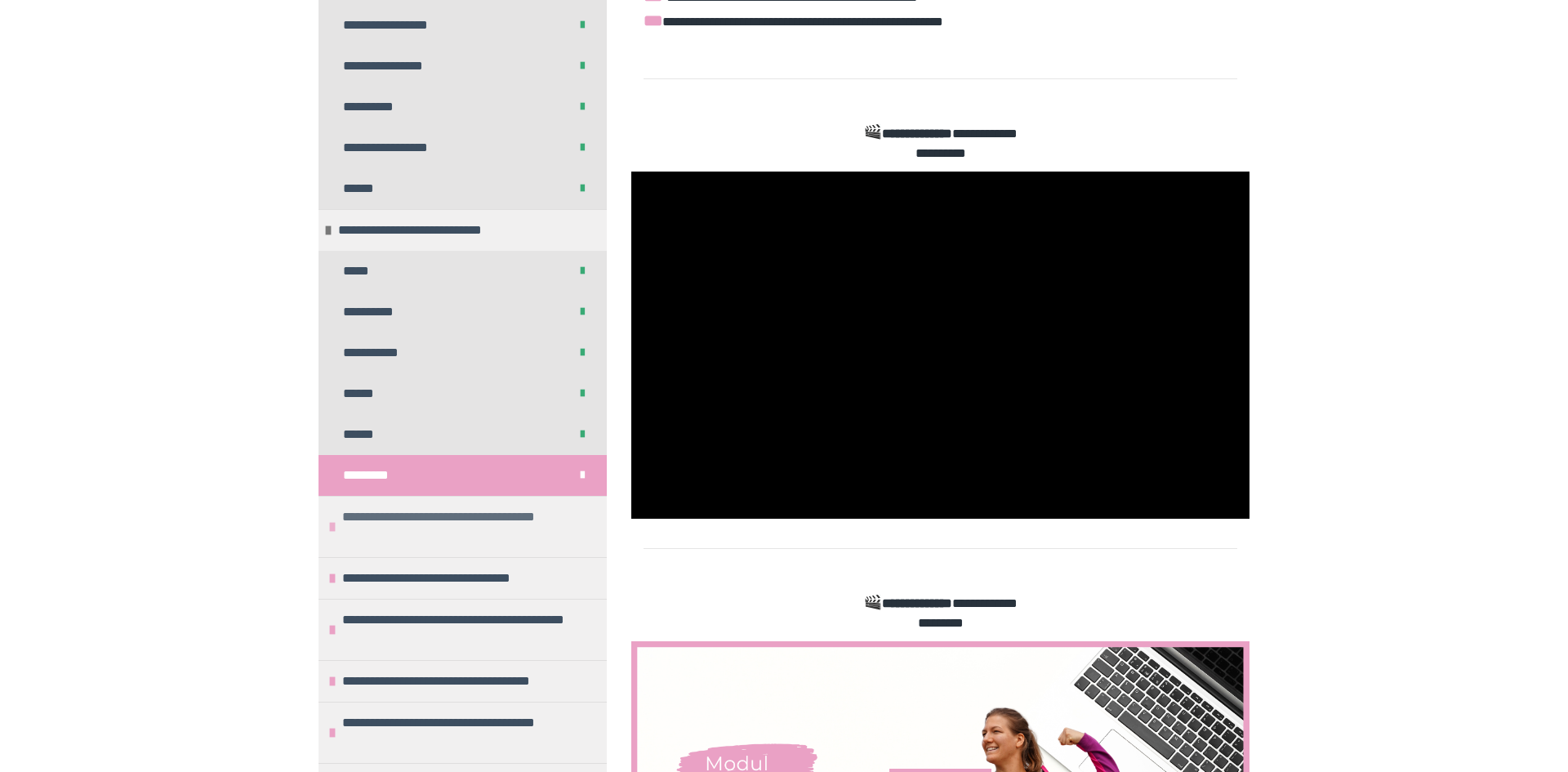 click on "**********" at bounding box center (470, 527) 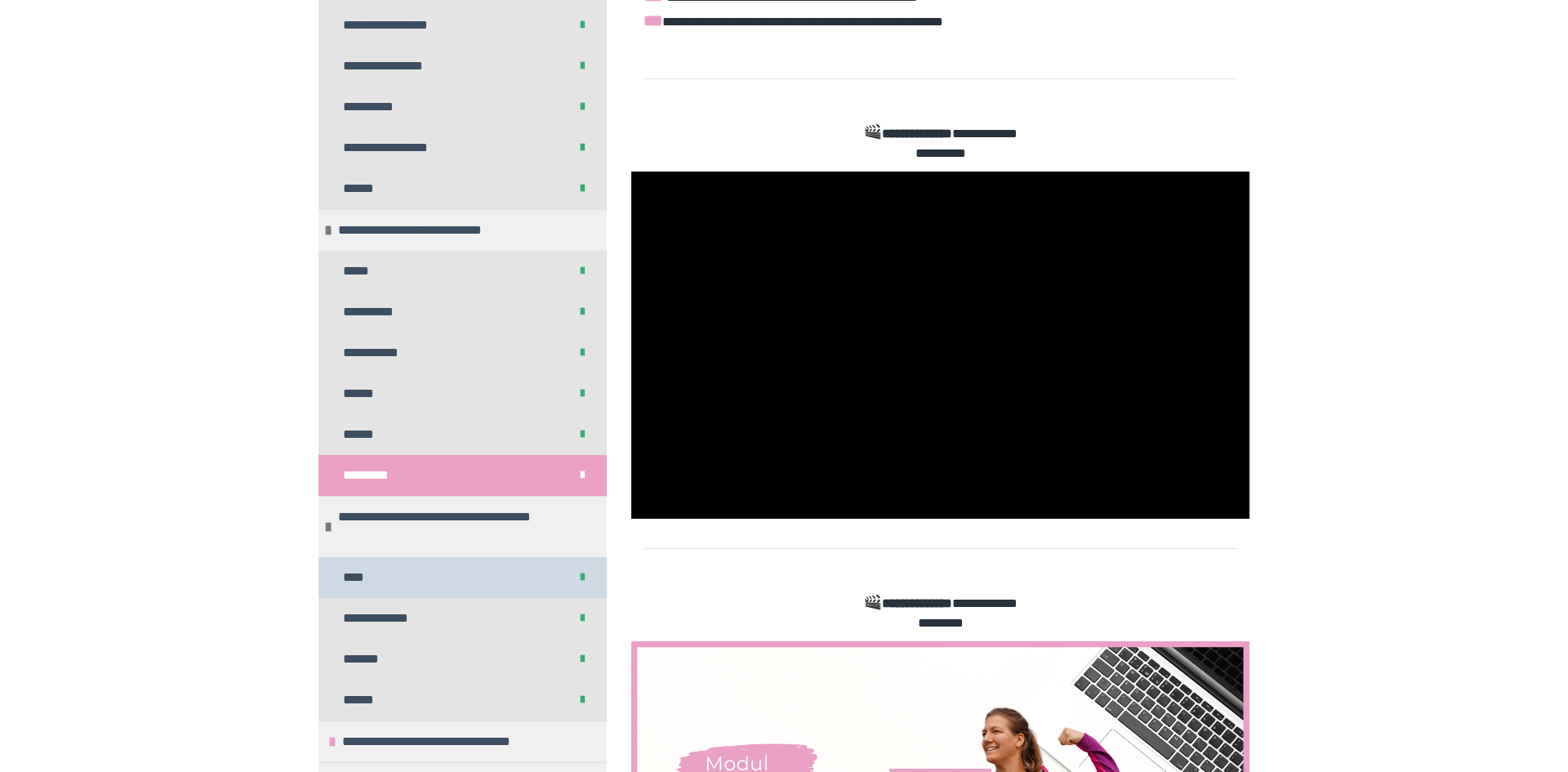 click on "****" at bounding box center (462, 578) 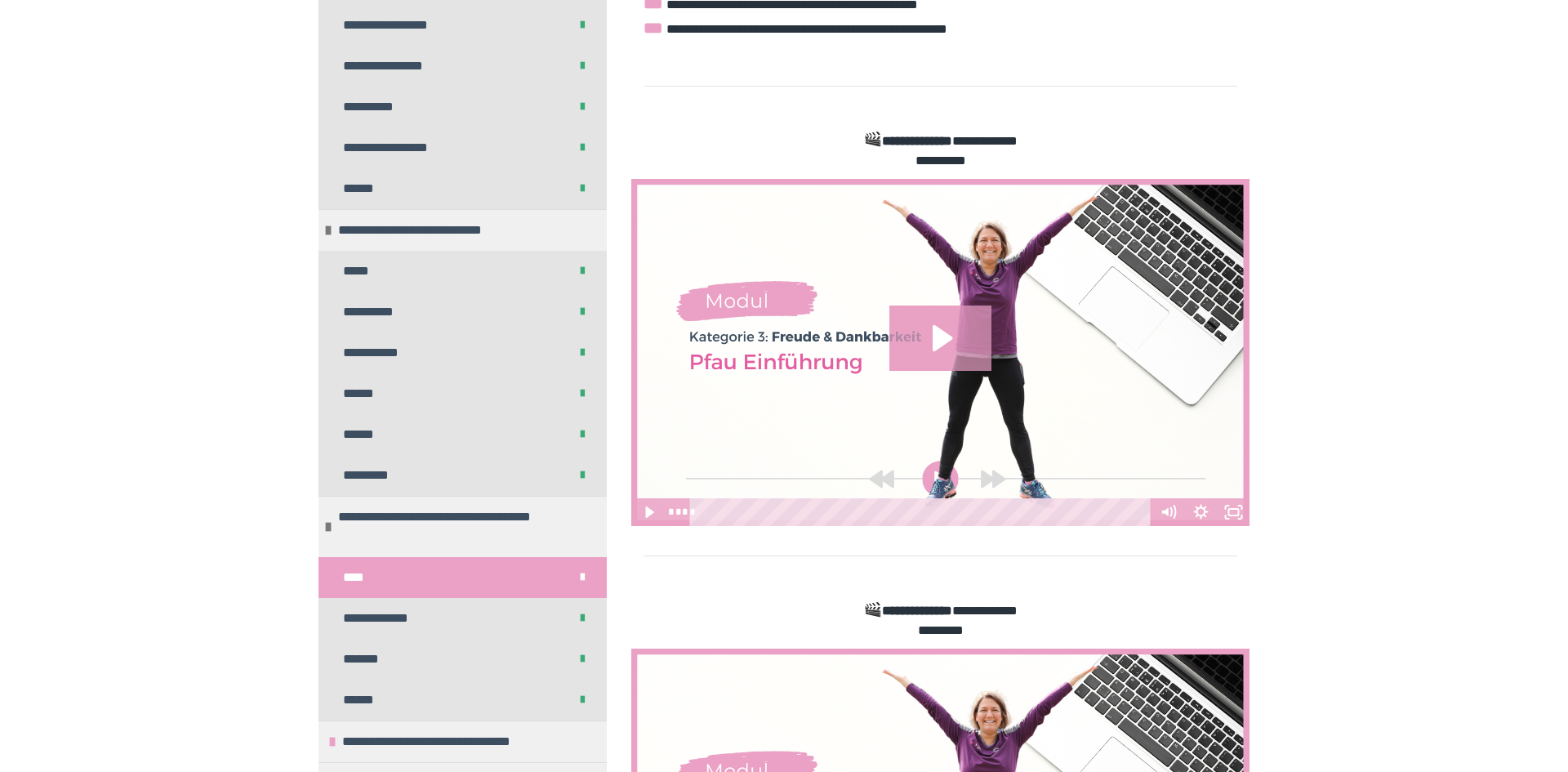 scroll, scrollTop: 453, scrollLeft: 0, axis: vertical 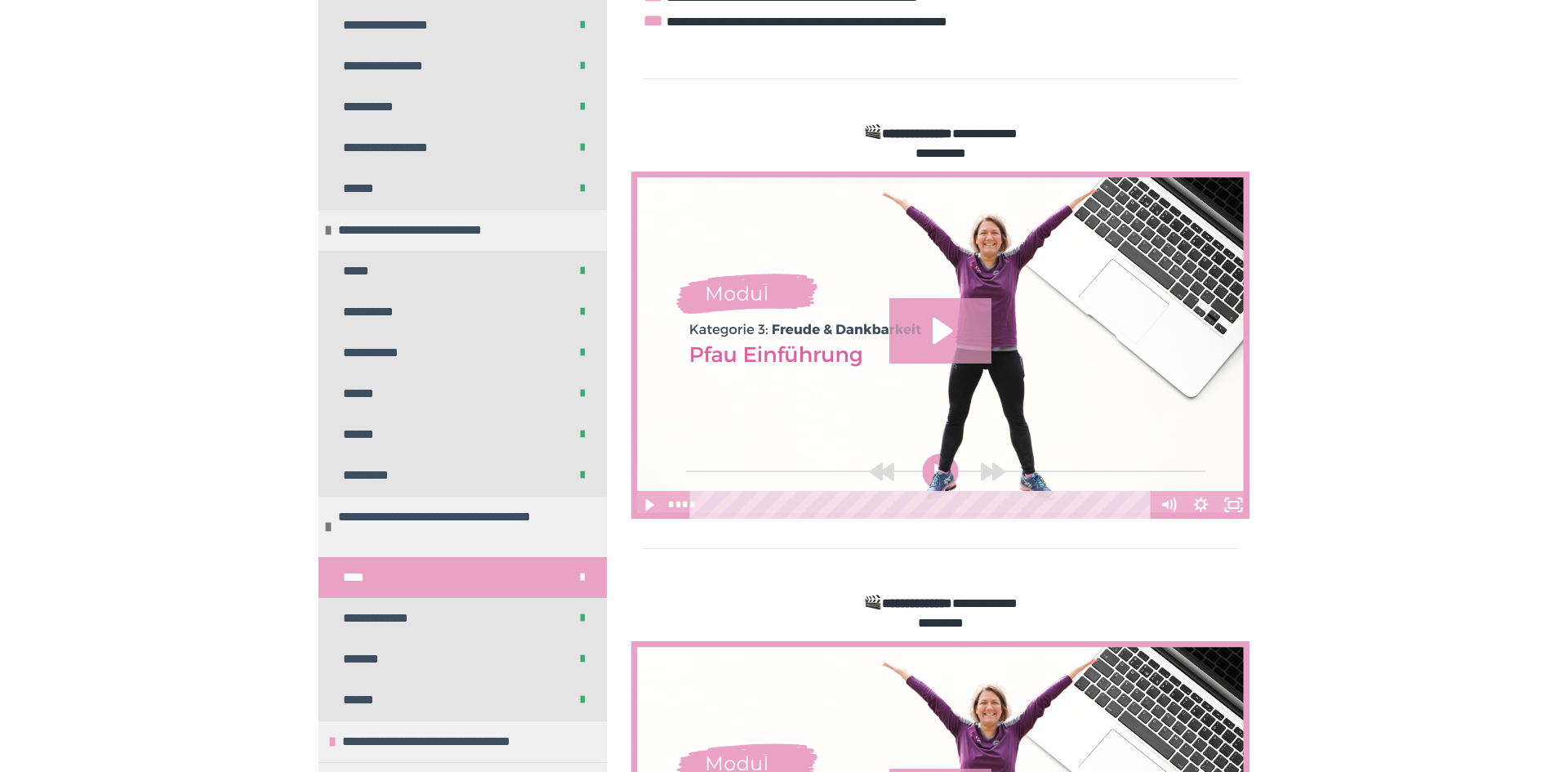 click 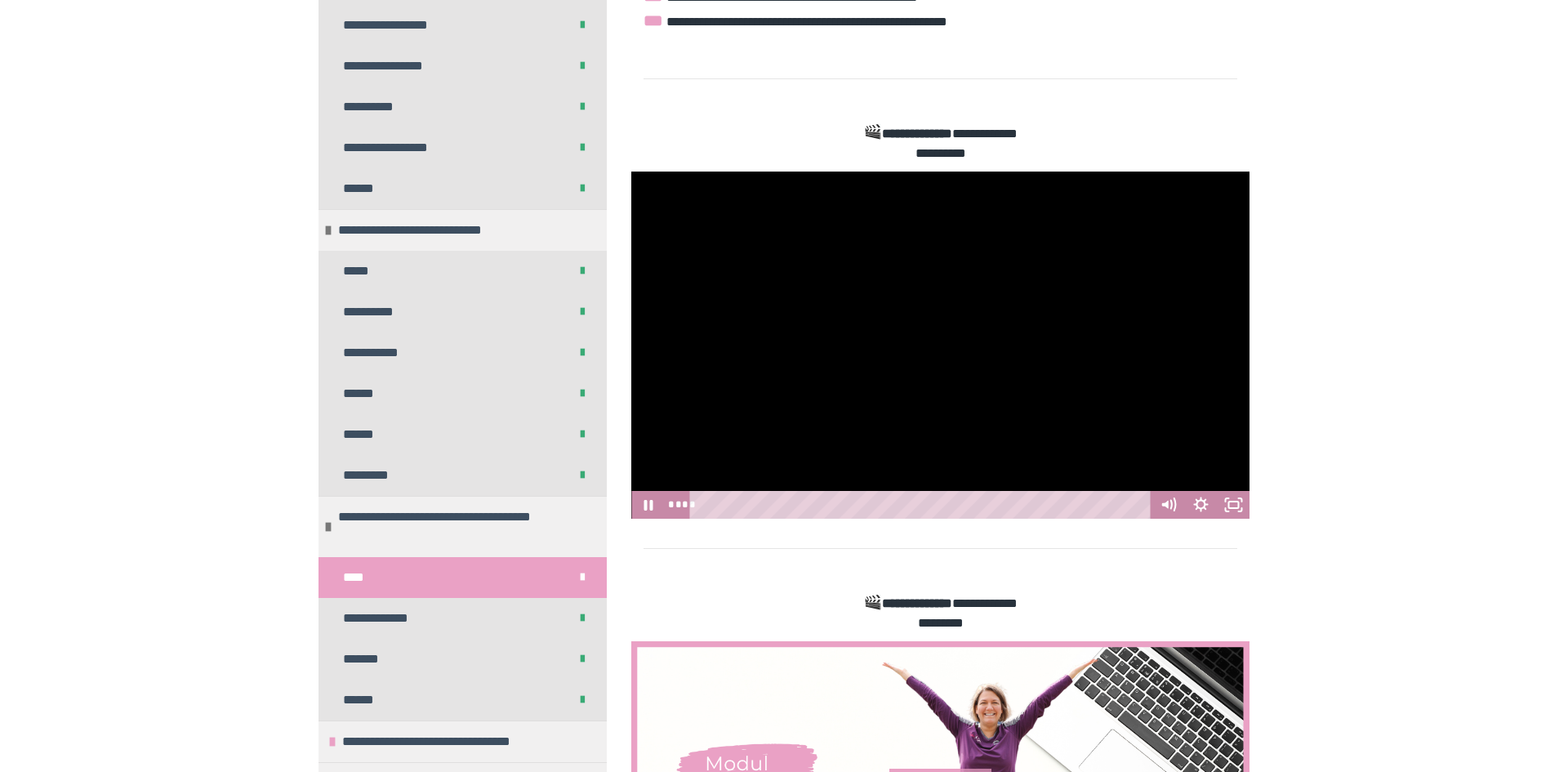 click on "****" at bounding box center (923, 505) 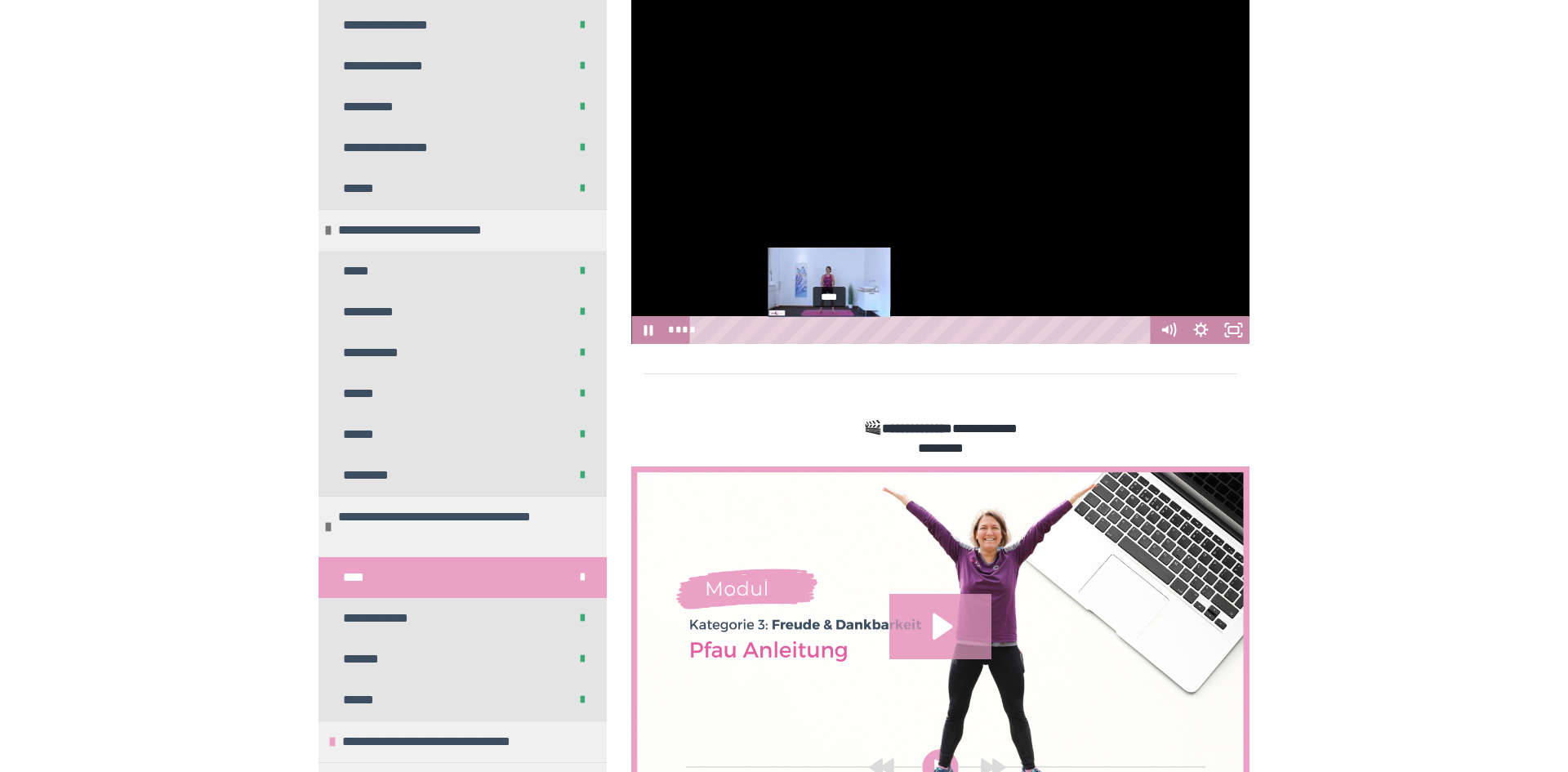 scroll, scrollTop: 673, scrollLeft: 0, axis: vertical 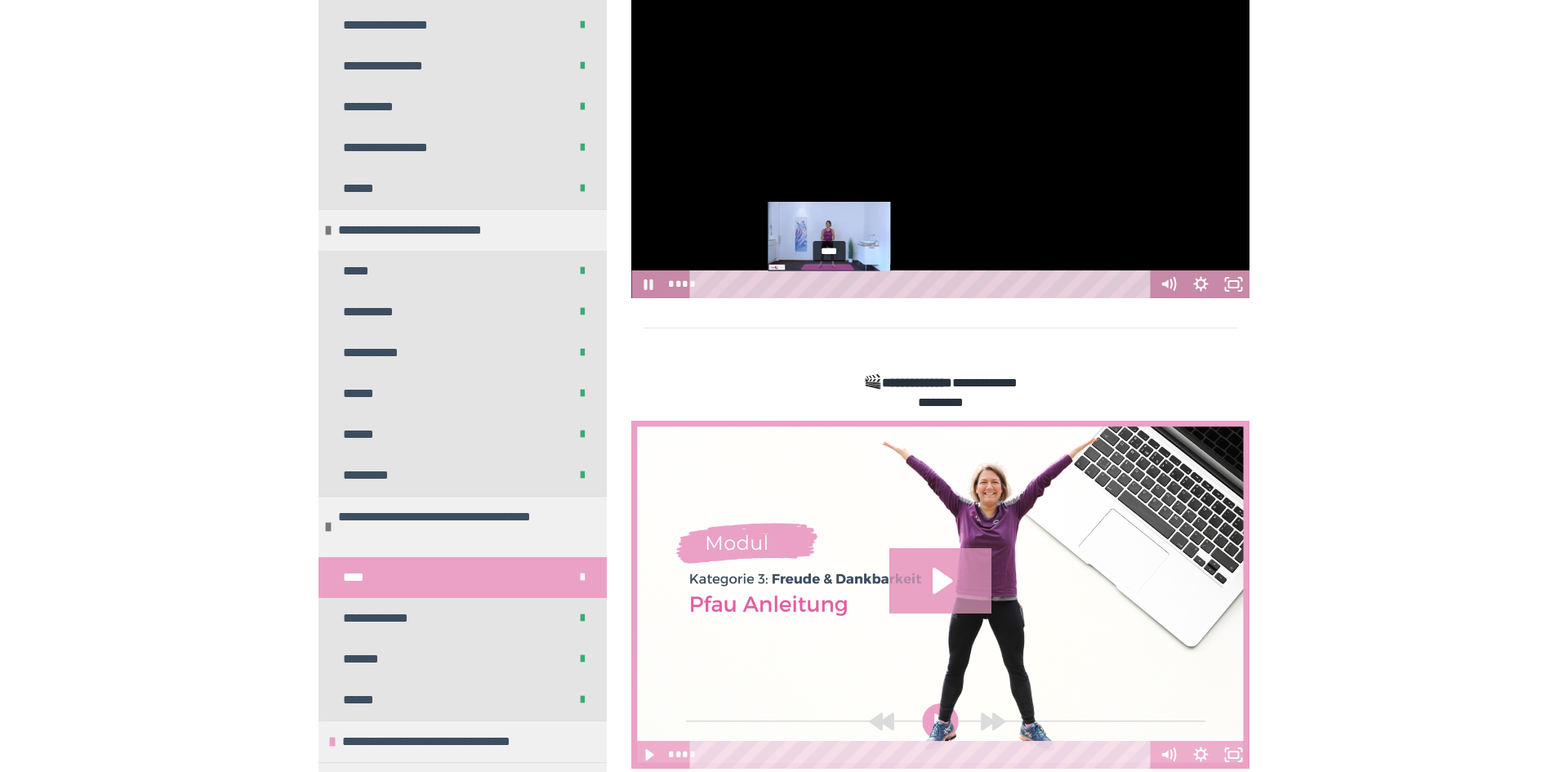 click 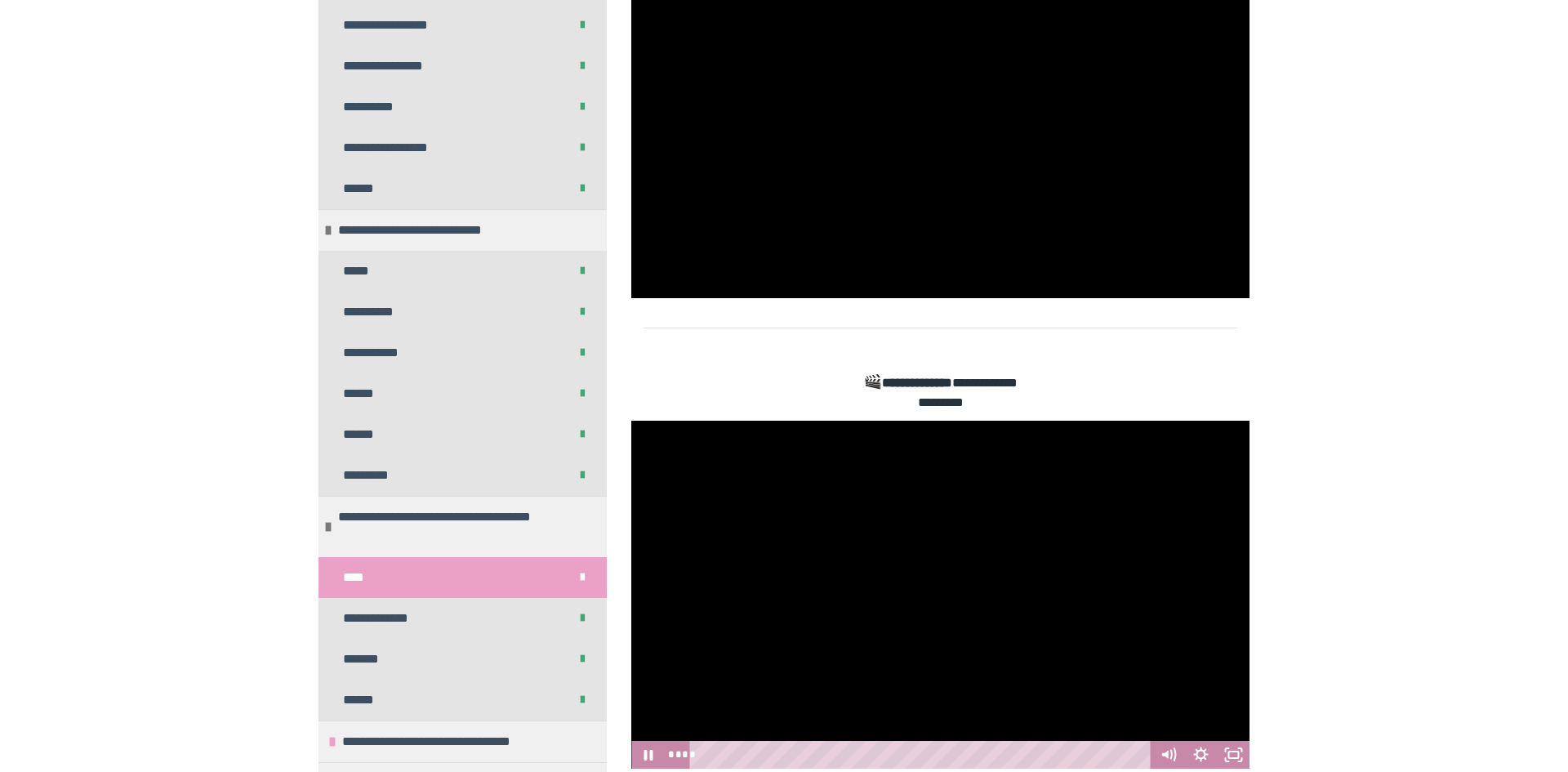 click at bounding box center (940, 125) 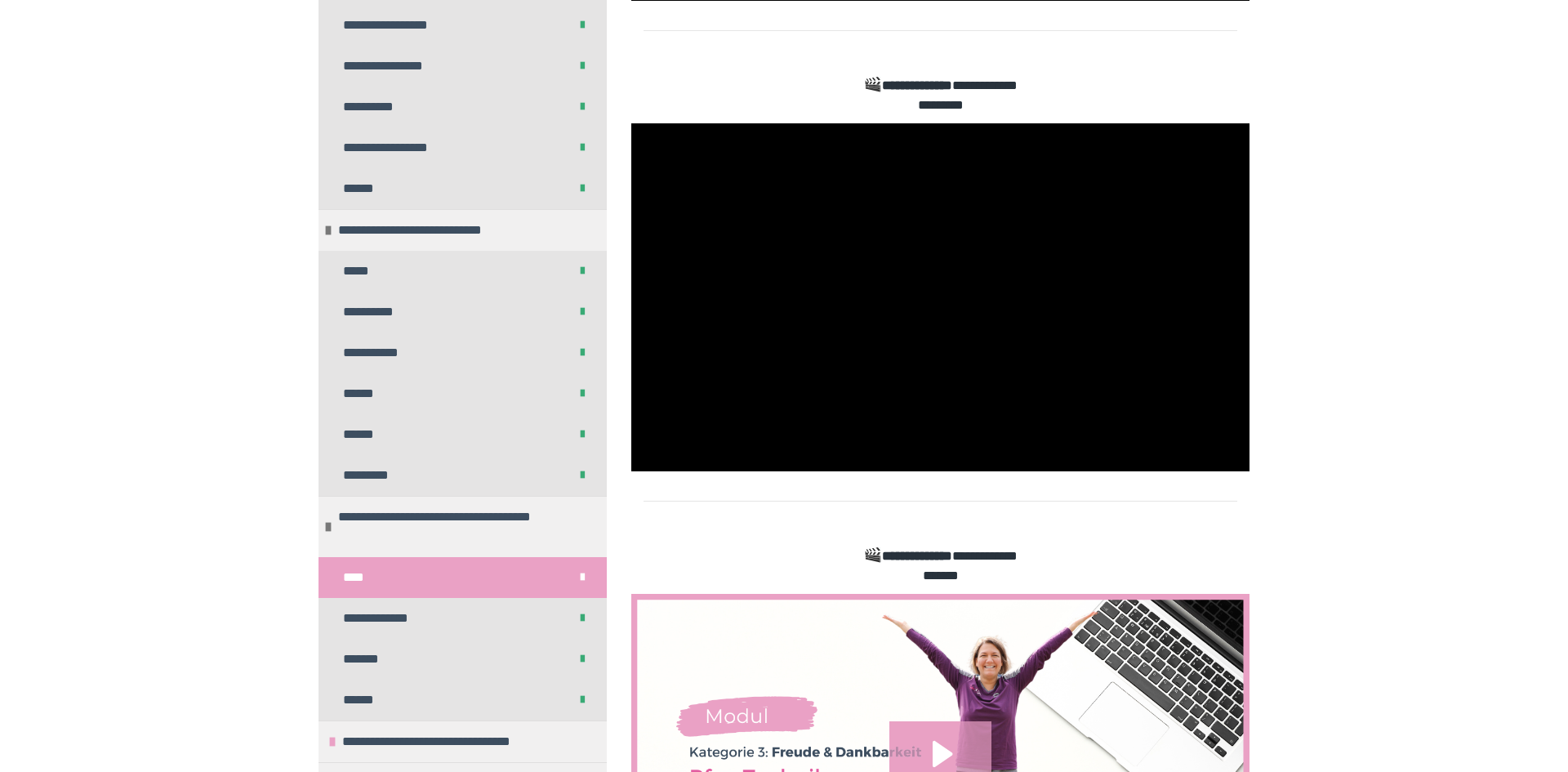 scroll, scrollTop: 951, scrollLeft: 0, axis: vertical 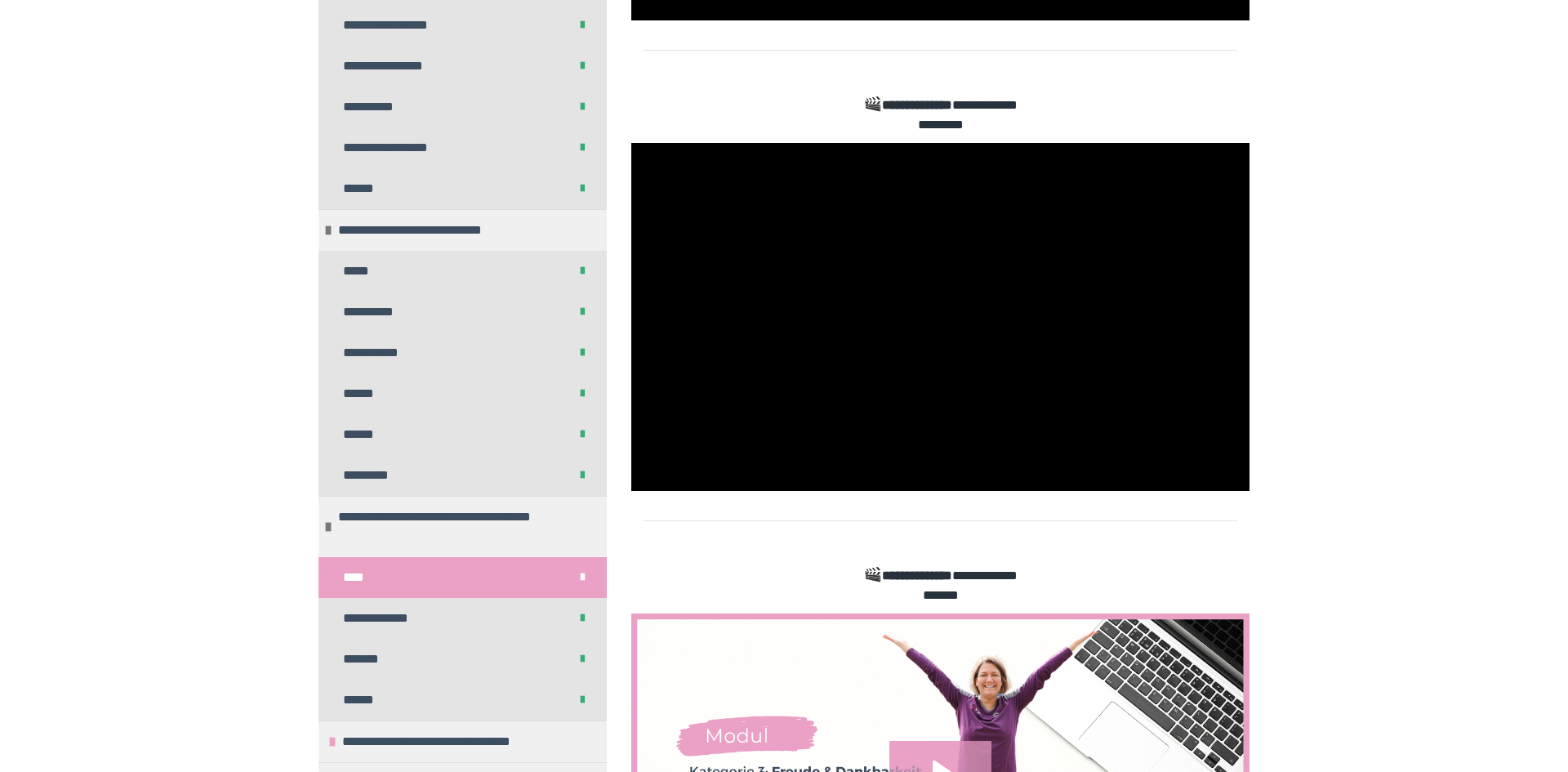 click at bounding box center [940, 317] 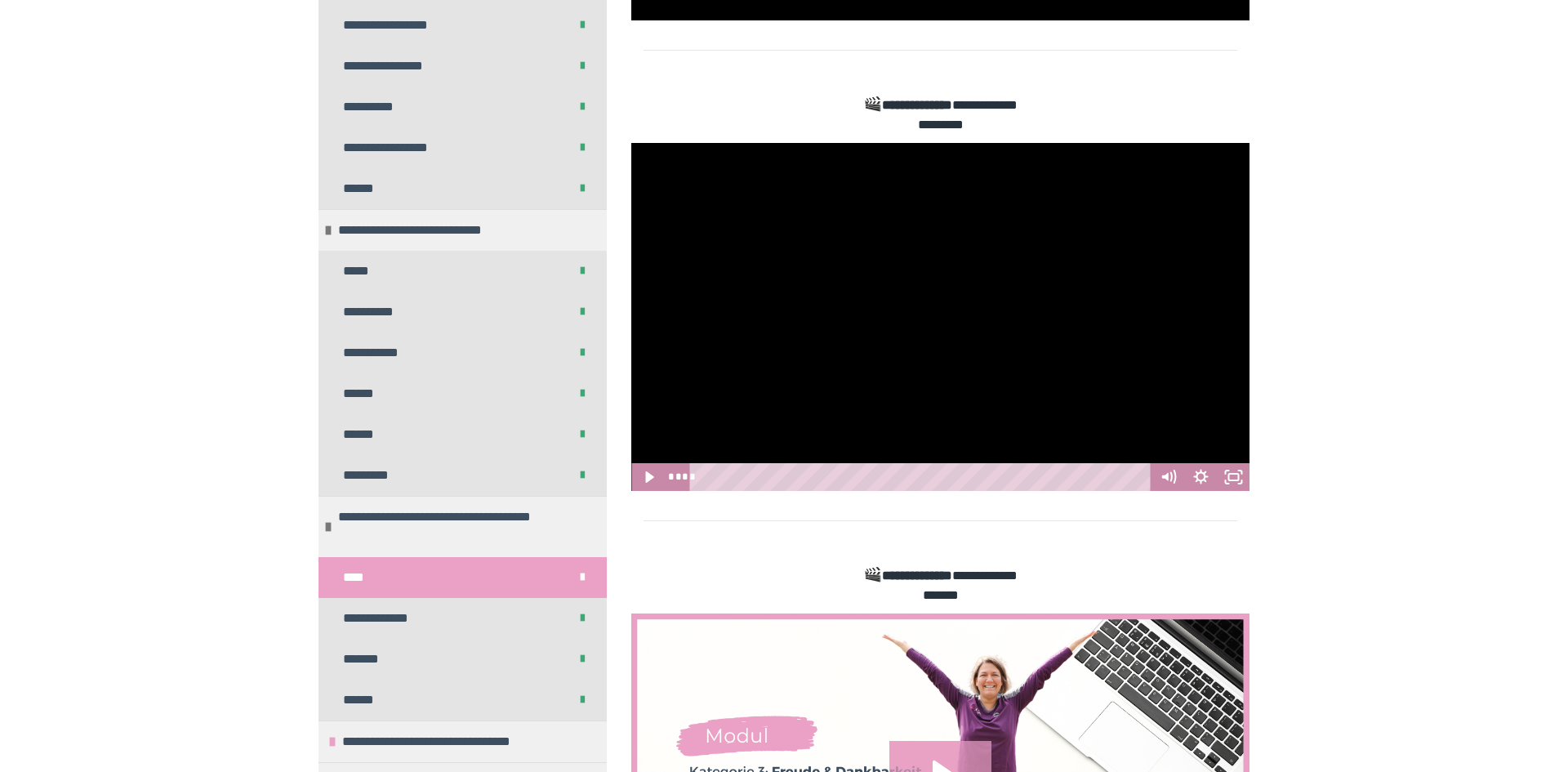 click on "****" at bounding box center [923, 477] 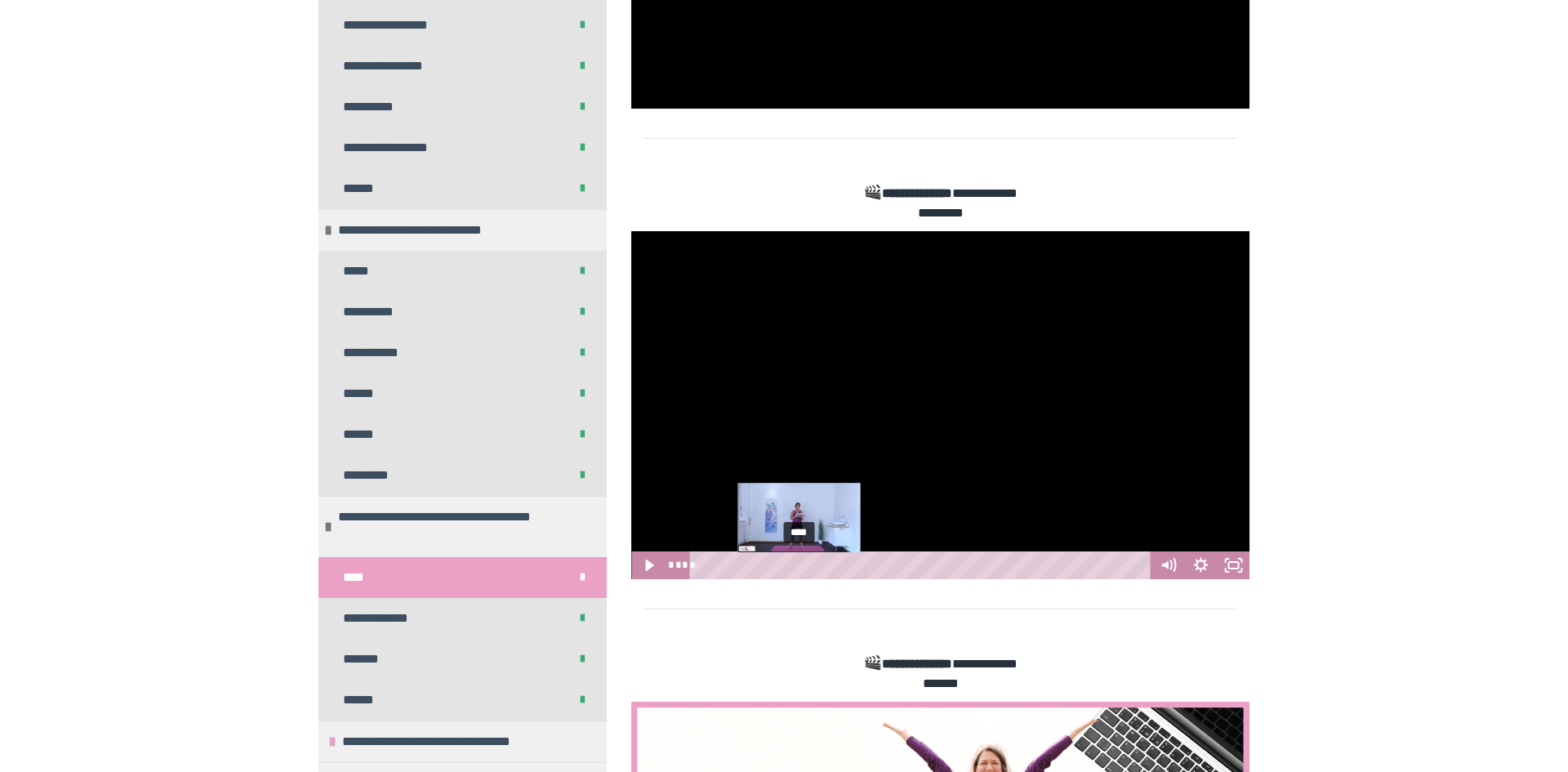 scroll, scrollTop: 860, scrollLeft: 0, axis: vertical 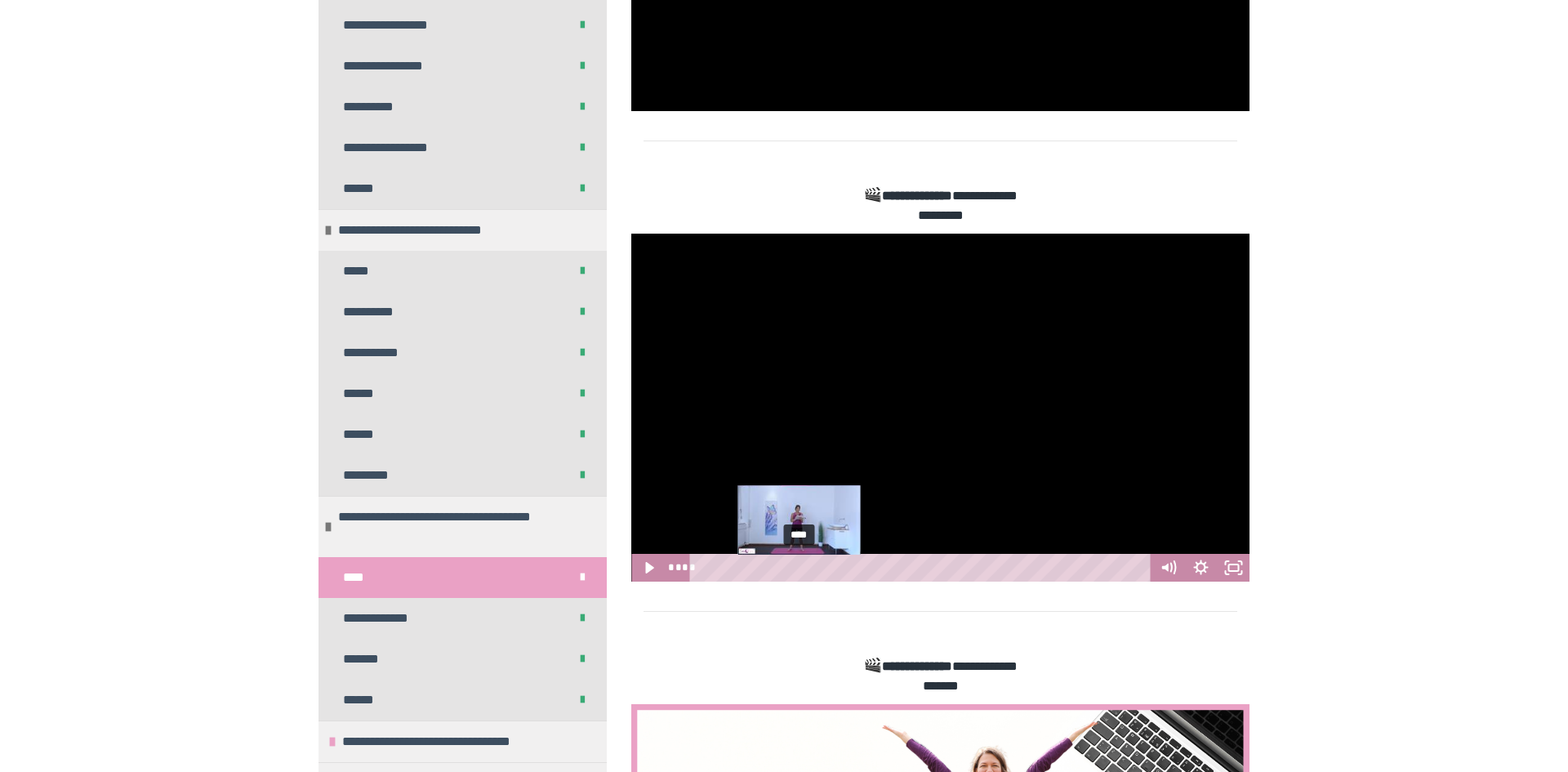 click at bounding box center [940, 408] 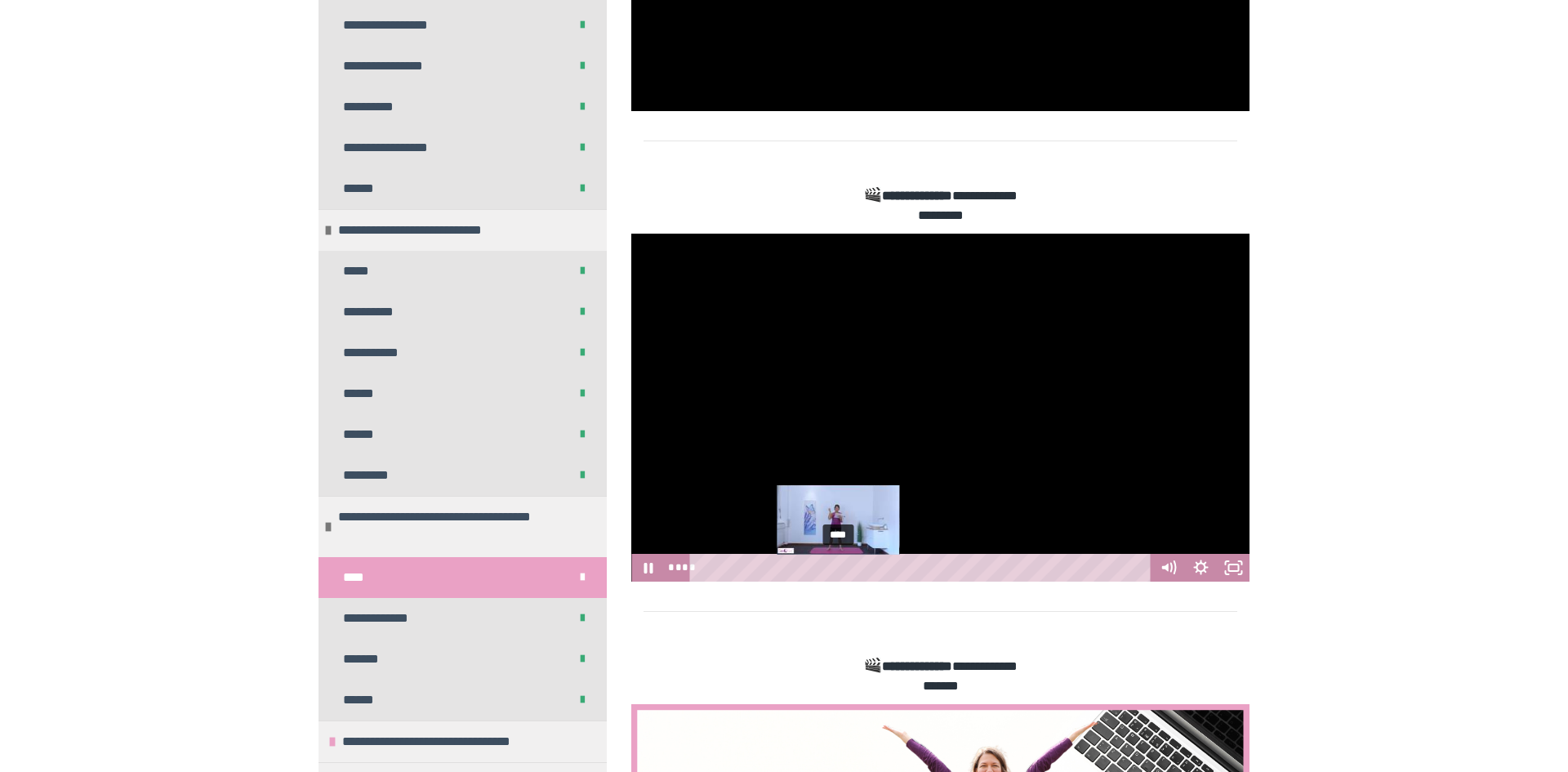 click on "****" at bounding box center (923, 568) 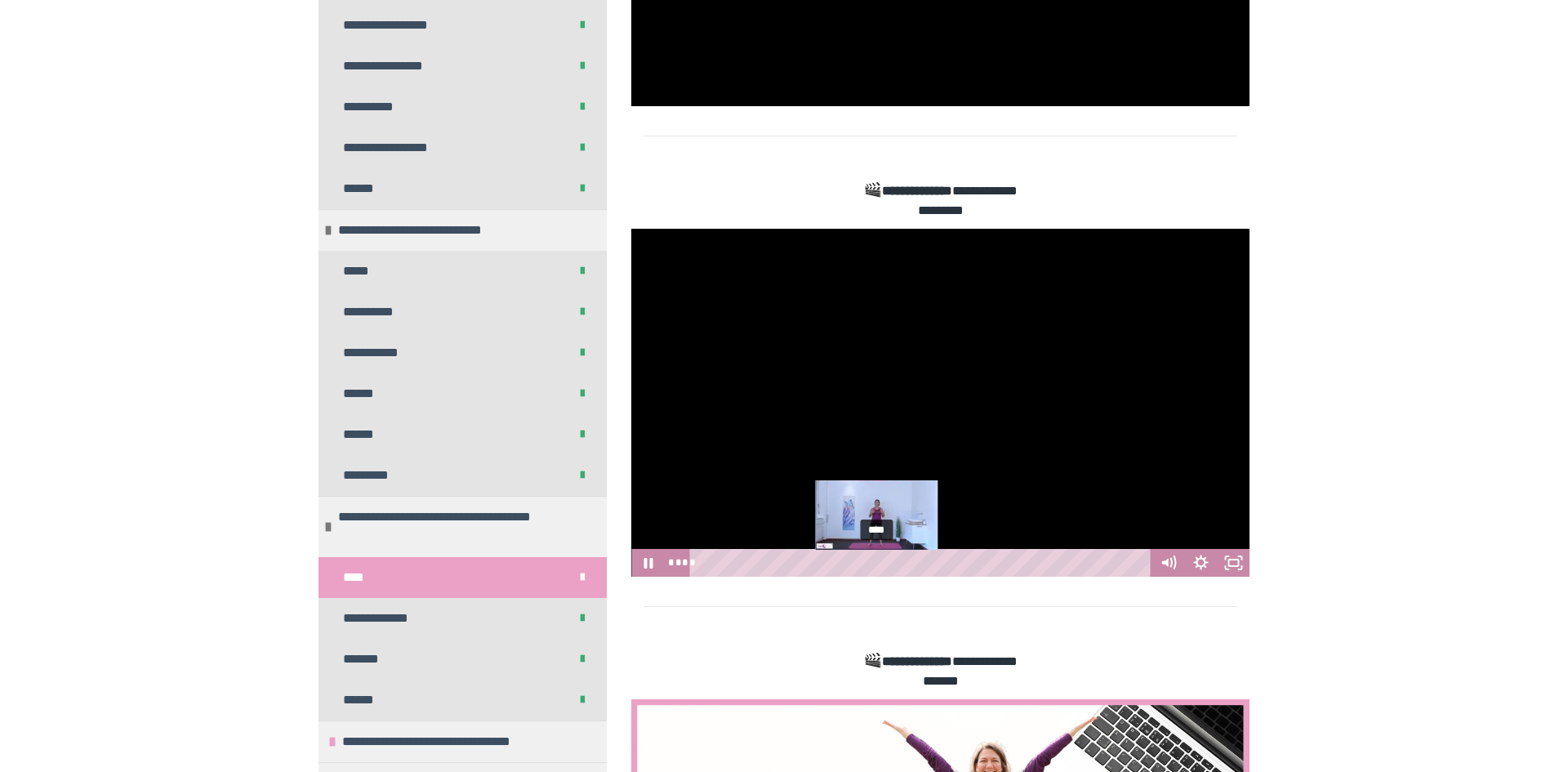 scroll, scrollTop: 877, scrollLeft: 0, axis: vertical 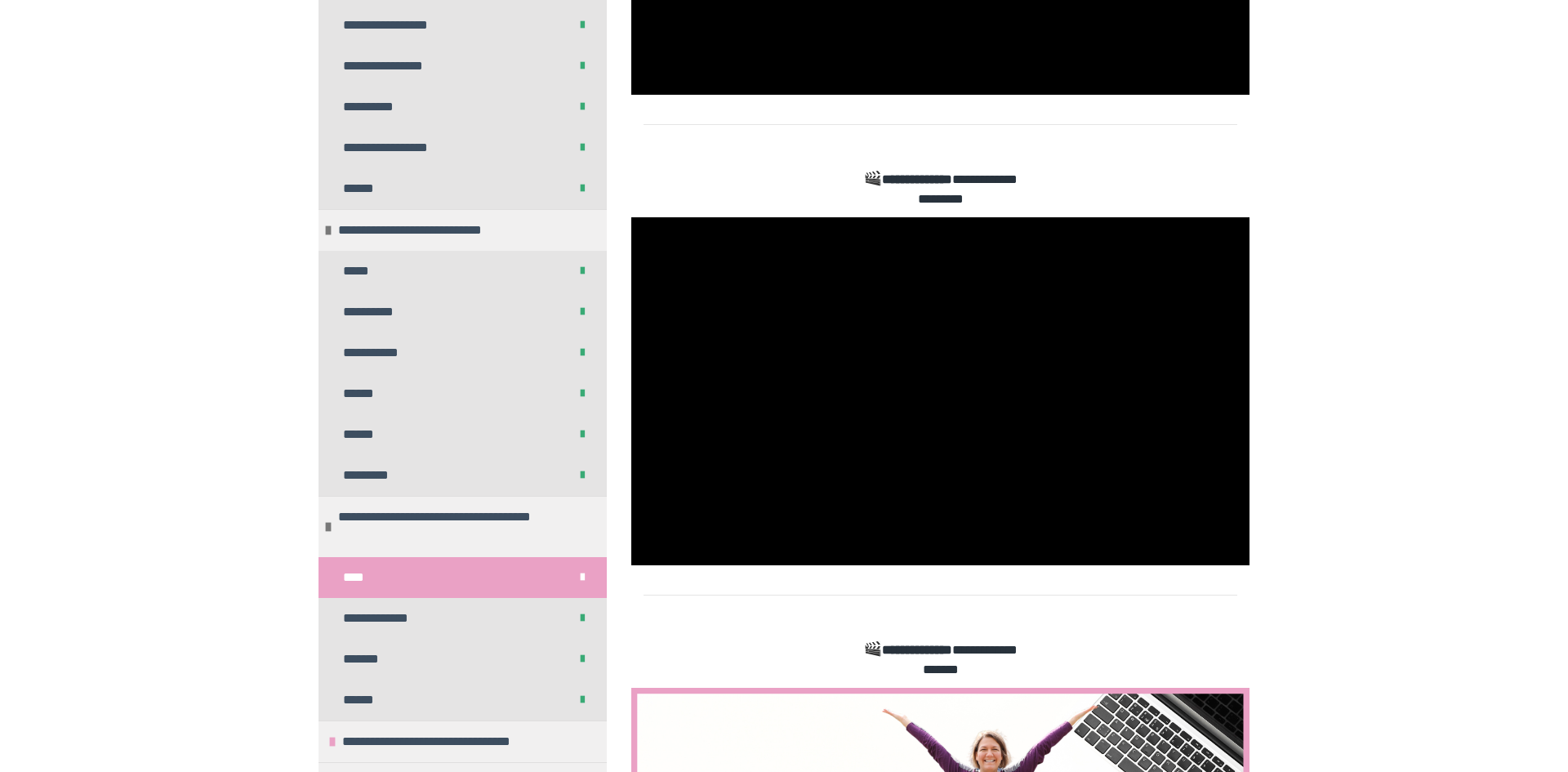 click at bounding box center (940, 391) 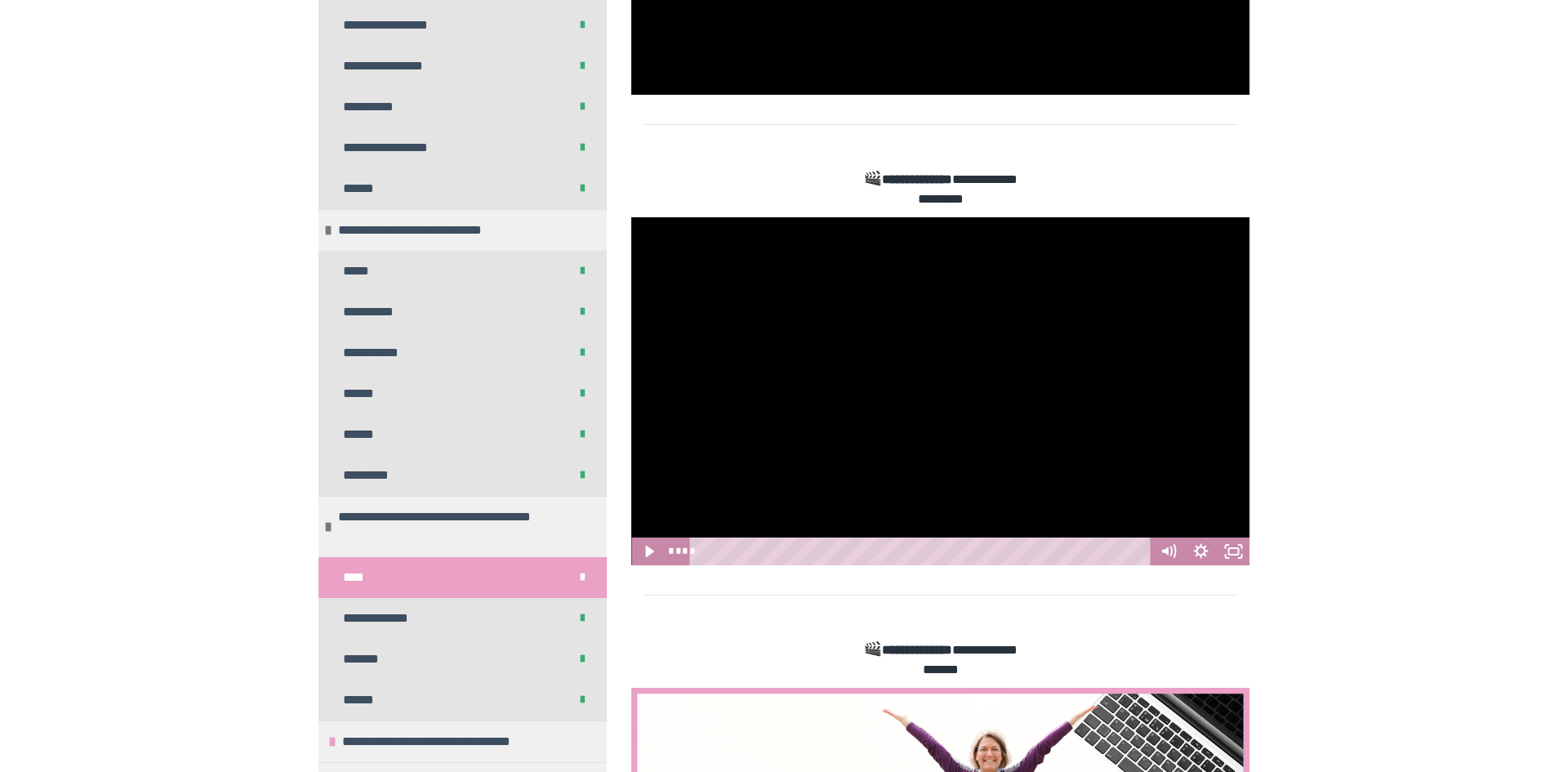 click at bounding box center (940, -78) 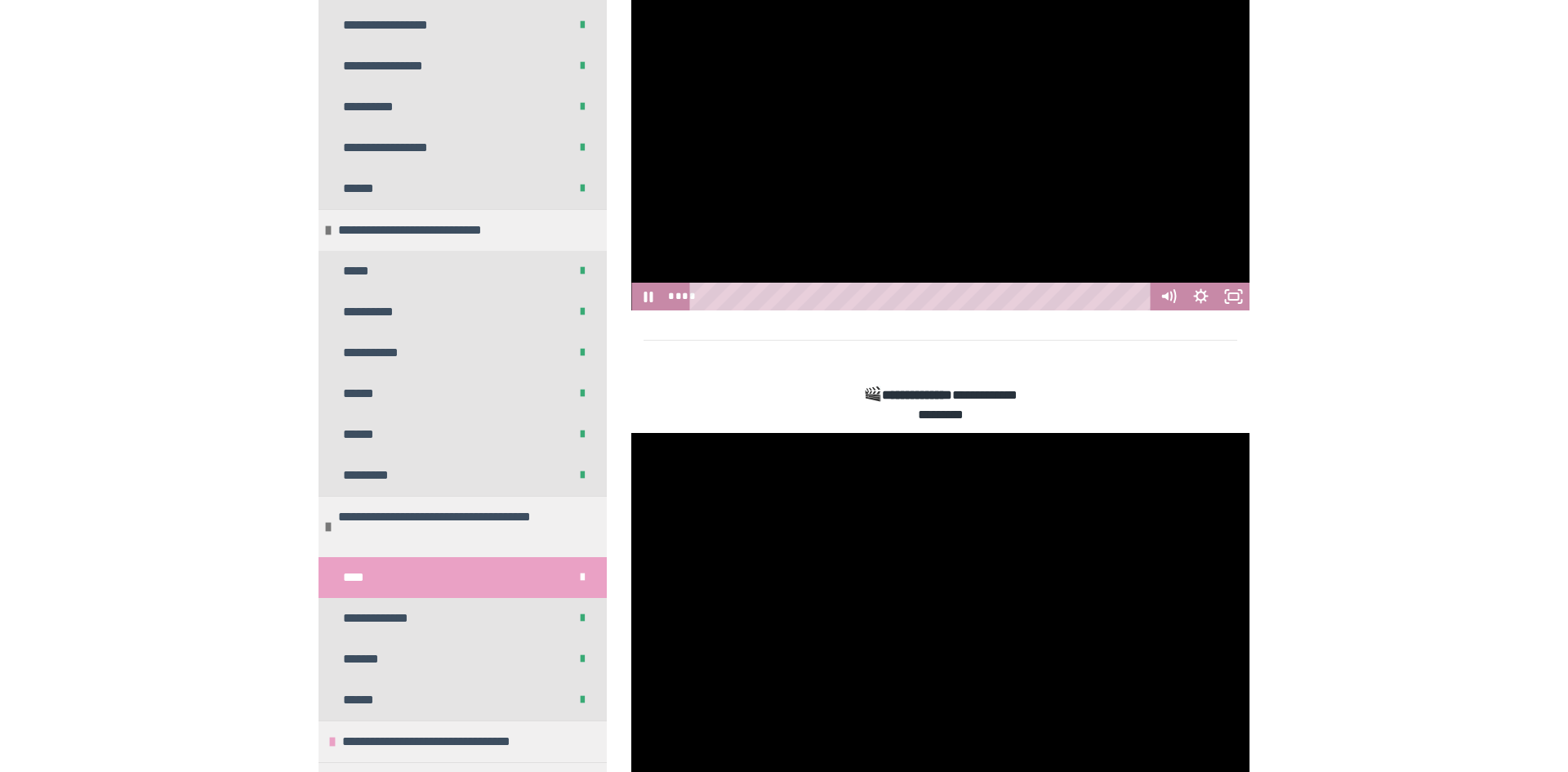 scroll, scrollTop: 658, scrollLeft: 0, axis: vertical 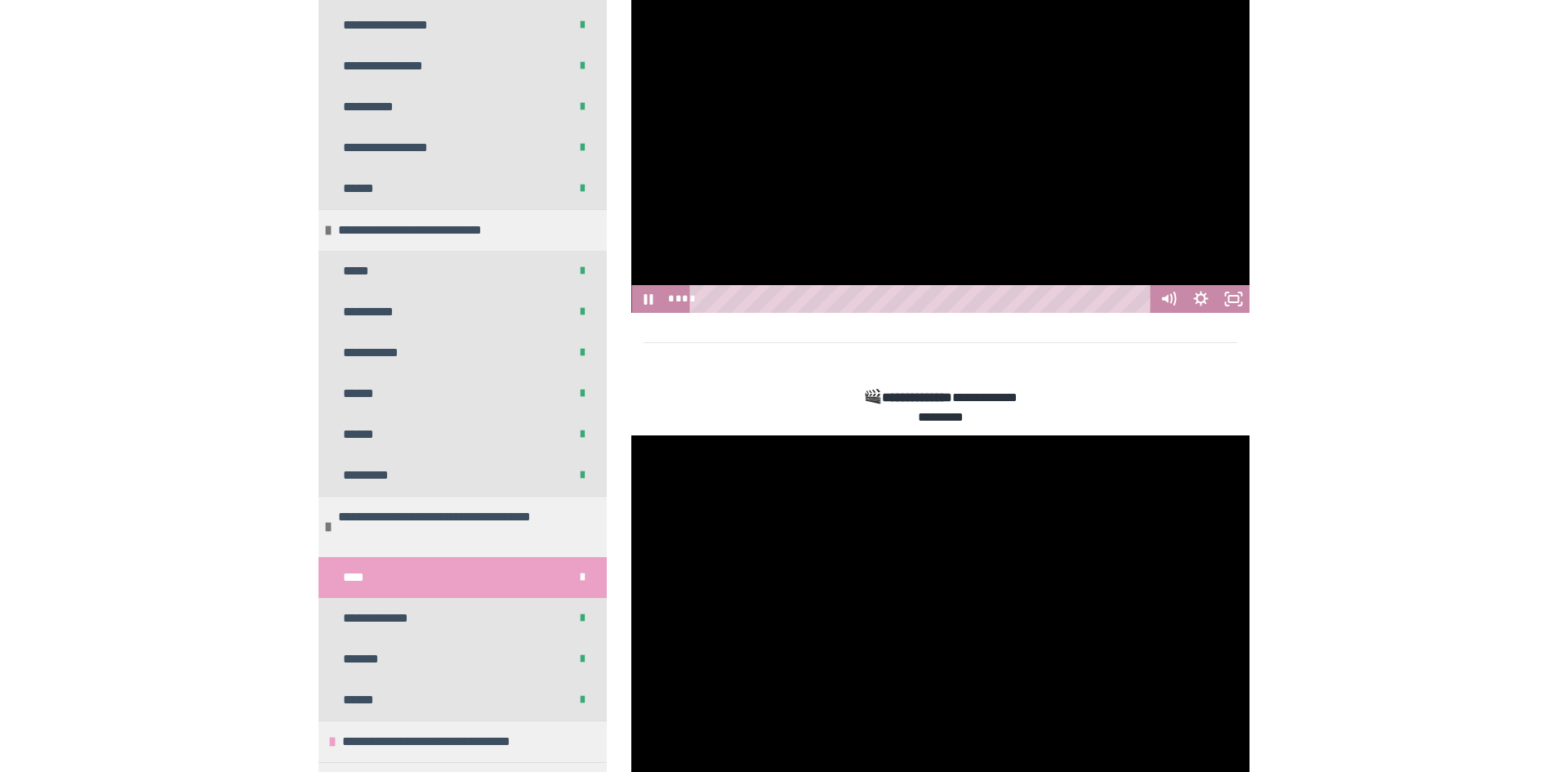 click at bounding box center [940, 140] 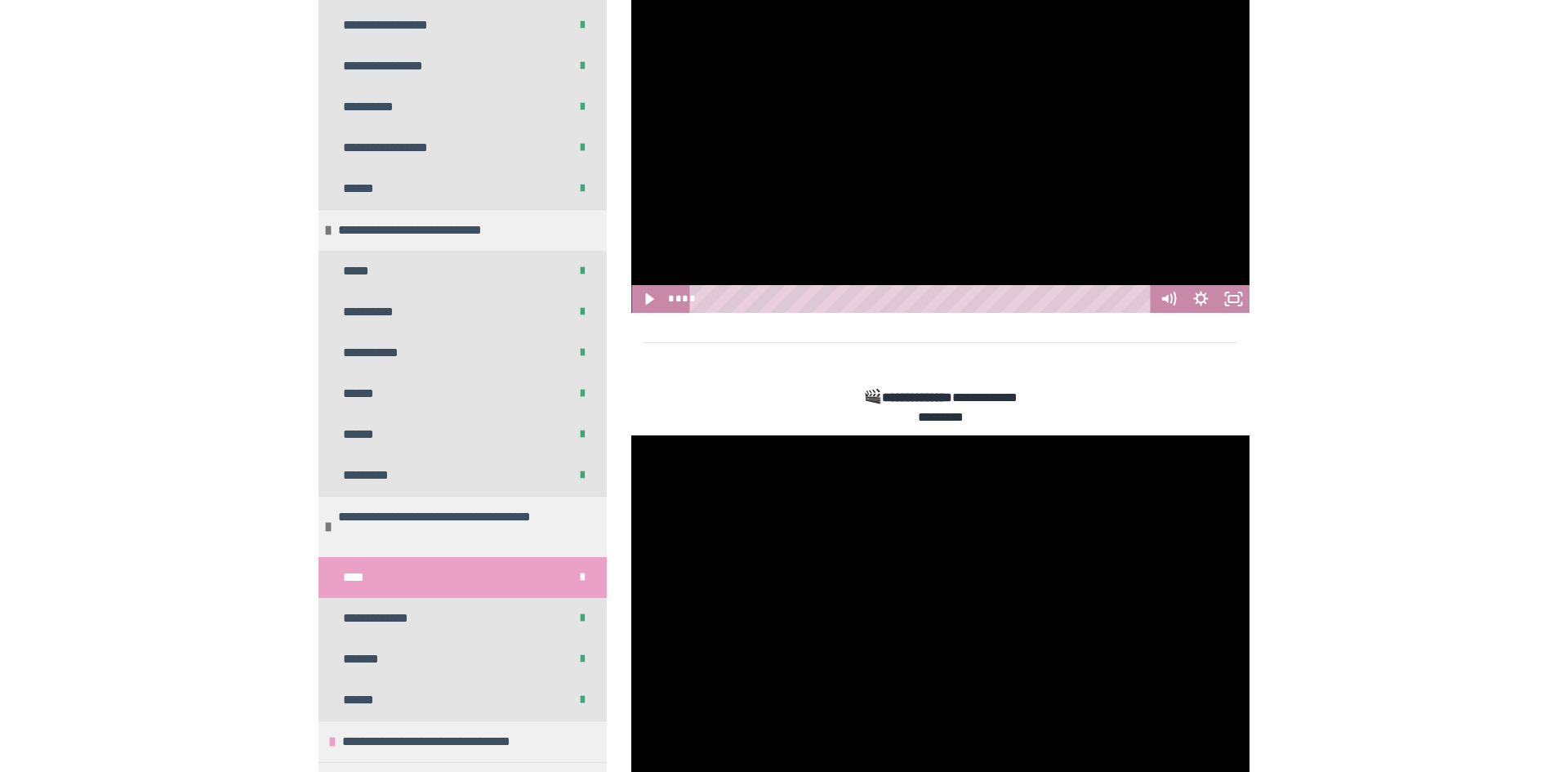 click at bounding box center [940, 609] 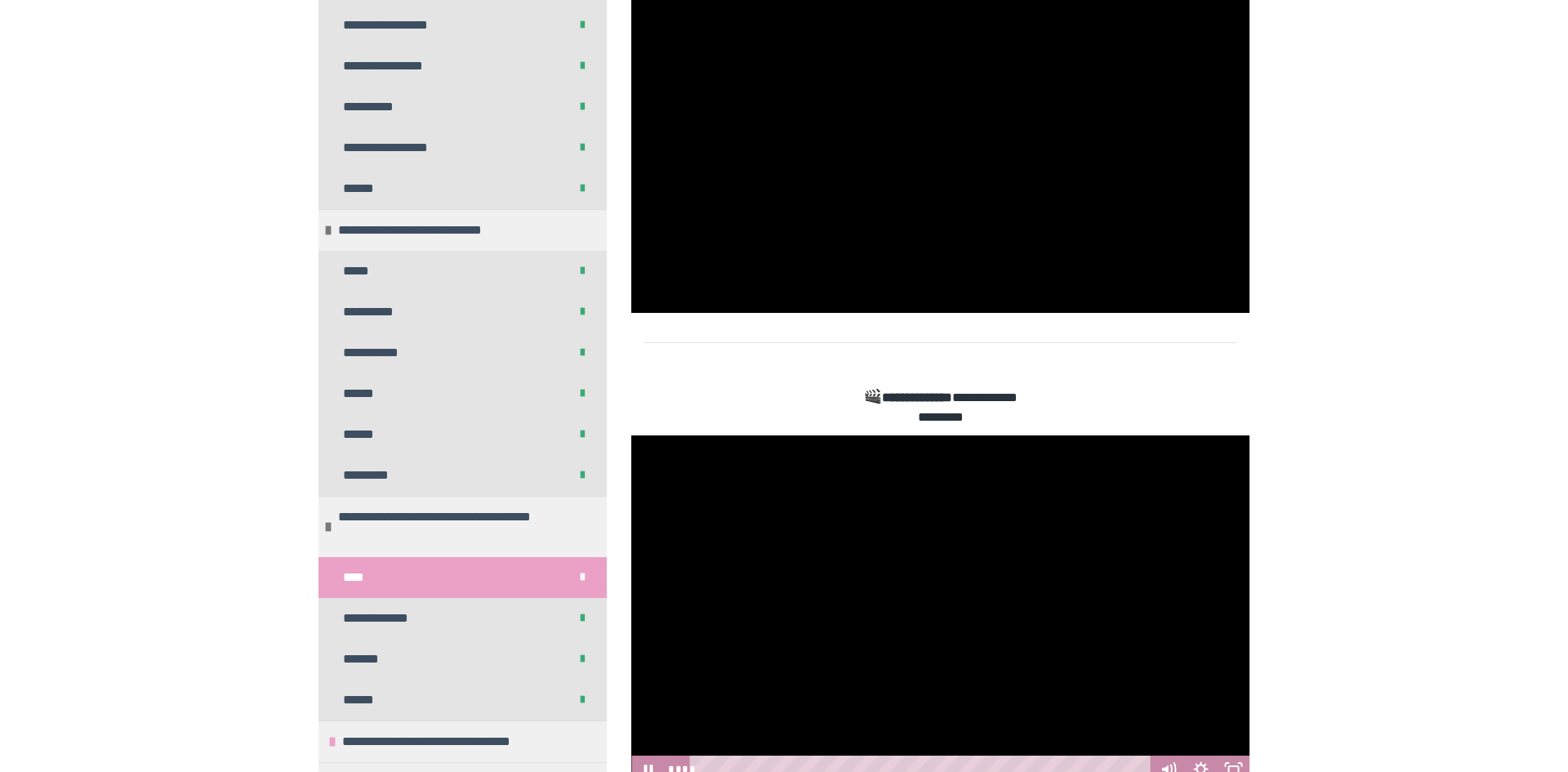 click at bounding box center (940, 609) 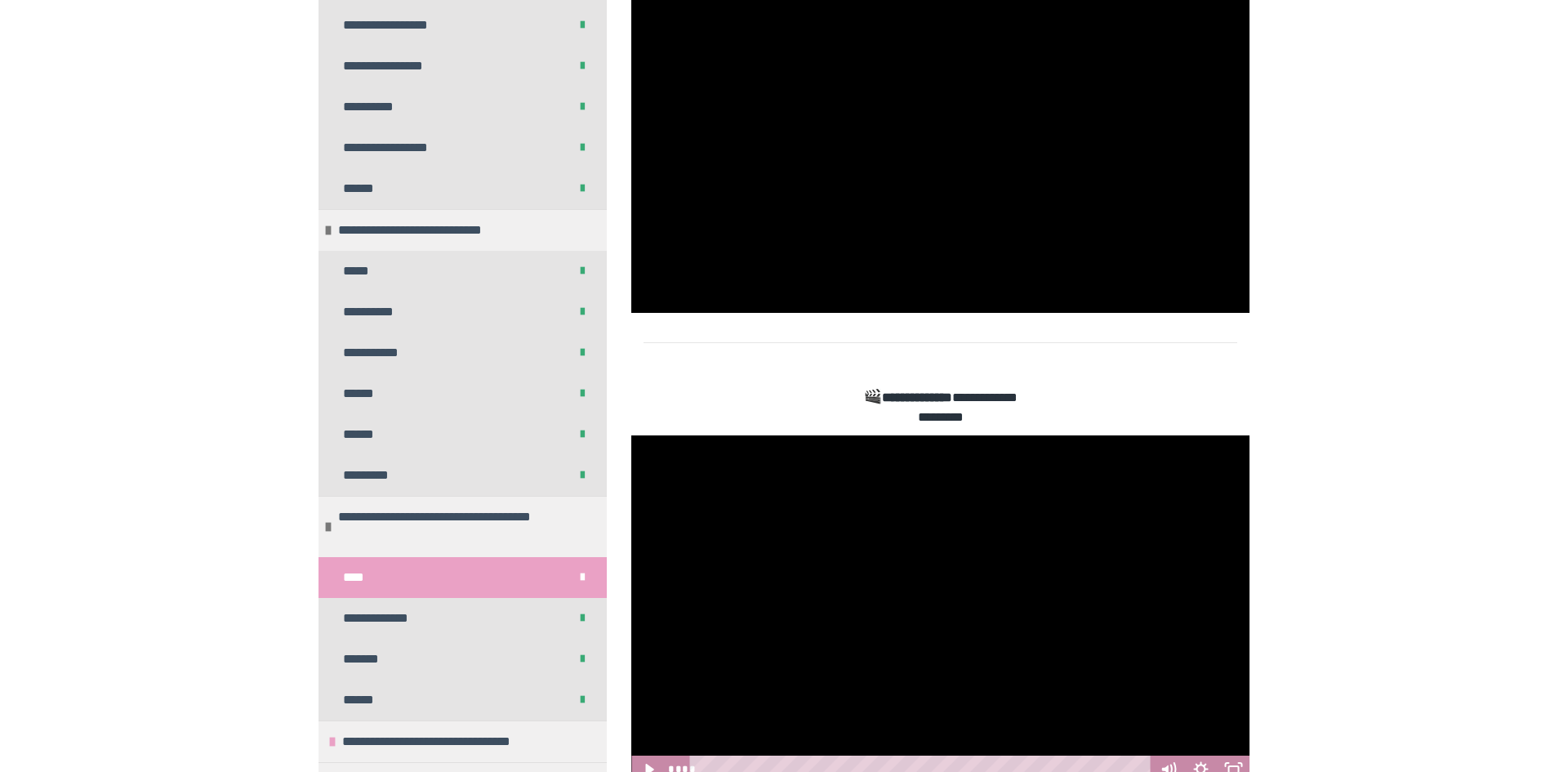 click at bounding box center [940, 140] 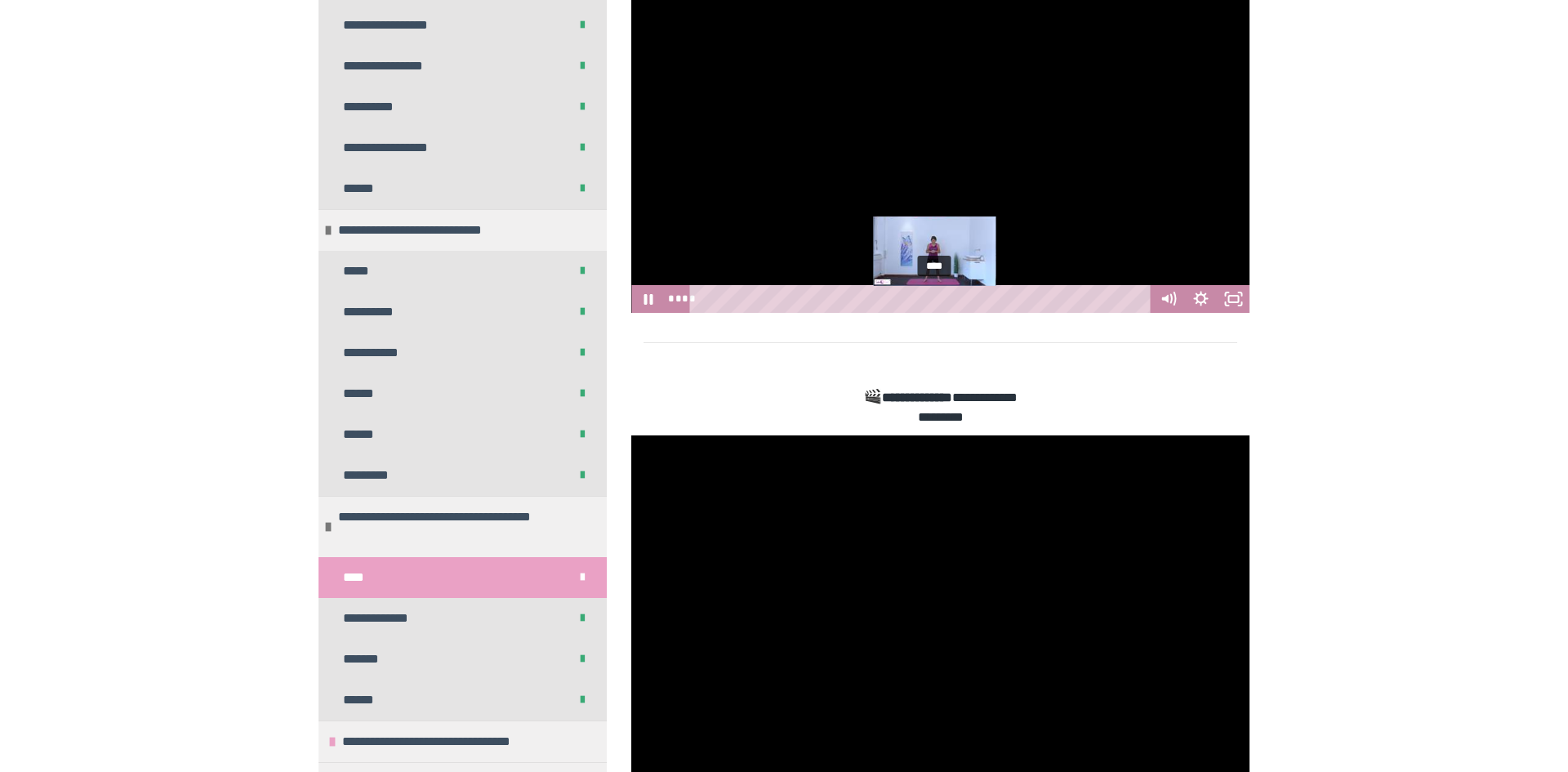 click on "****" at bounding box center [923, 299] 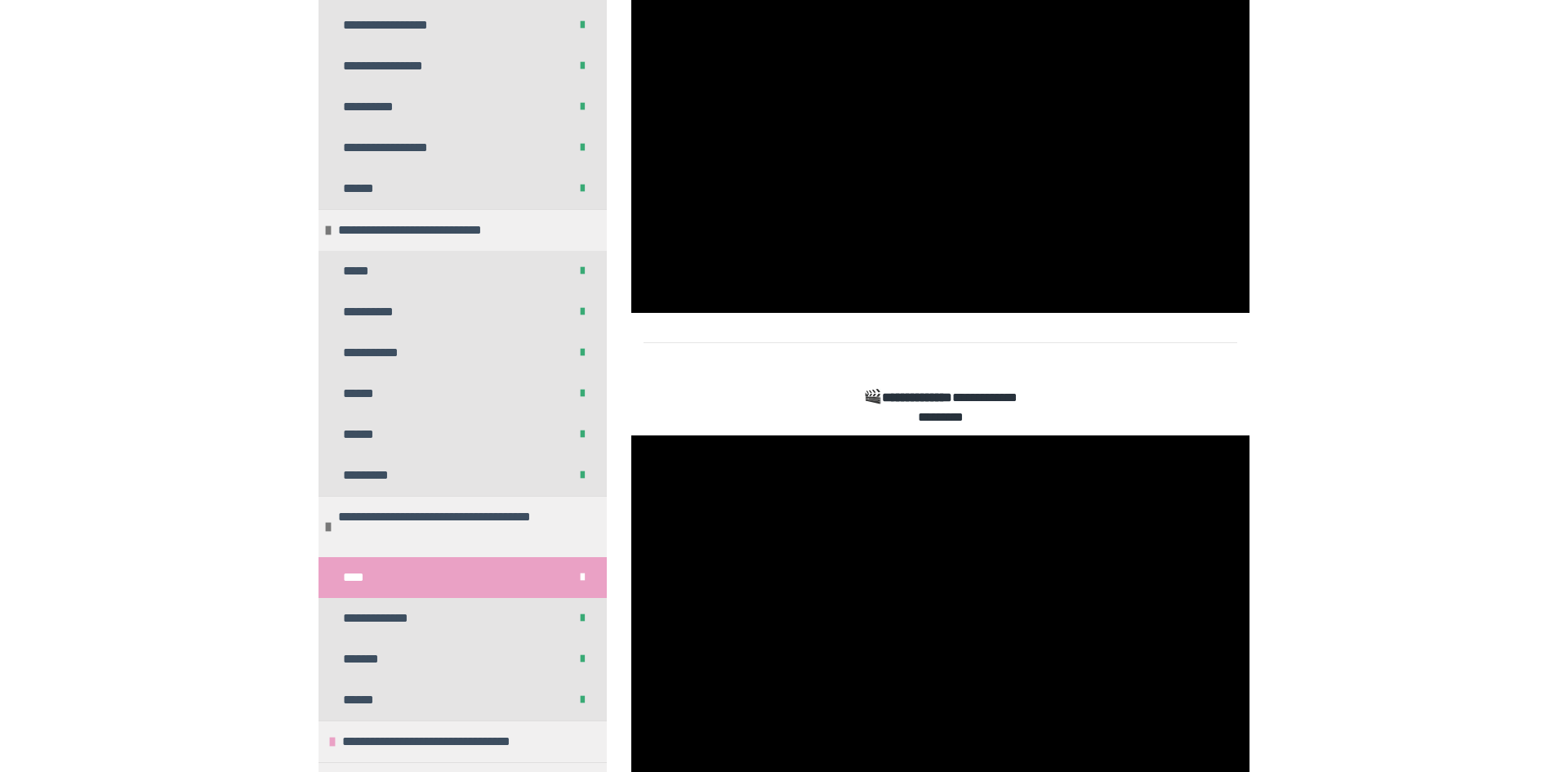 click at bounding box center (940, 140) 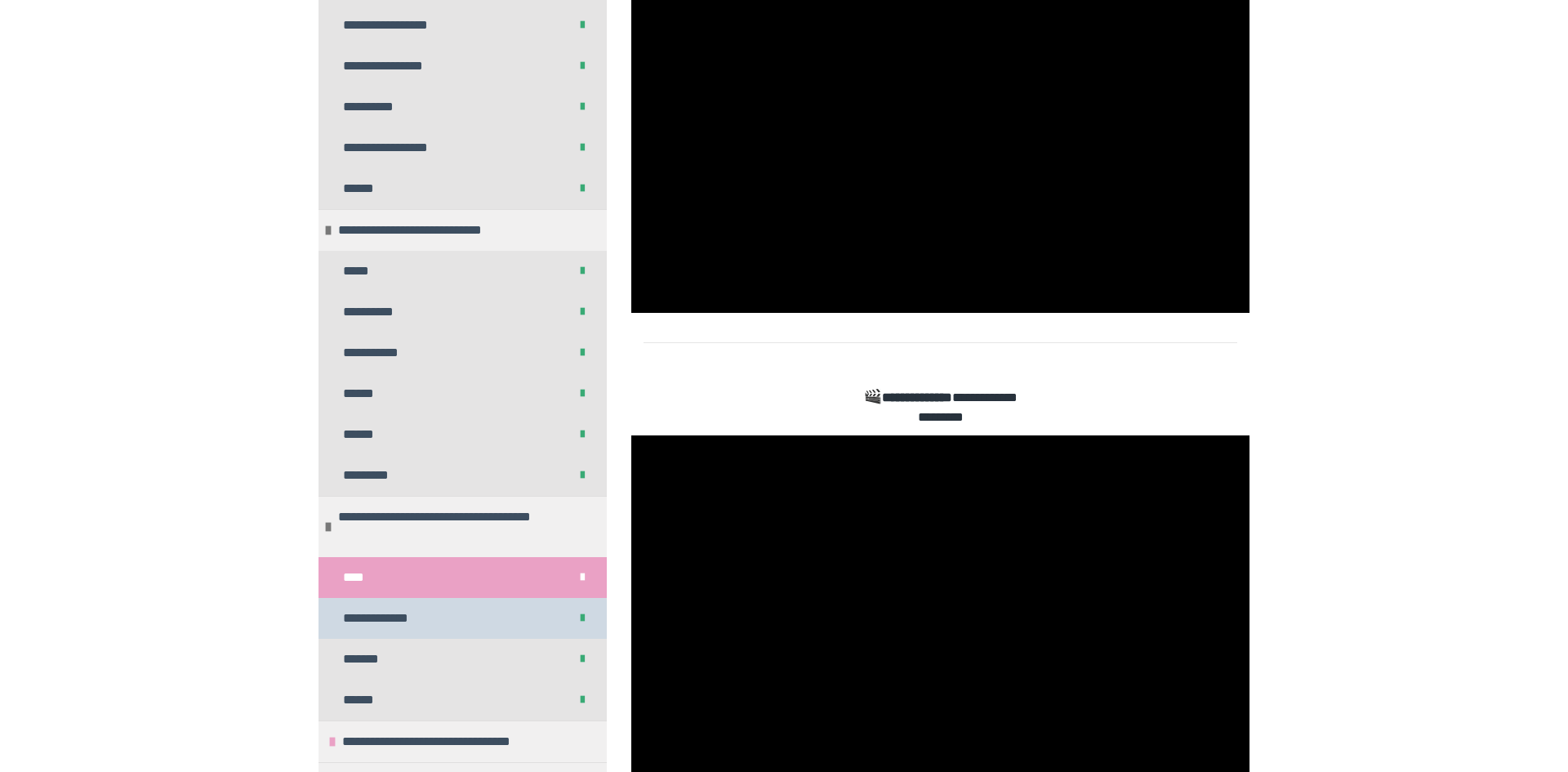 click on "**********" at bounding box center [462, 618] 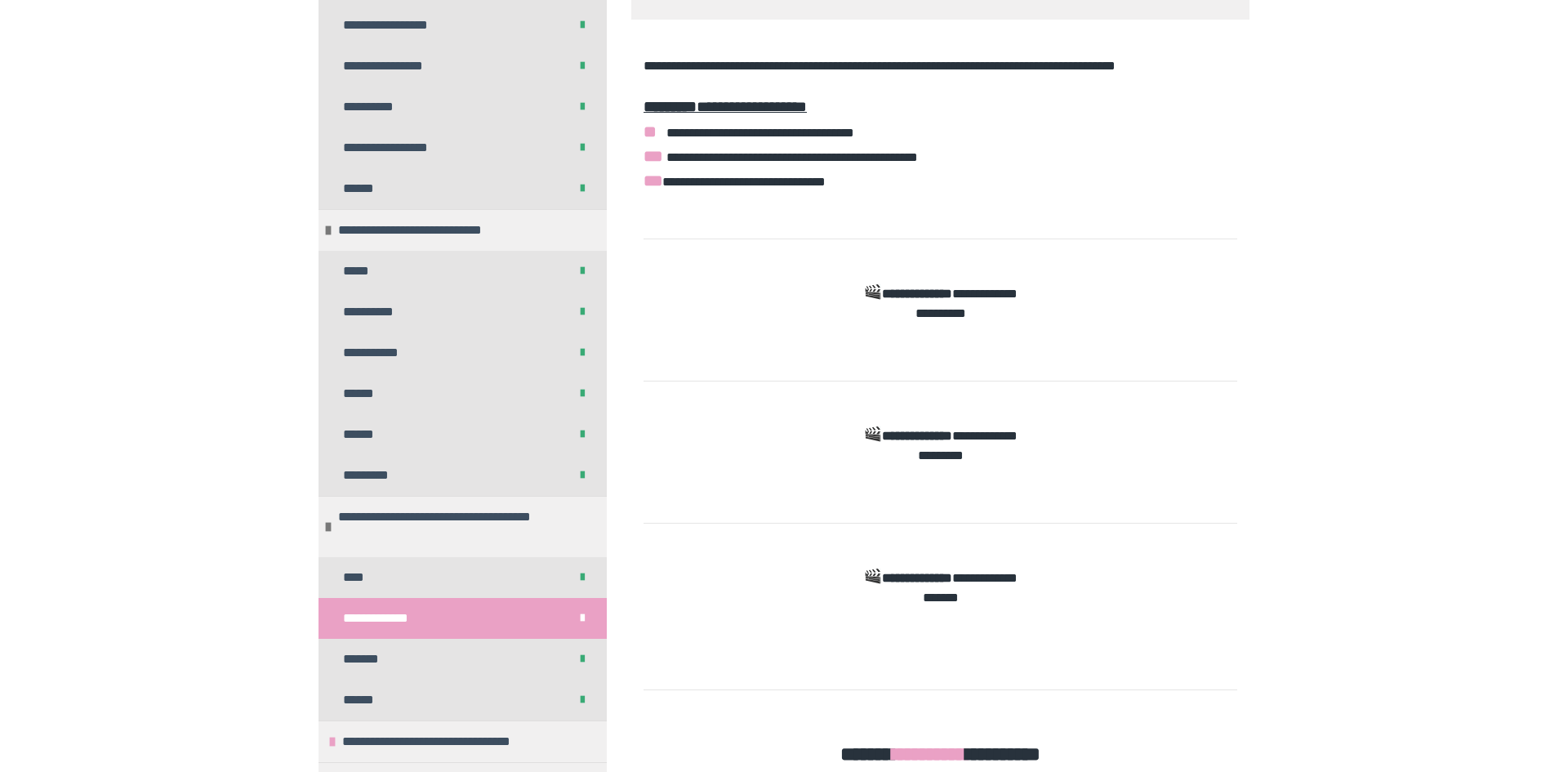 scroll, scrollTop: 516, scrollLeft: 0, axis: vertical 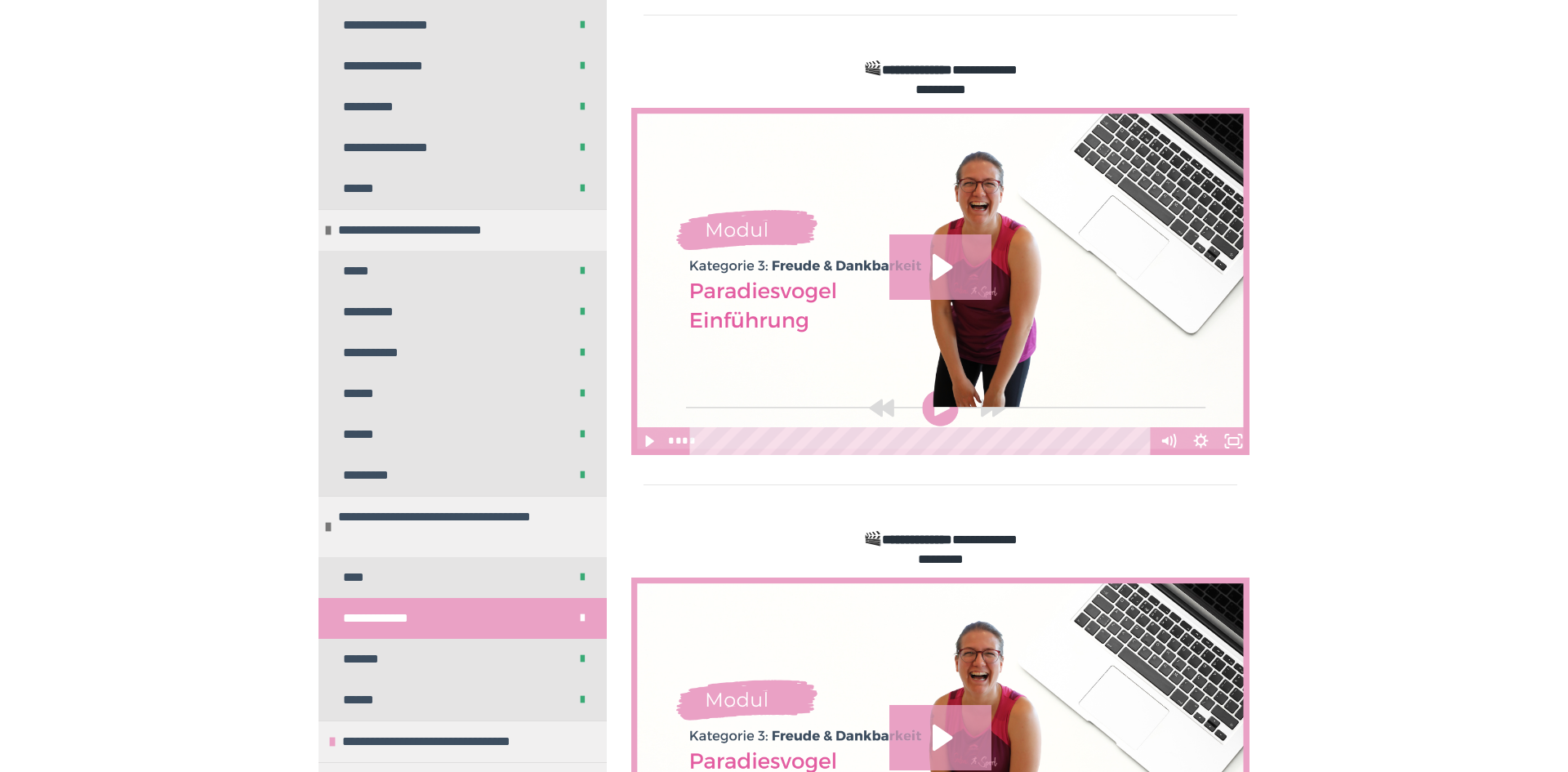 click 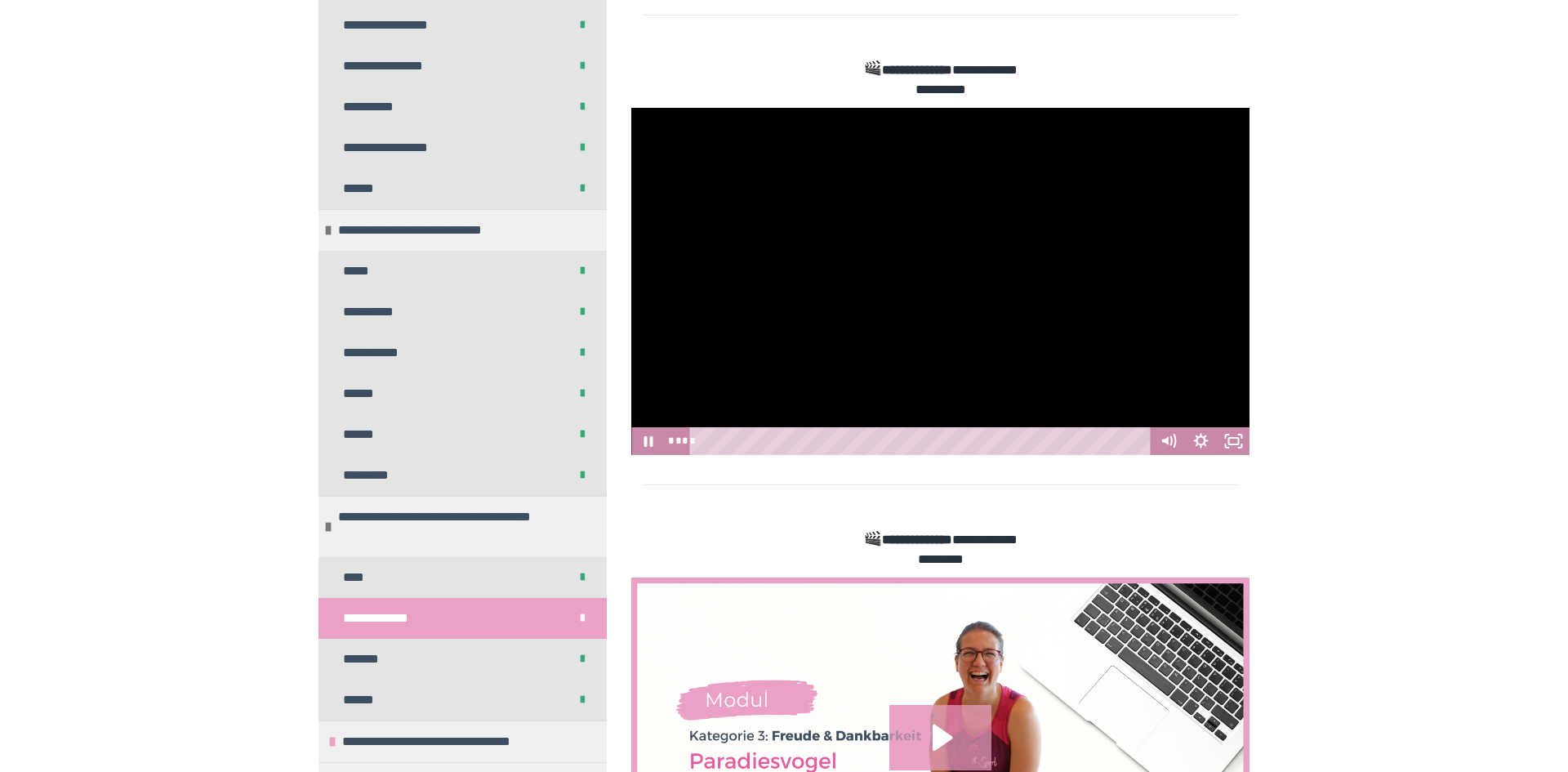 click on "****" at bounding box center (923, 441) 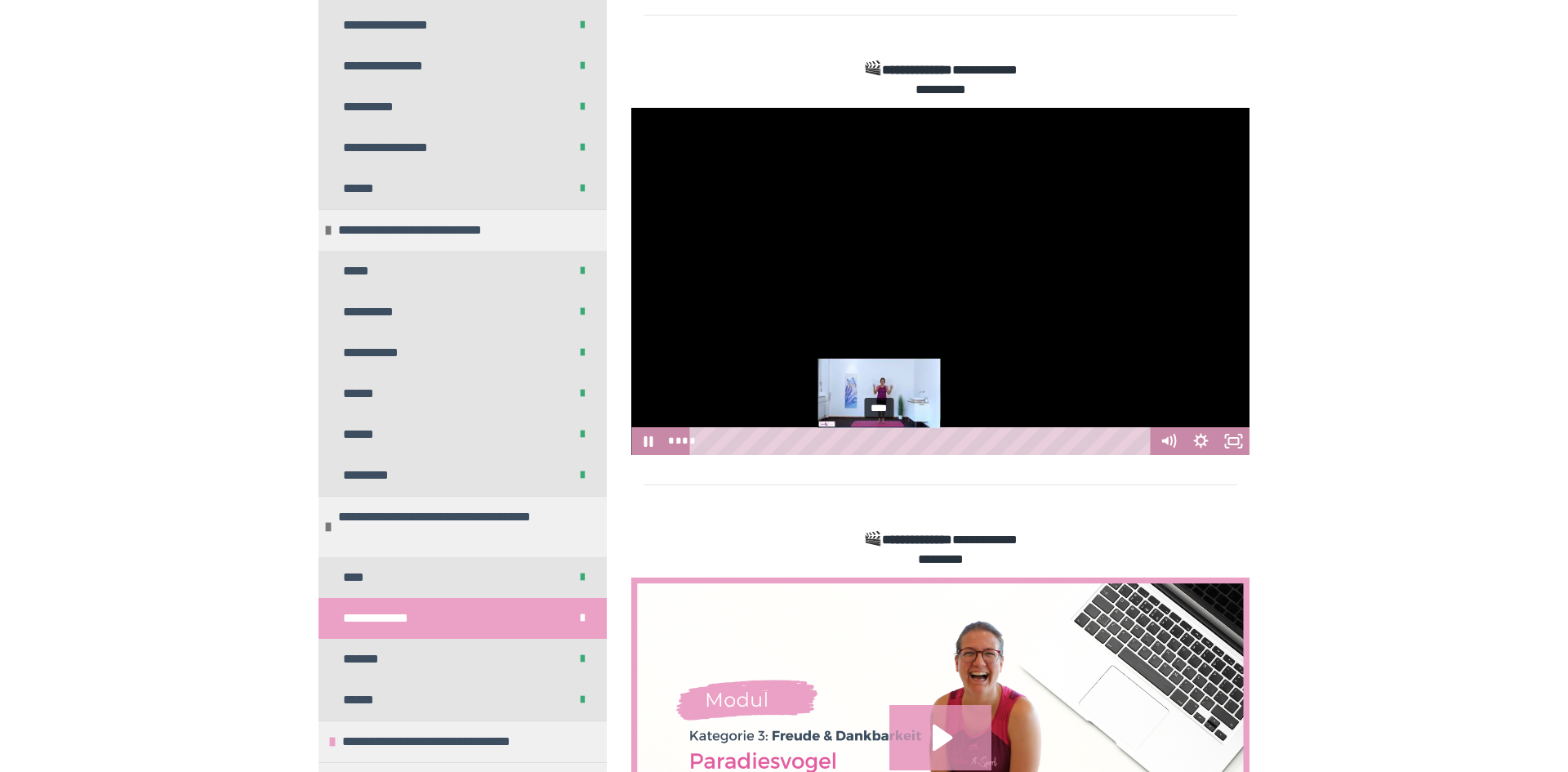 click on "****" at bounding box center [923, 441] 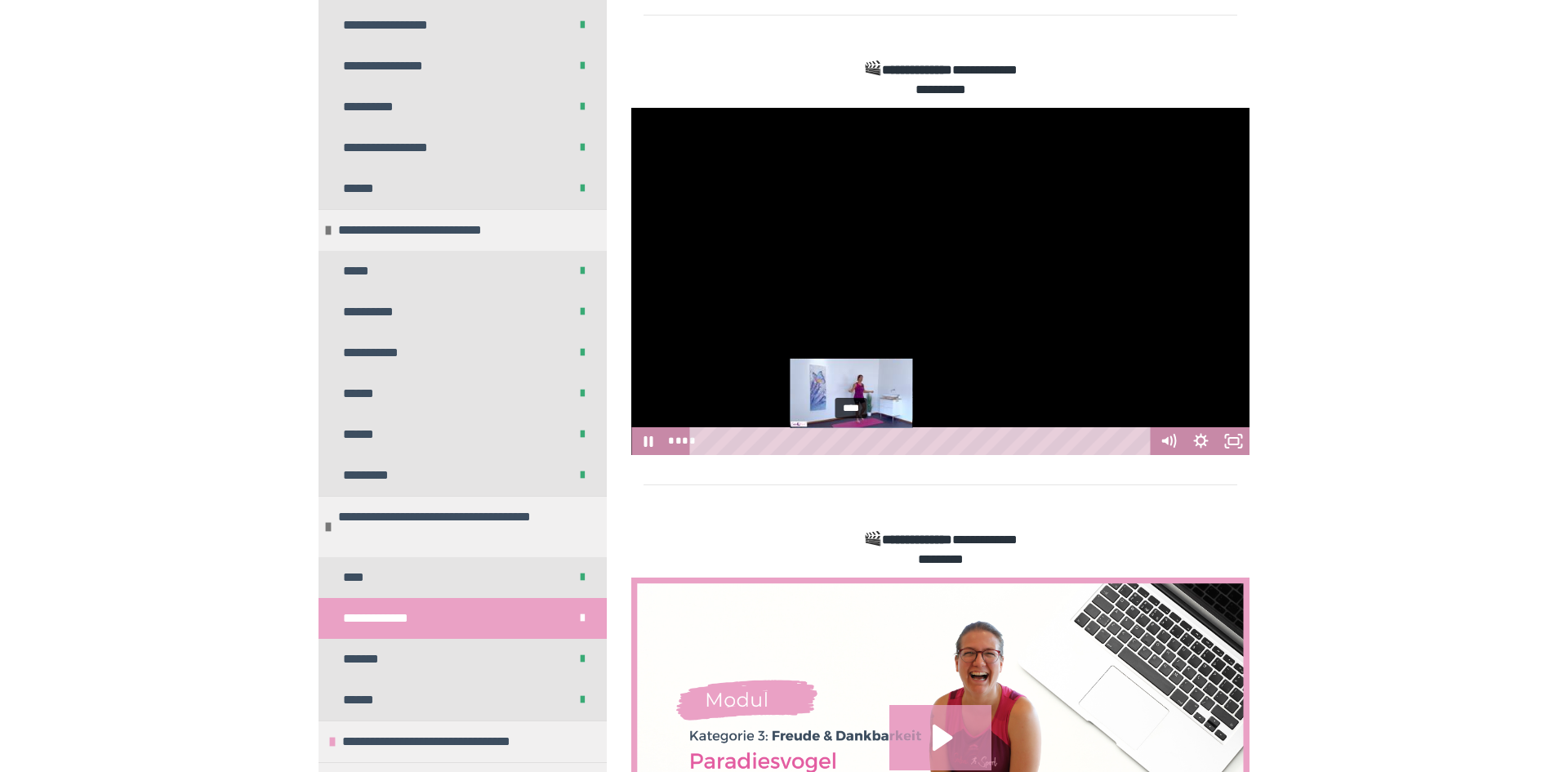 click on "****" at bounding box center (923, 441) 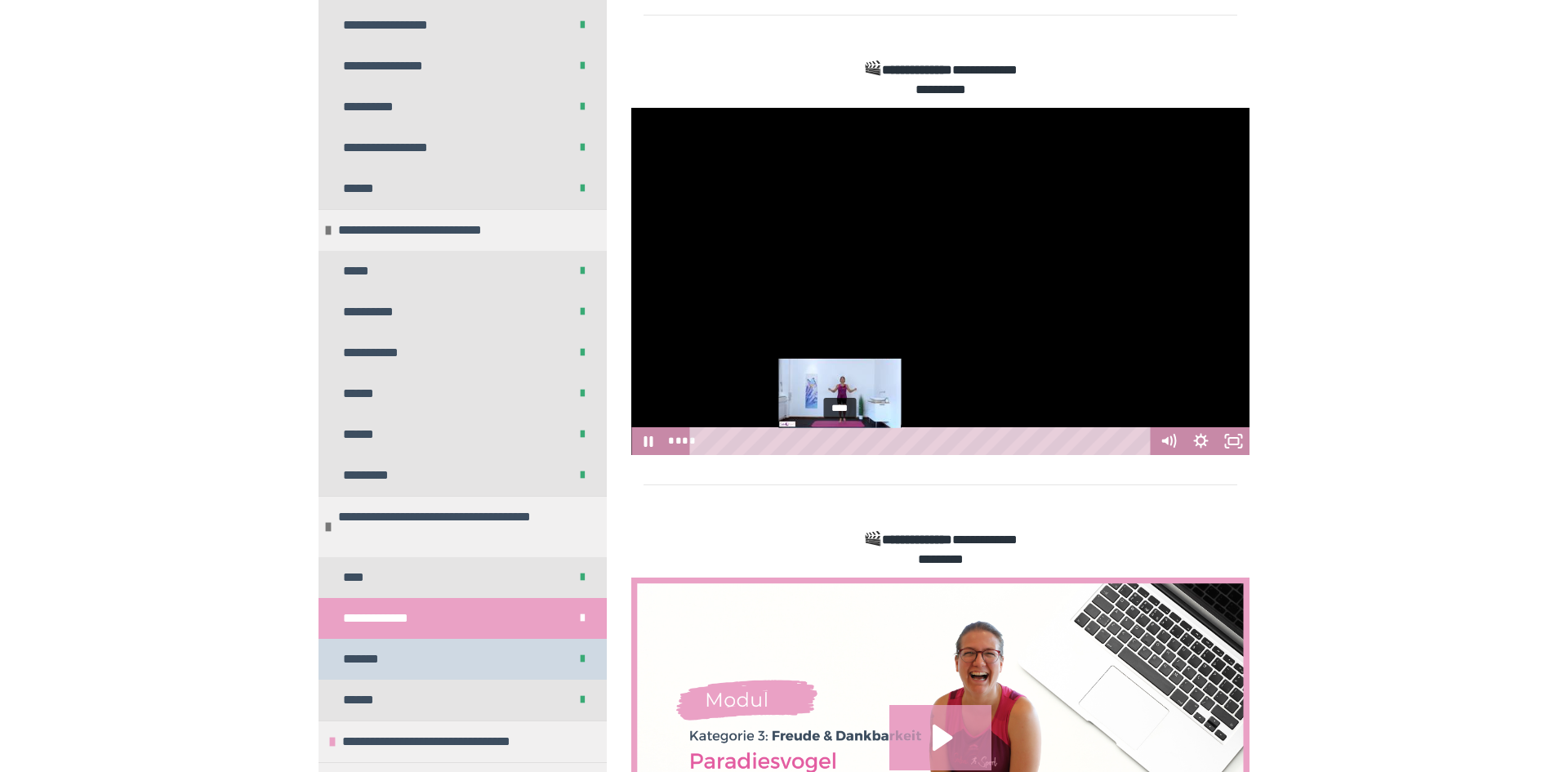 click on "*******" at bounding box center (462, 659) 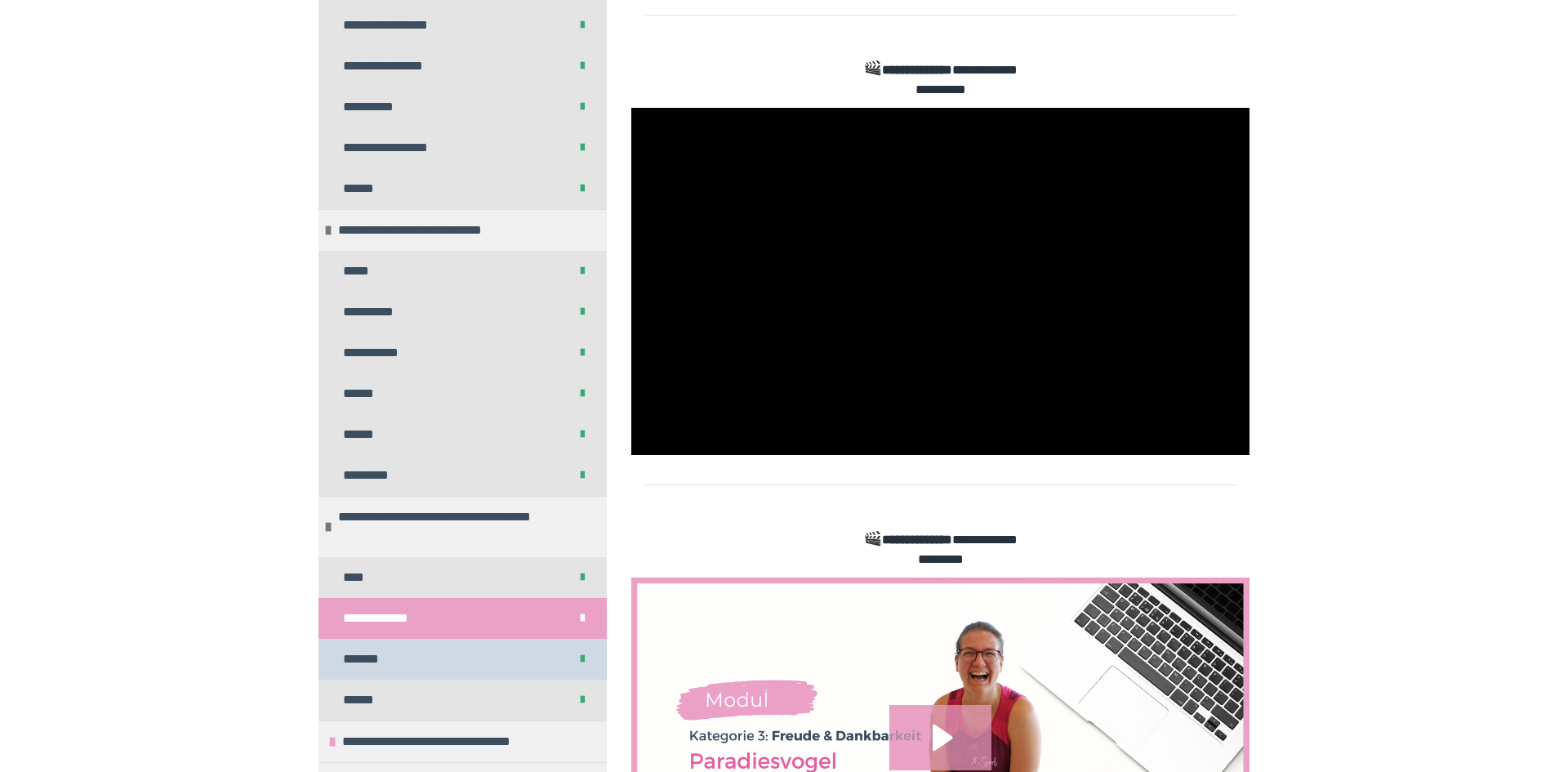 scroll, scrollTop: 221, scrollLeft: 0, axis: vertical 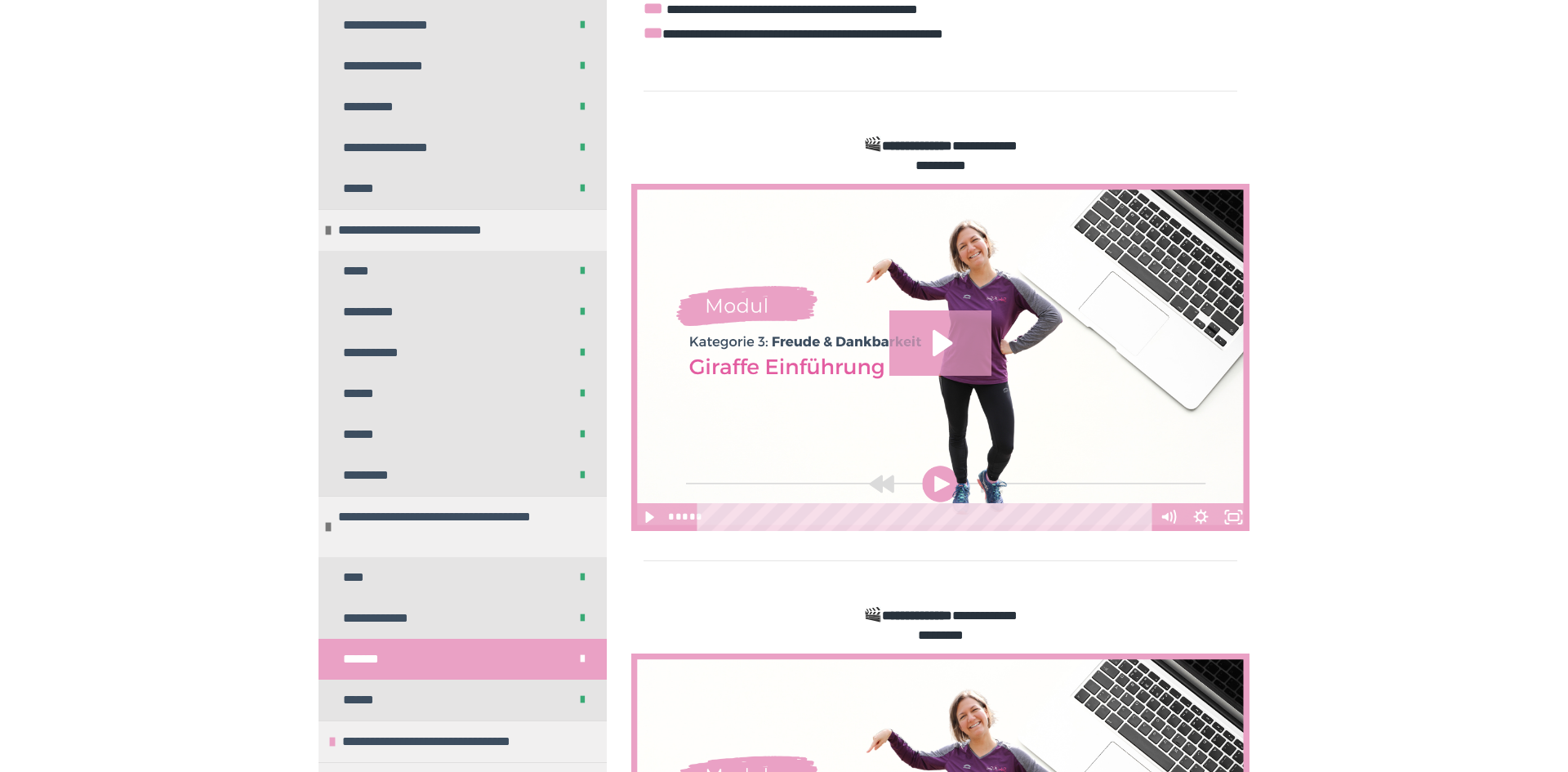 click 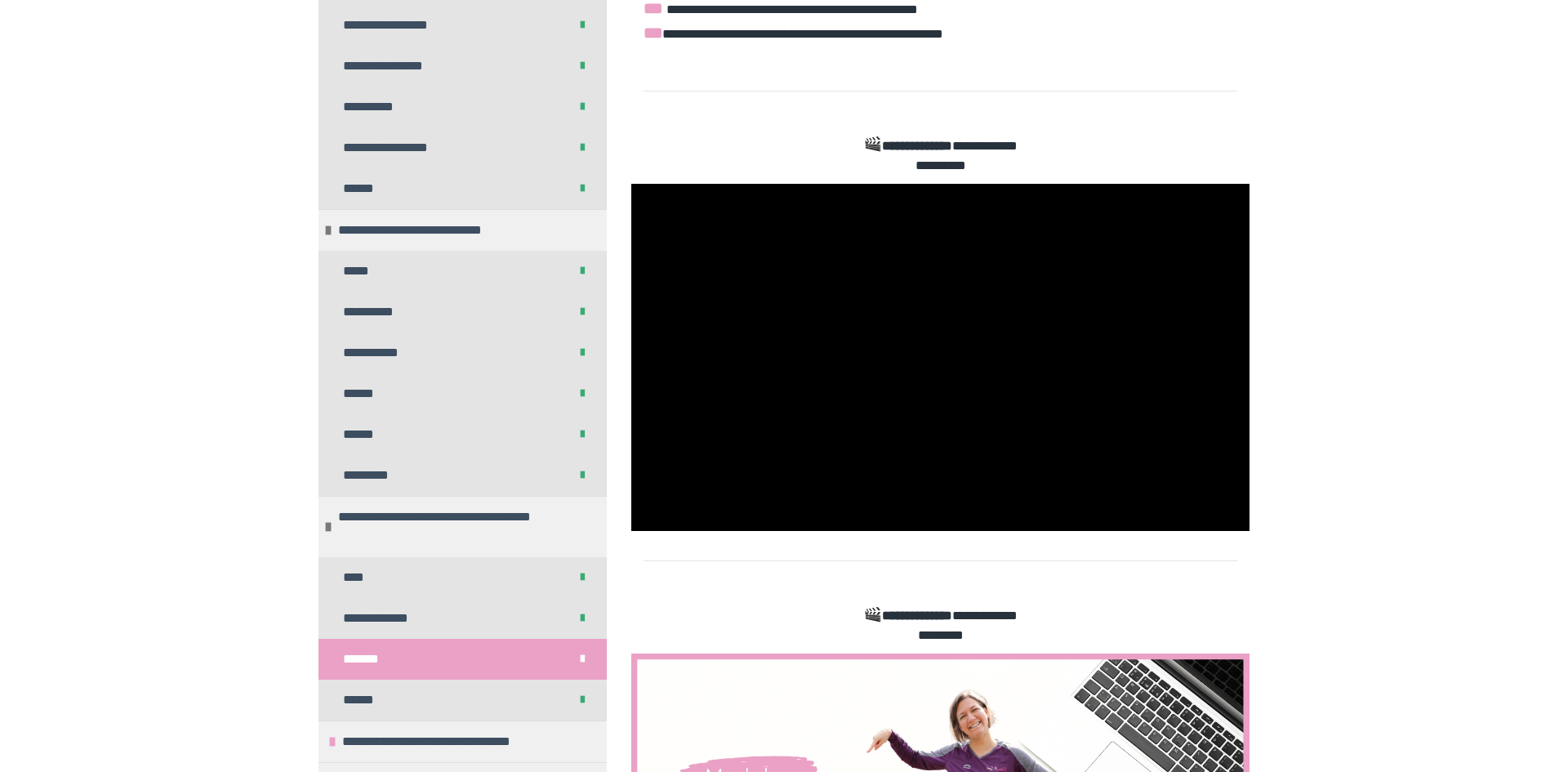 click at bounding box center [940, 358] 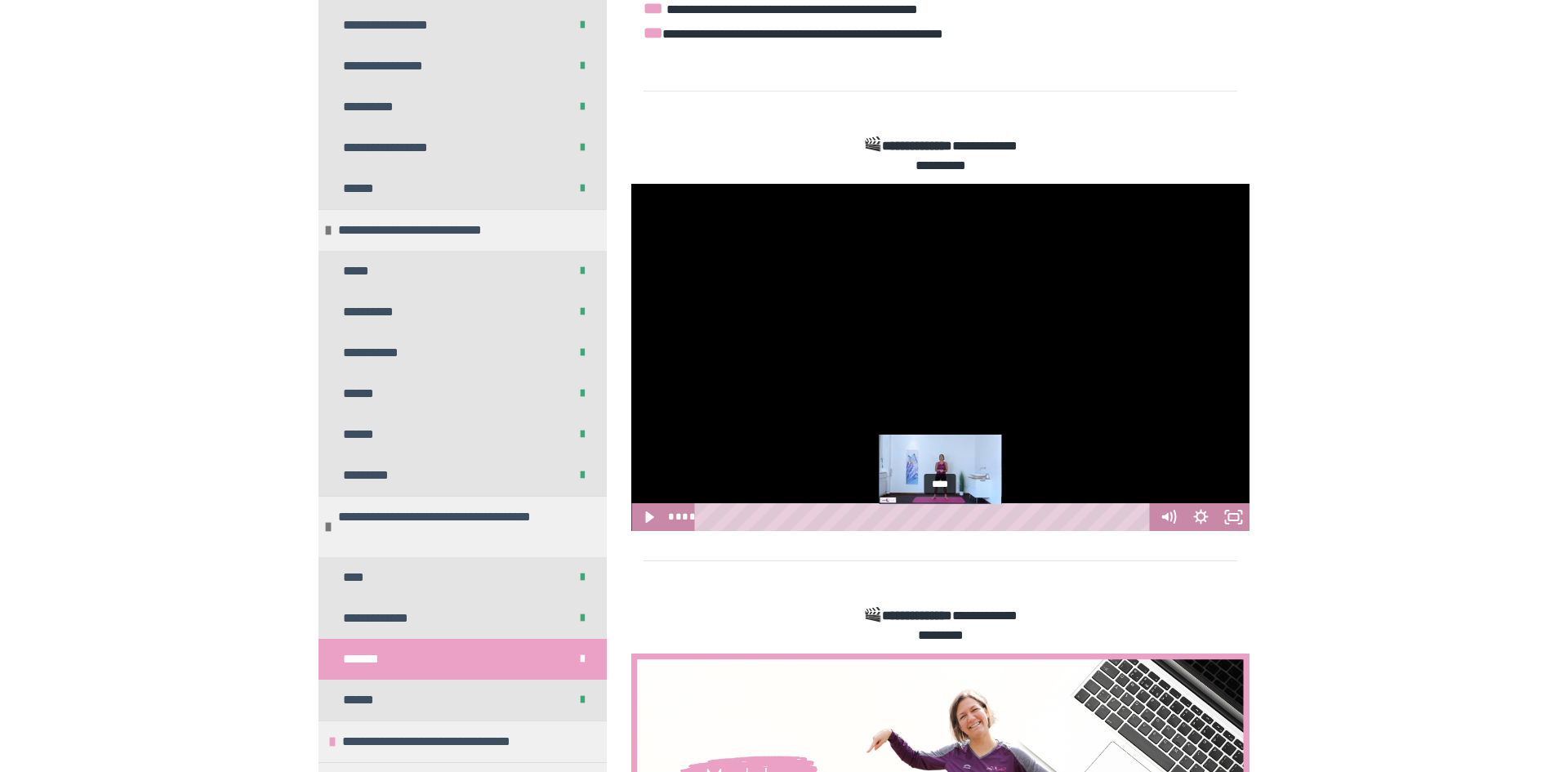 click at bounding box center (940, 358) 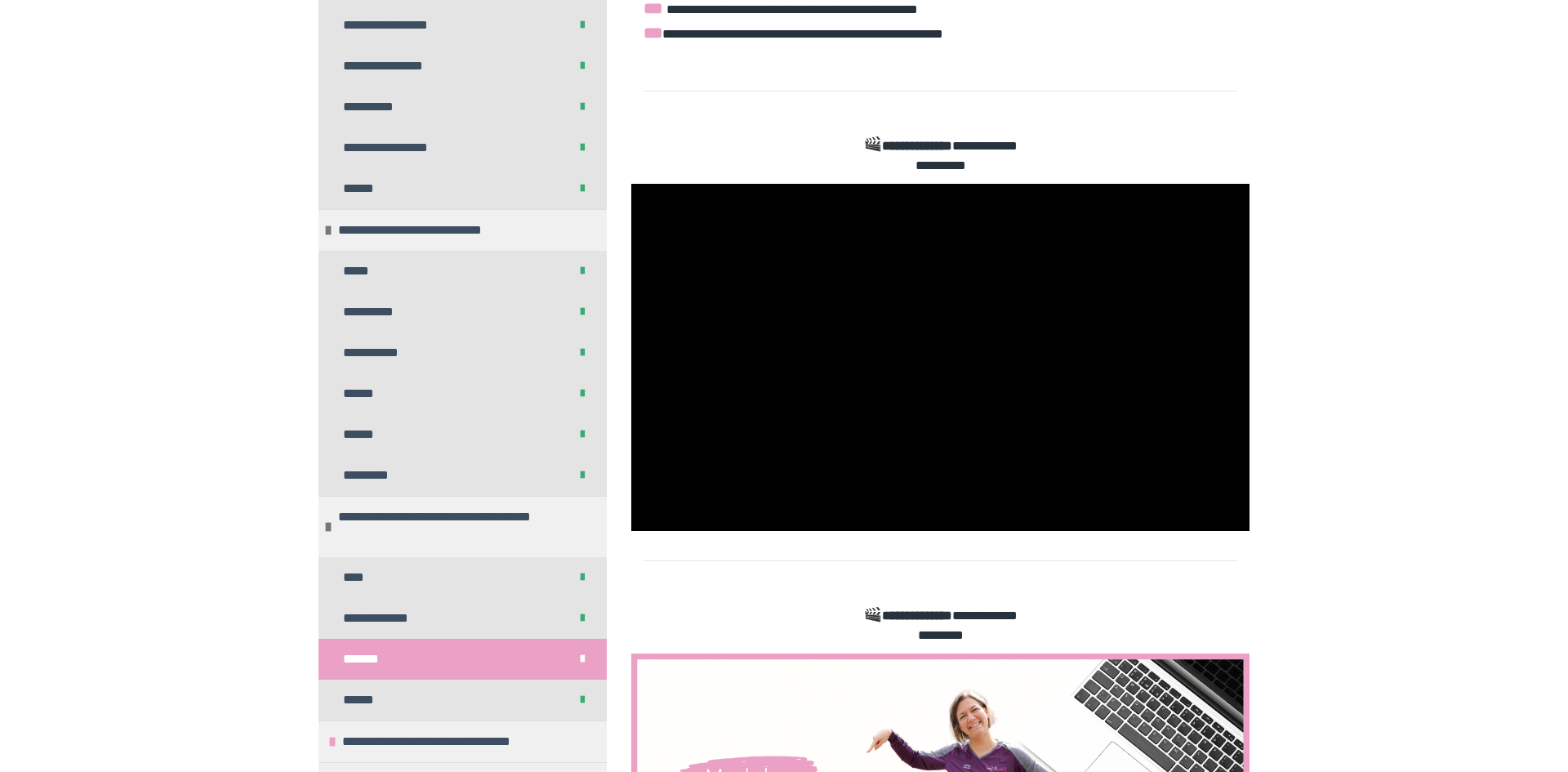 click at bounding box center (940, 358) 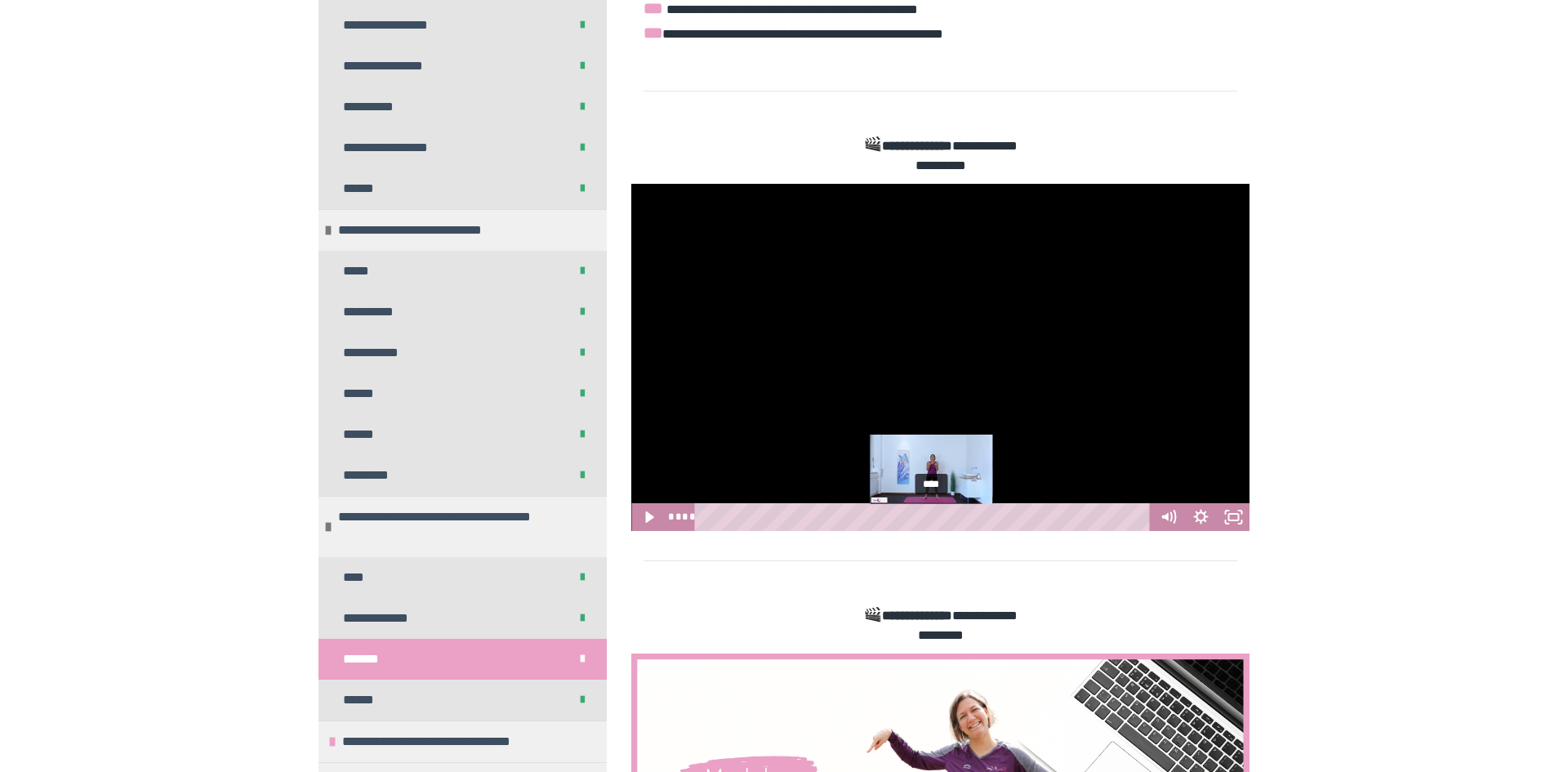 click at bounding box center (940, 358) 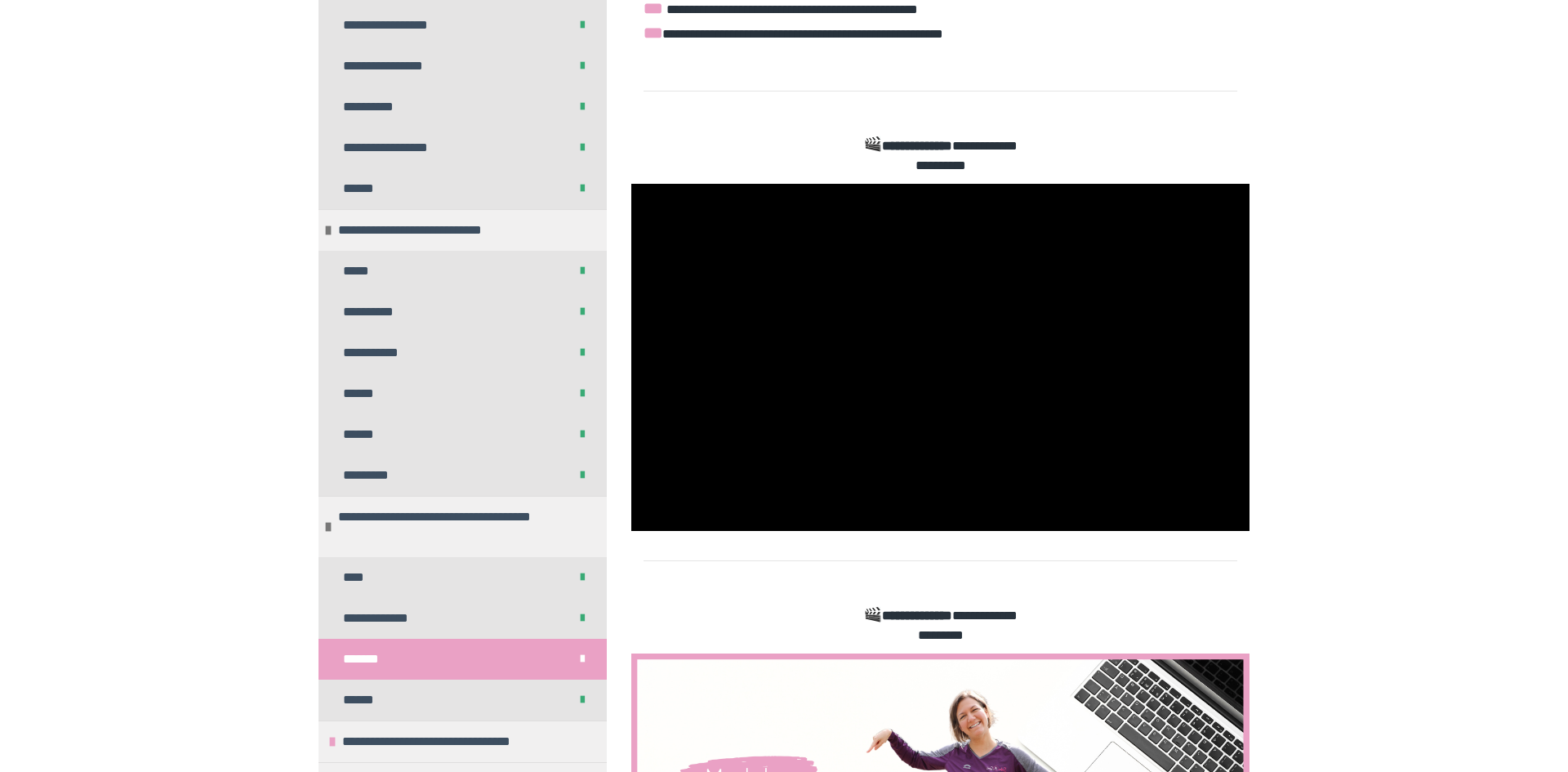 click at bounding box center [940, 358] 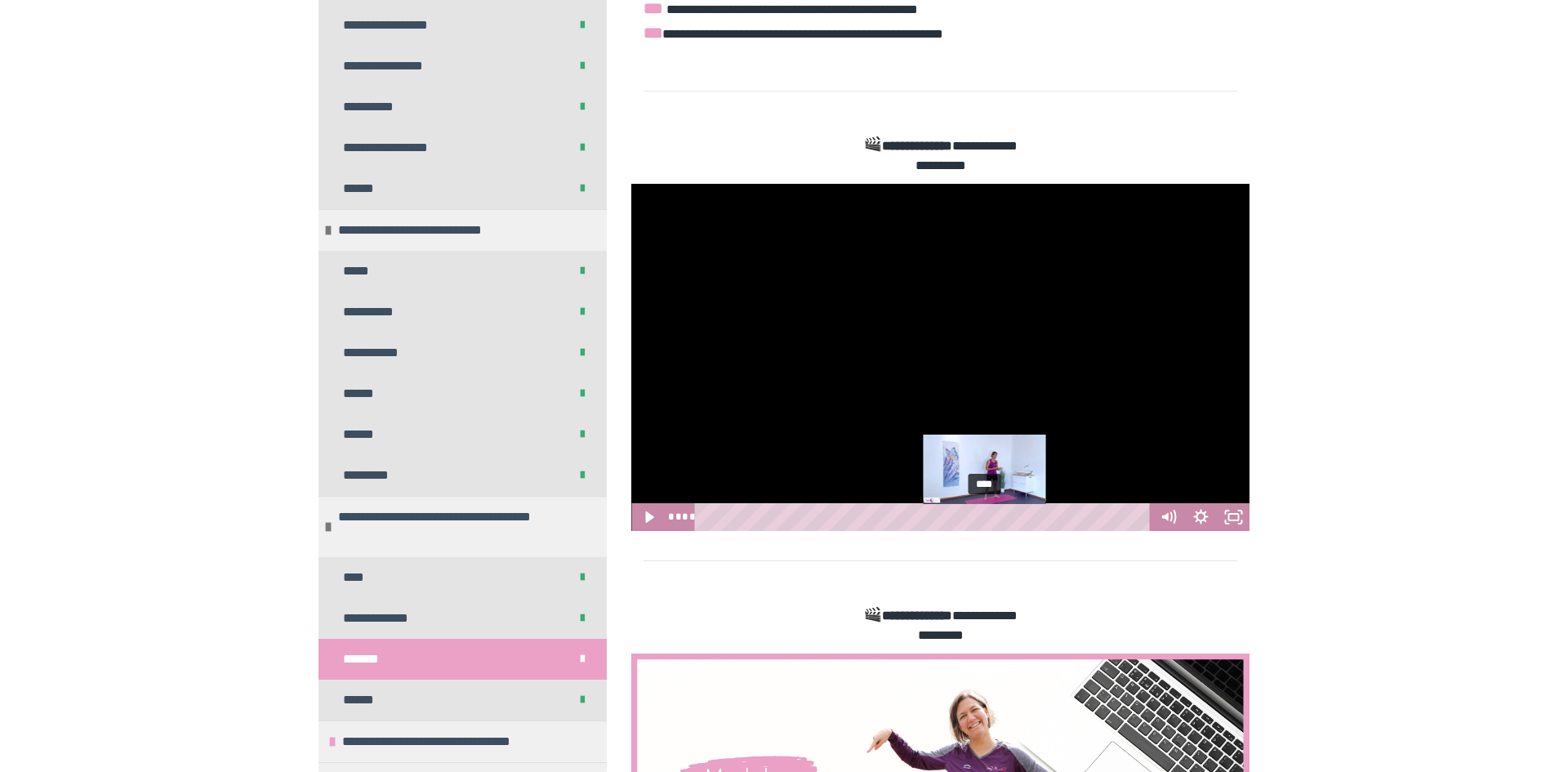 click at bounding box center (940, 358) 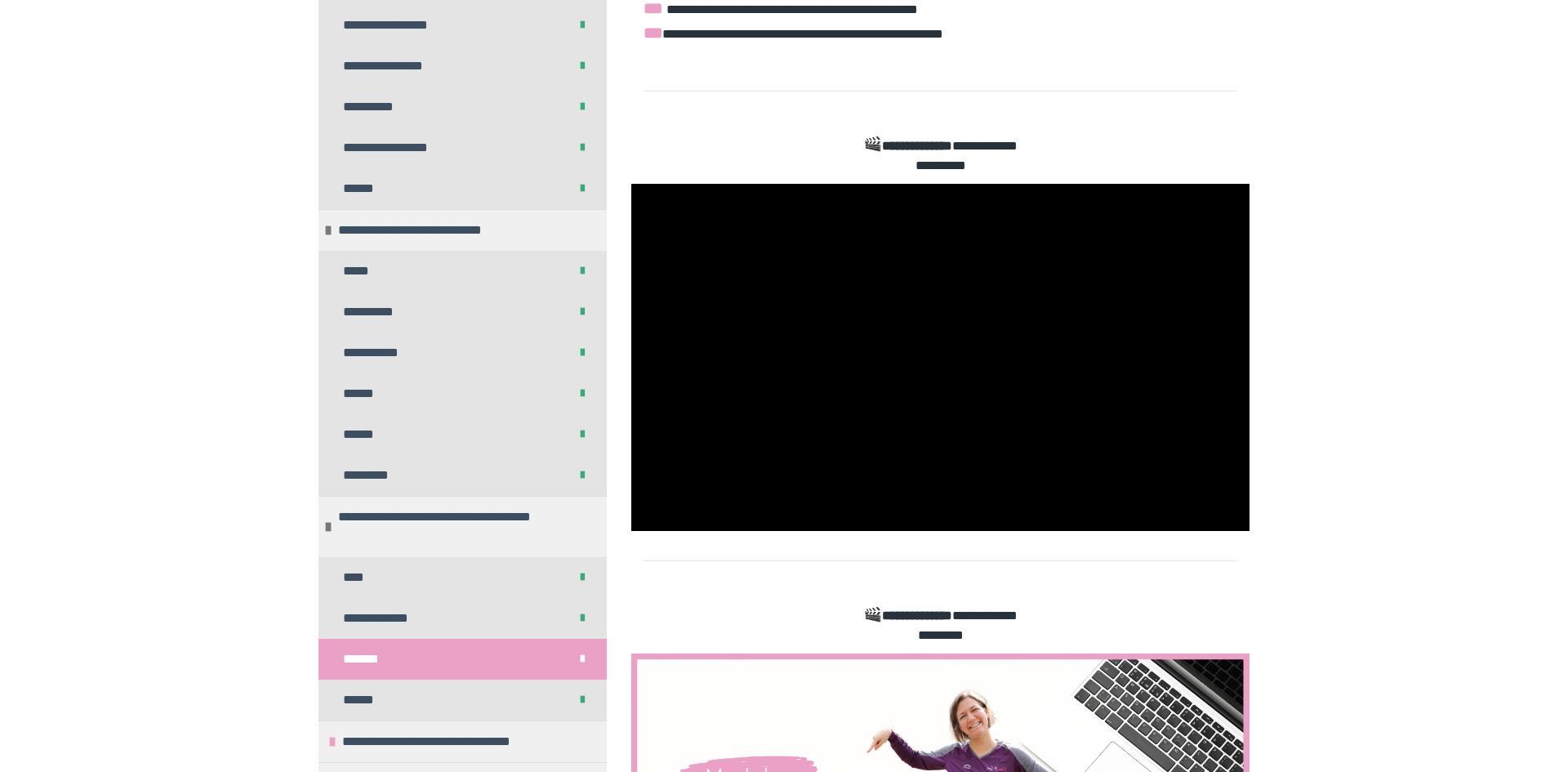 click at bounding box center (940, 358) 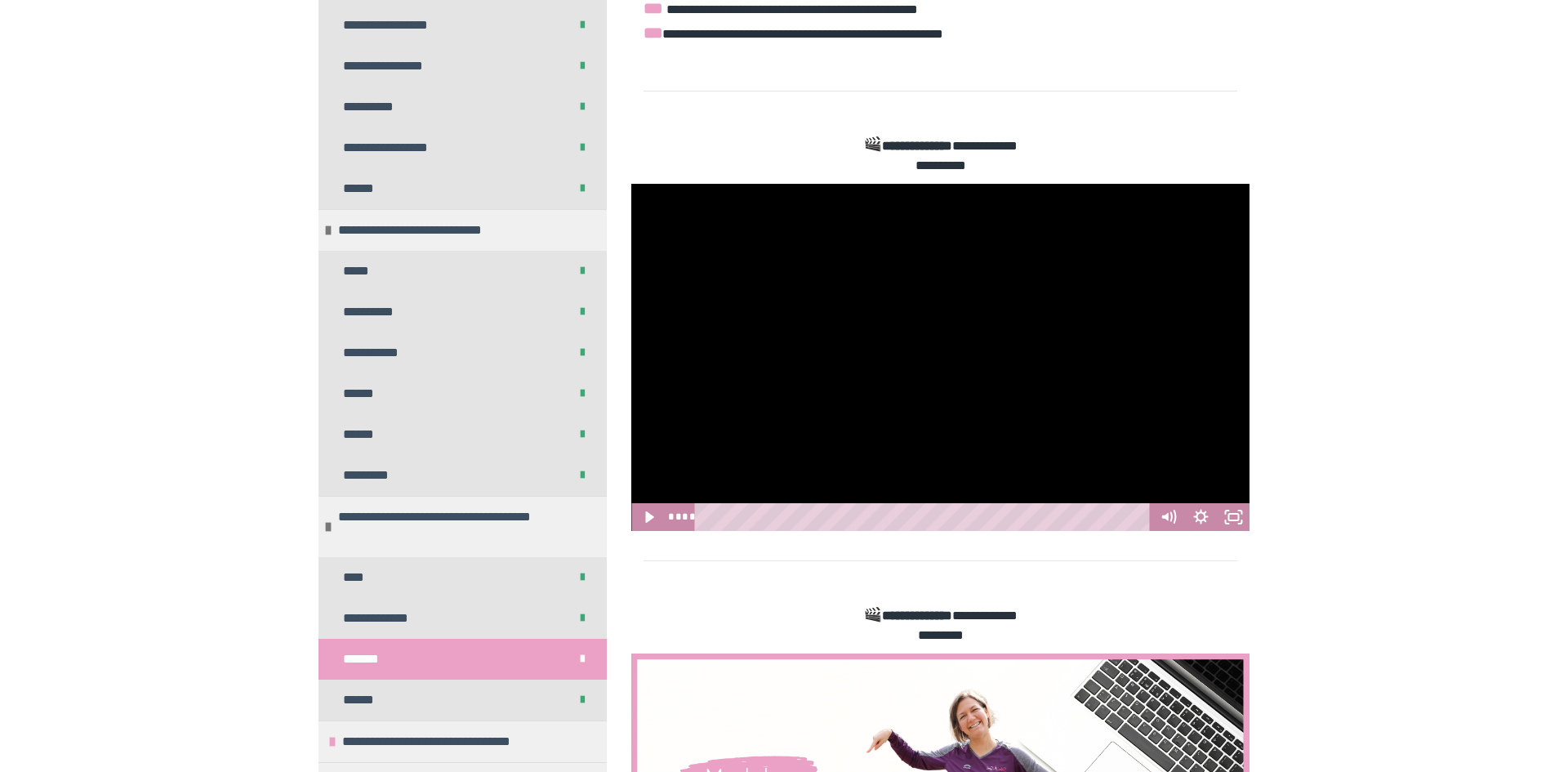click at bounding box center [940, 358] 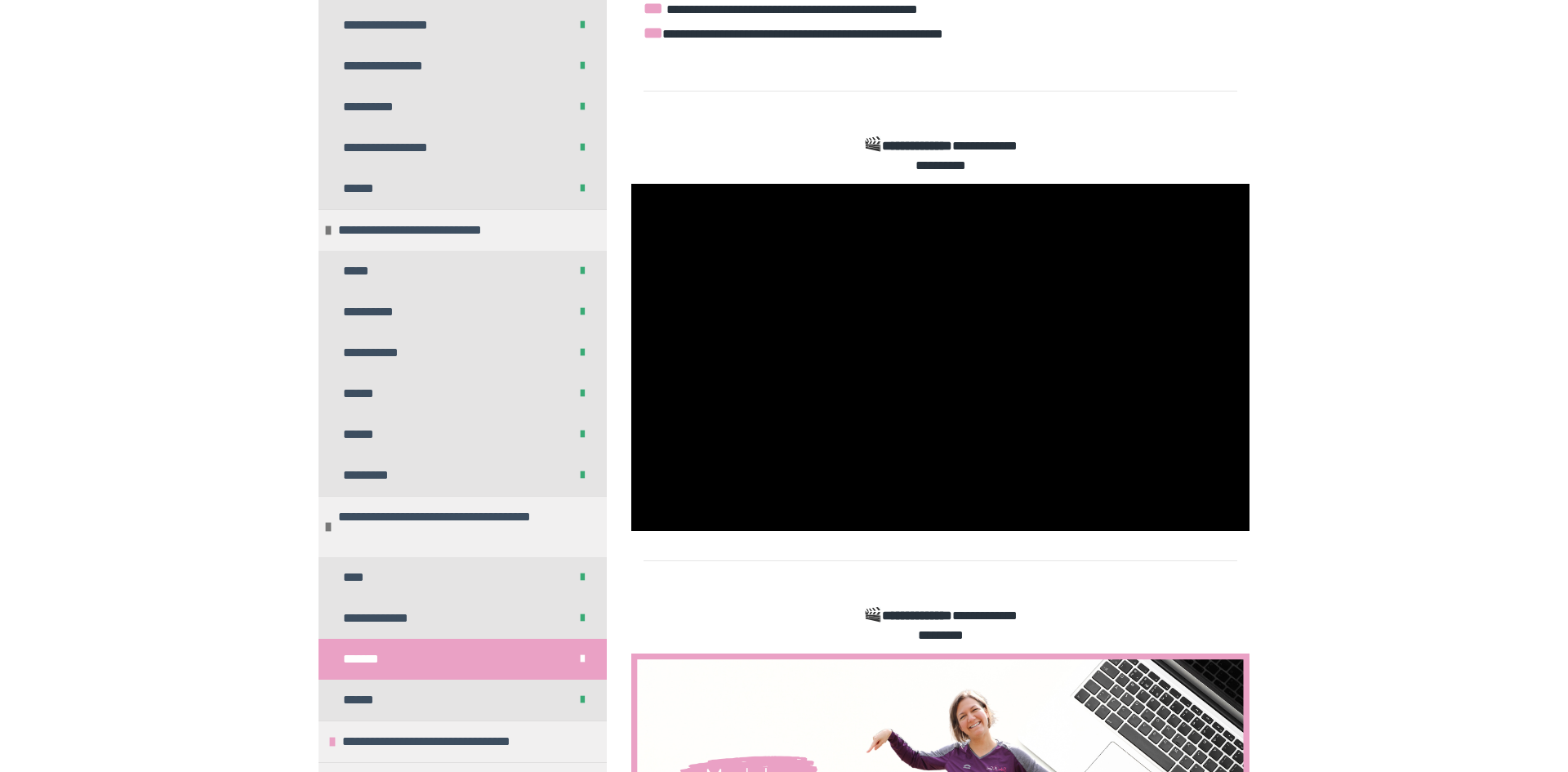 click at bounding box center (940, 358) 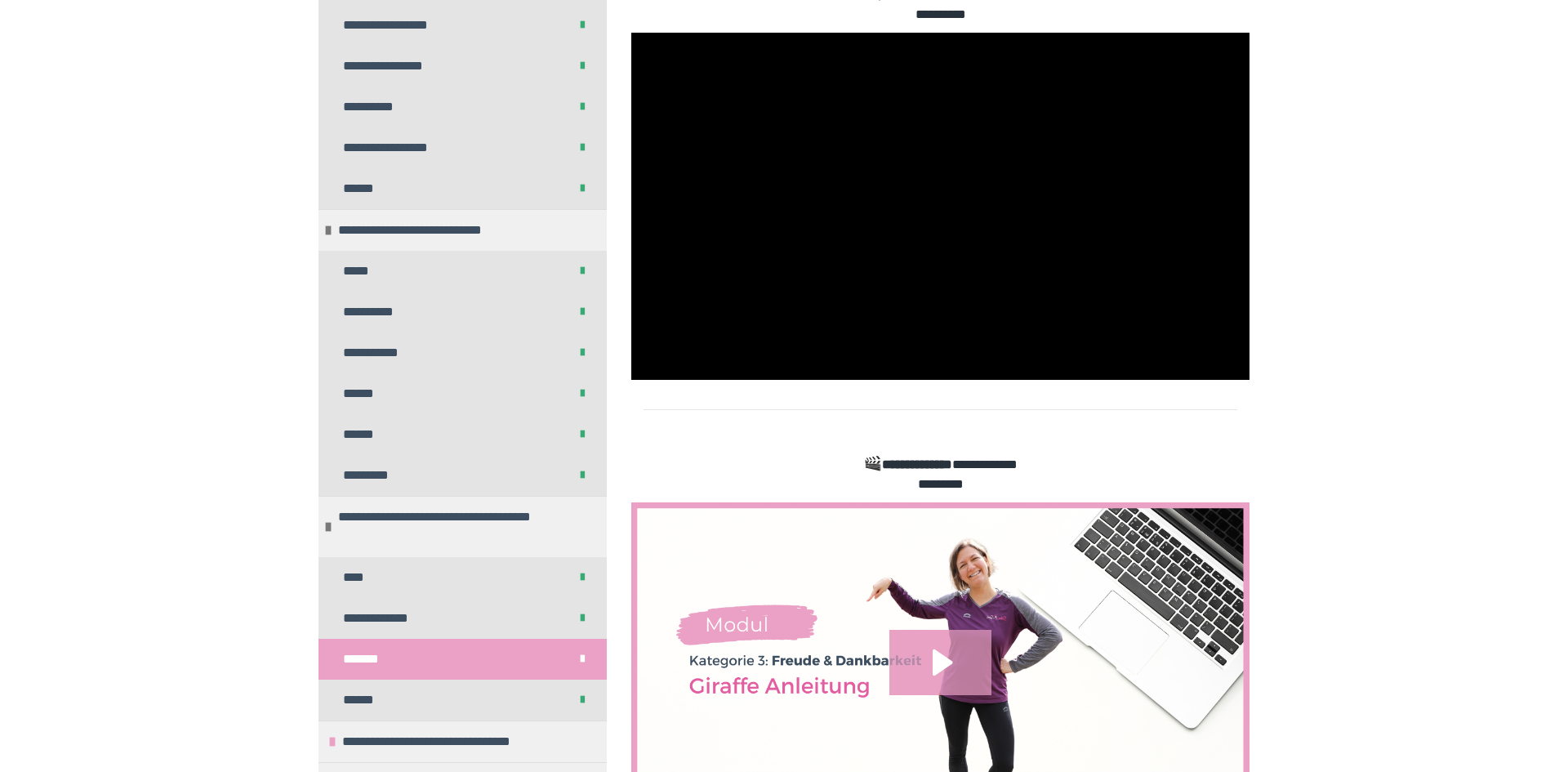 scroll, scrollTop: 582, scrollLeft: 0, axis: vertical 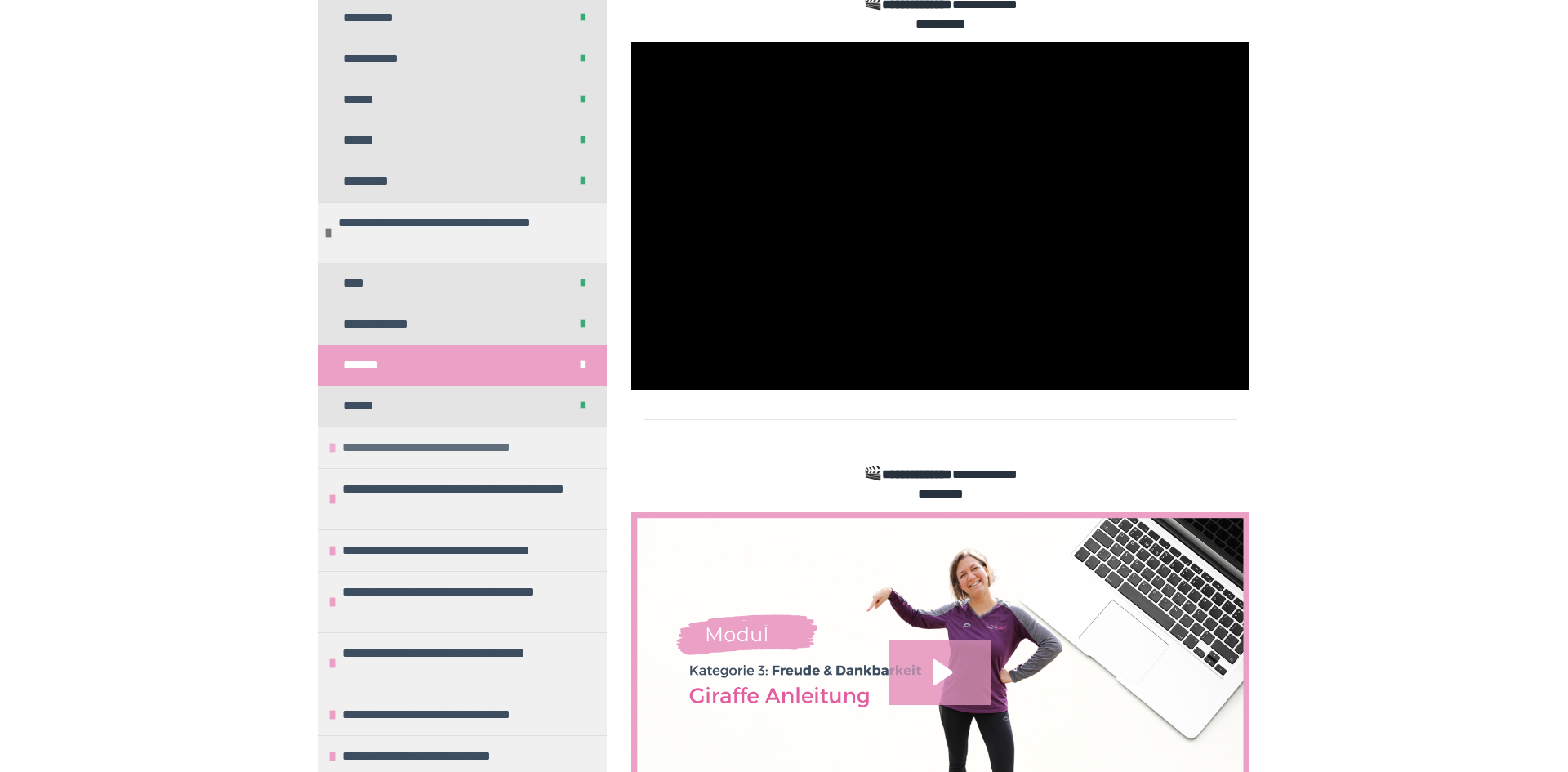 click on "**********" at bounding box center [460, 448] 